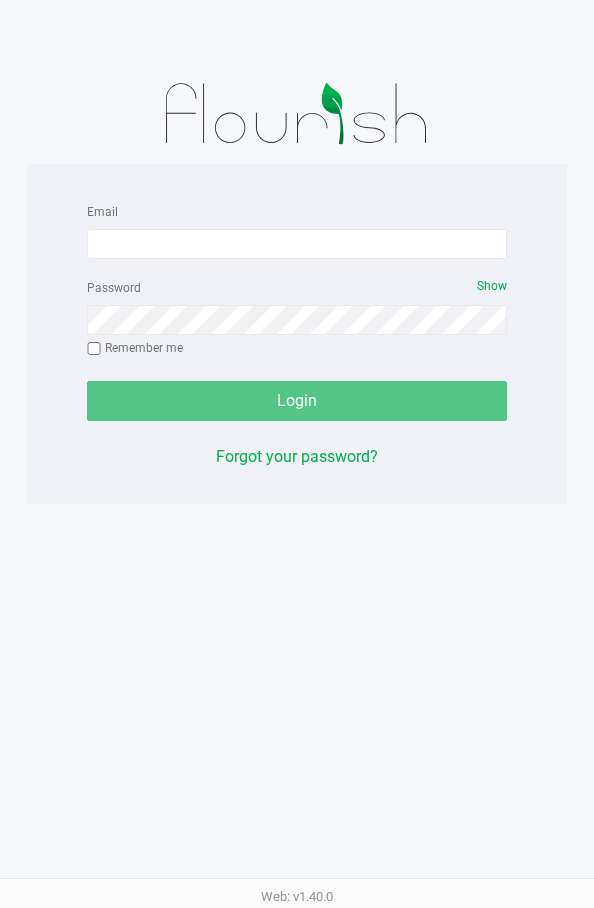 scroll, scrollTop: 0, scrollLeft: 0, axis: both 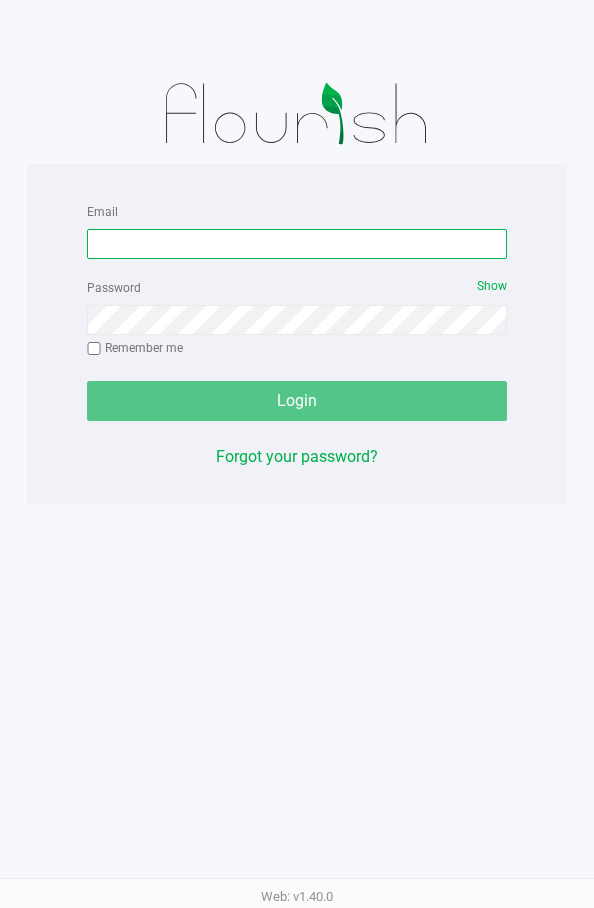 click on "Email" at bounding box center (297, 244) 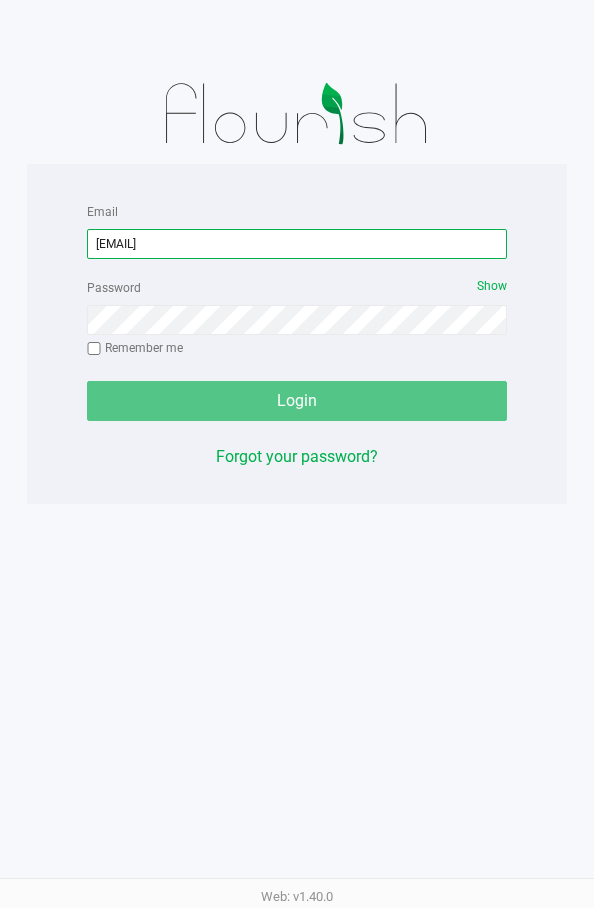 type on "[EMAIL]" 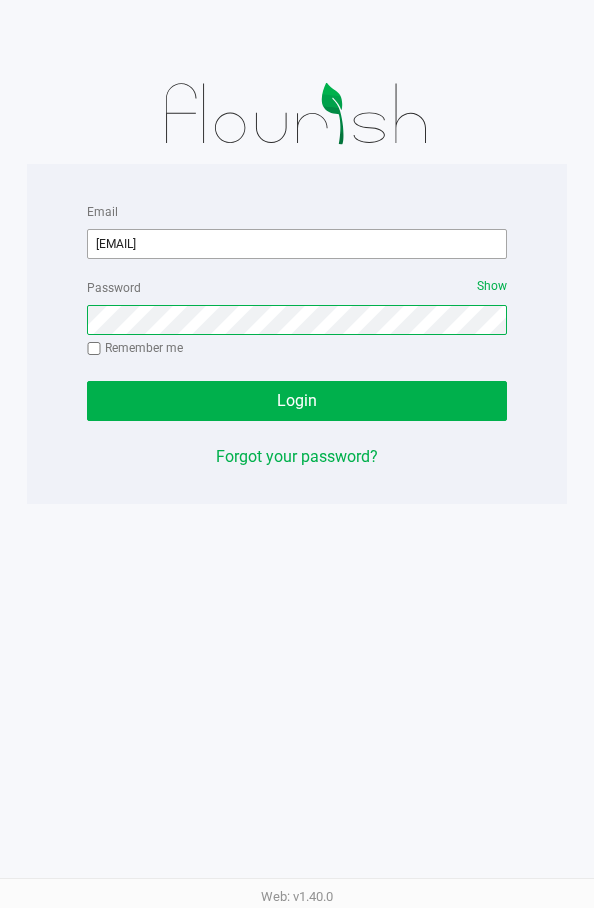 click on "Login" 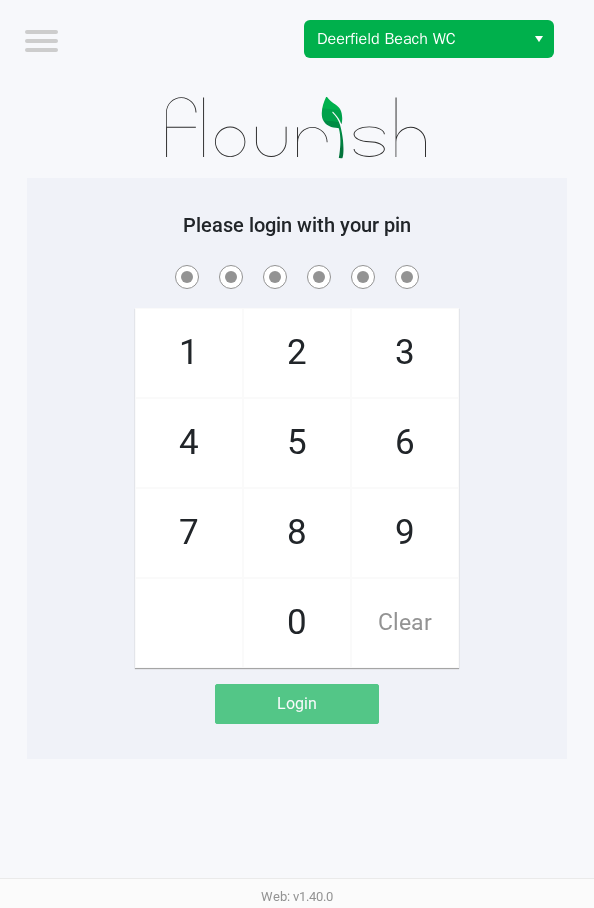 click on "Deerfield Beach WC" 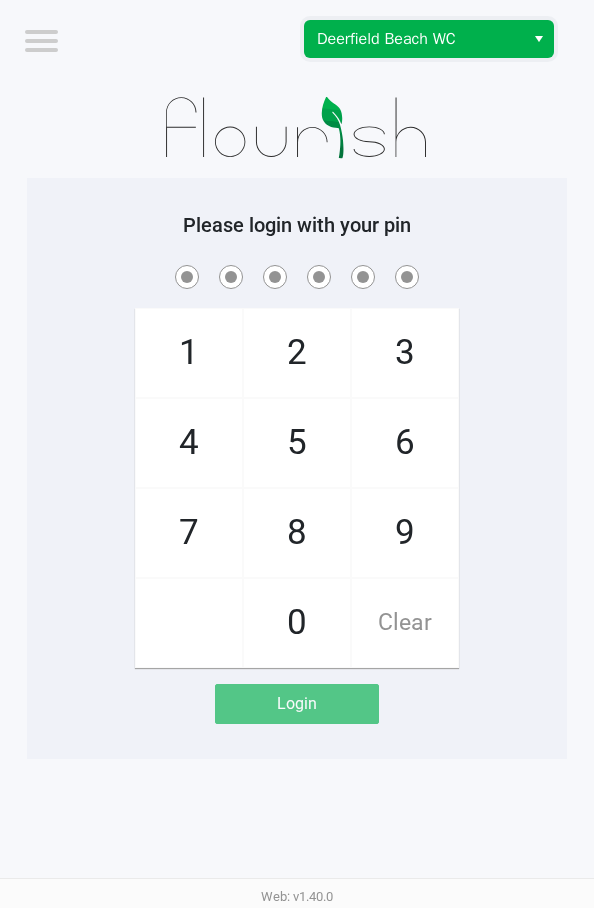 click on "Deerfield Beach WC" at bounding box center (414, 39) 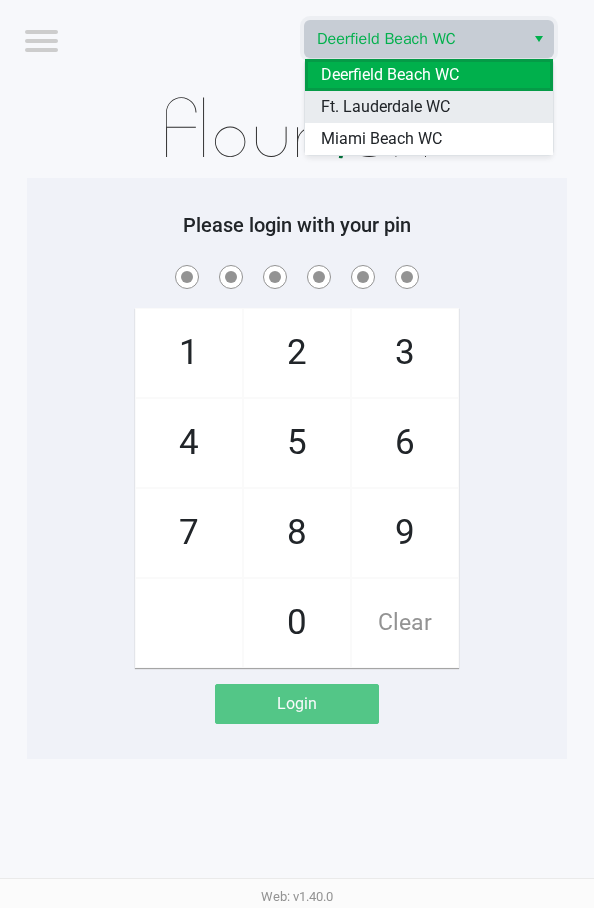 click on "Ft. Lauderdale WC" at bounding box center (429, 107) 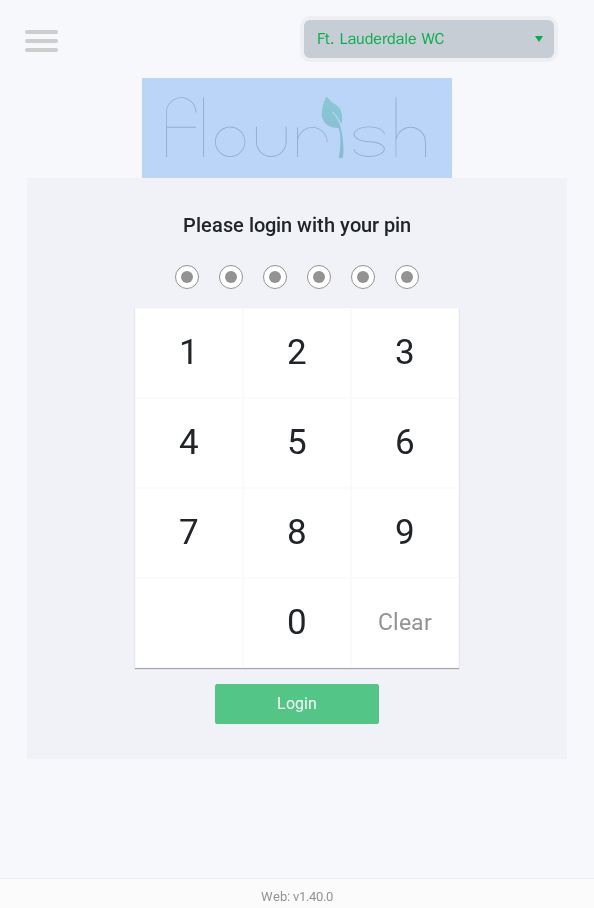 click 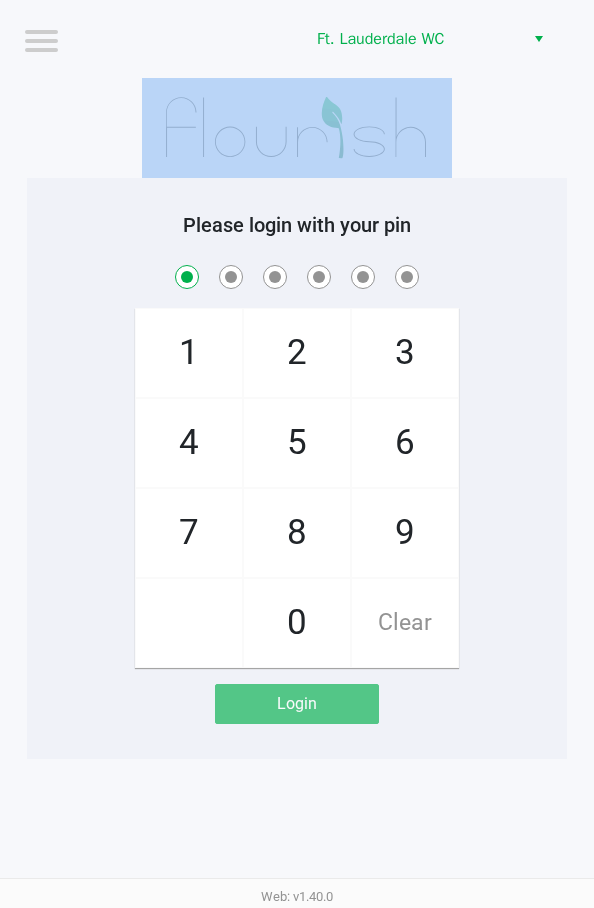 checkbox on "true" 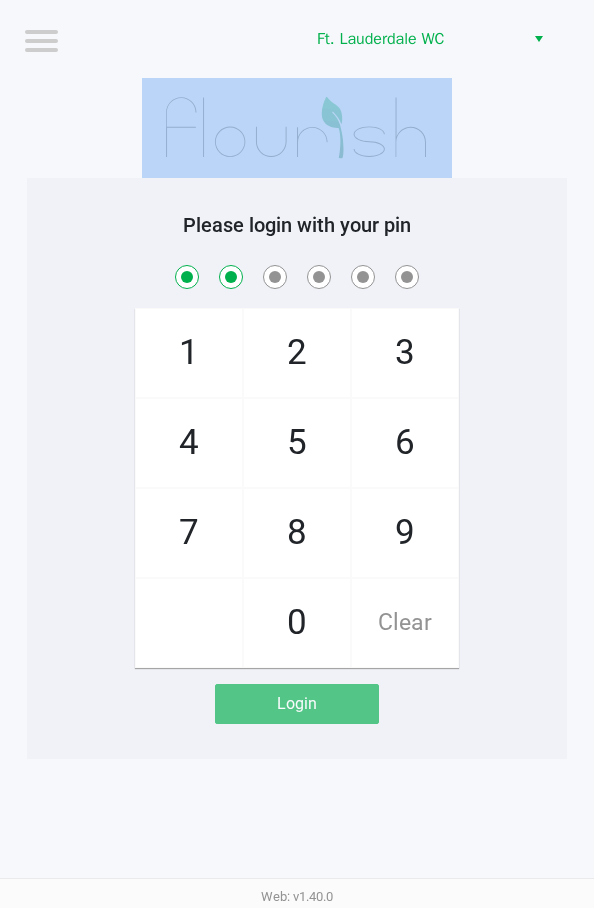 checkbox on "true" 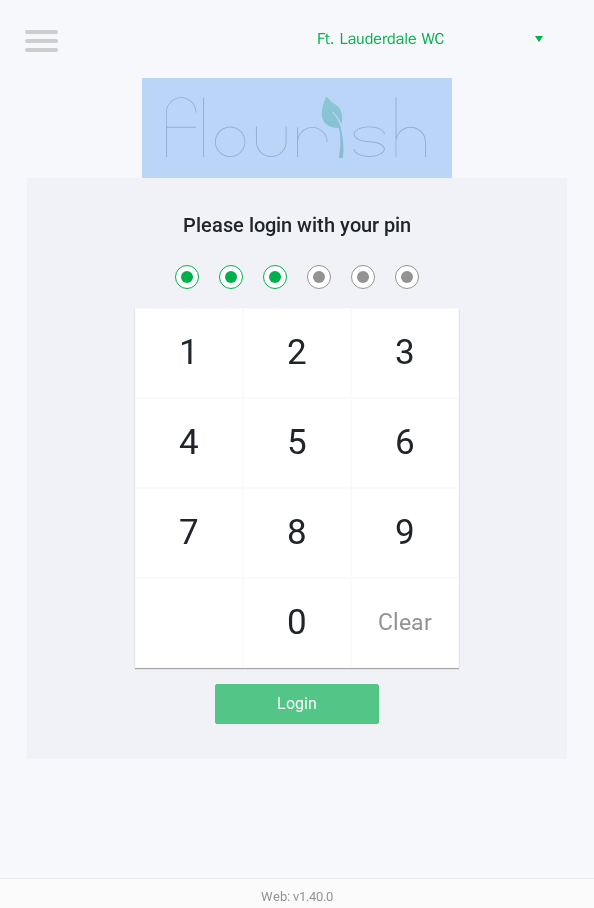checkbox on "true" 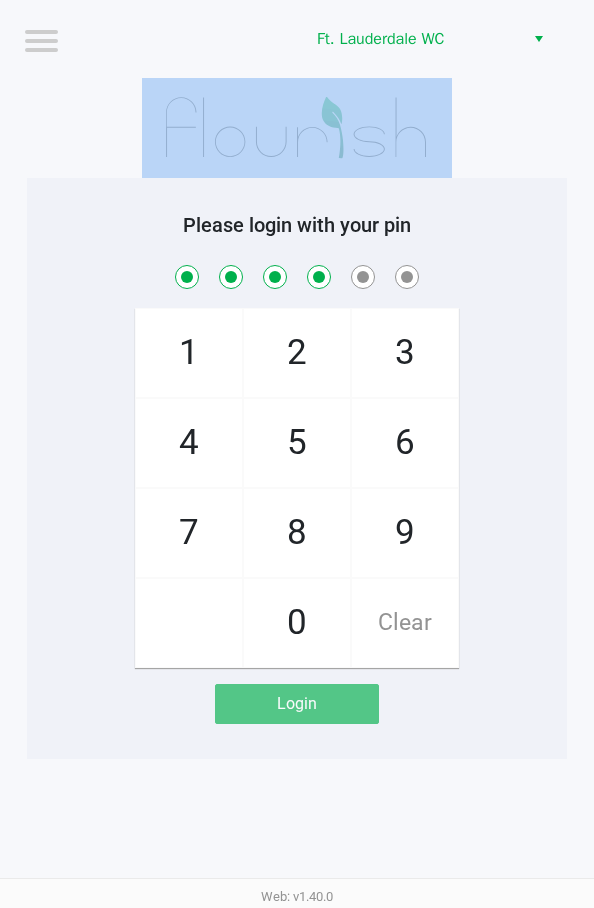checkbox on "true" 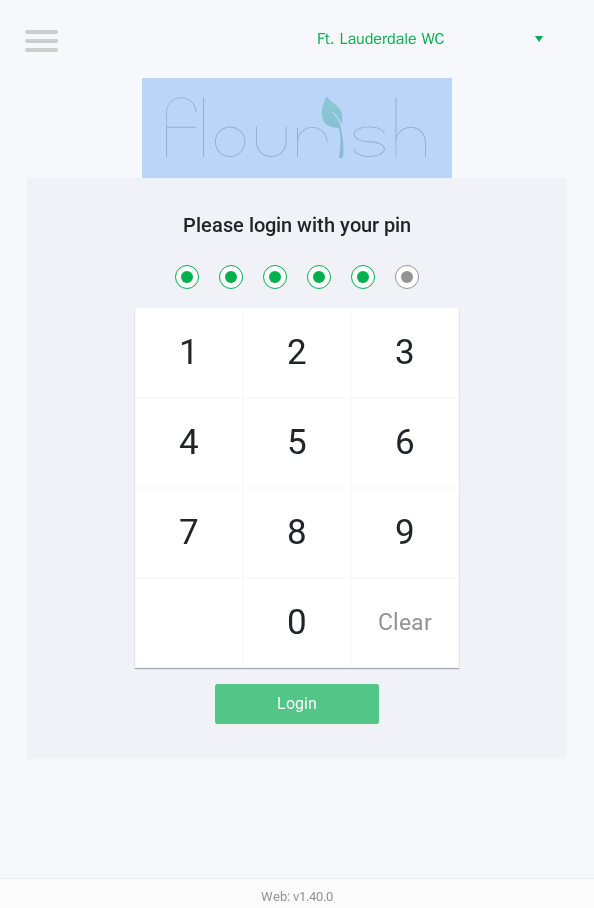checkbox on "true" 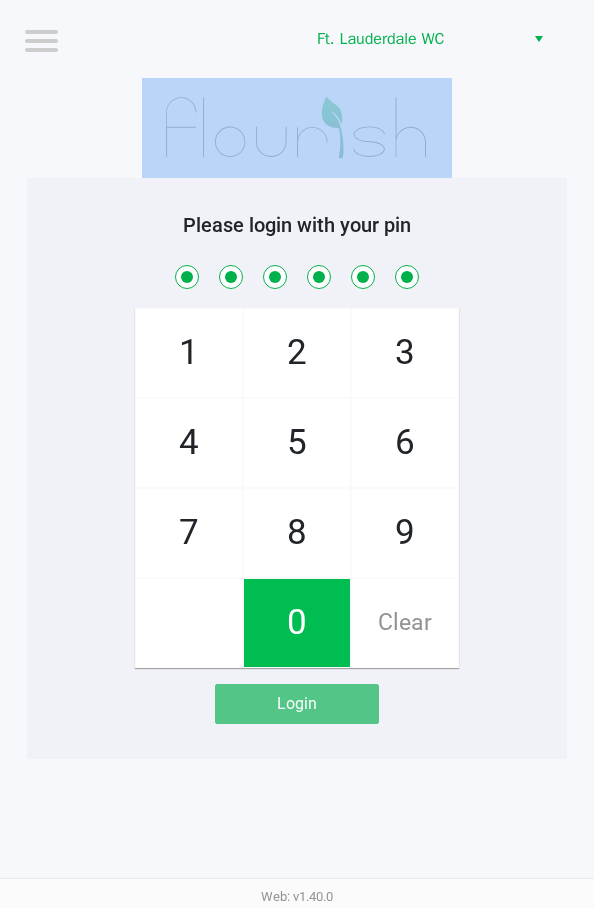 checkbox on "true" 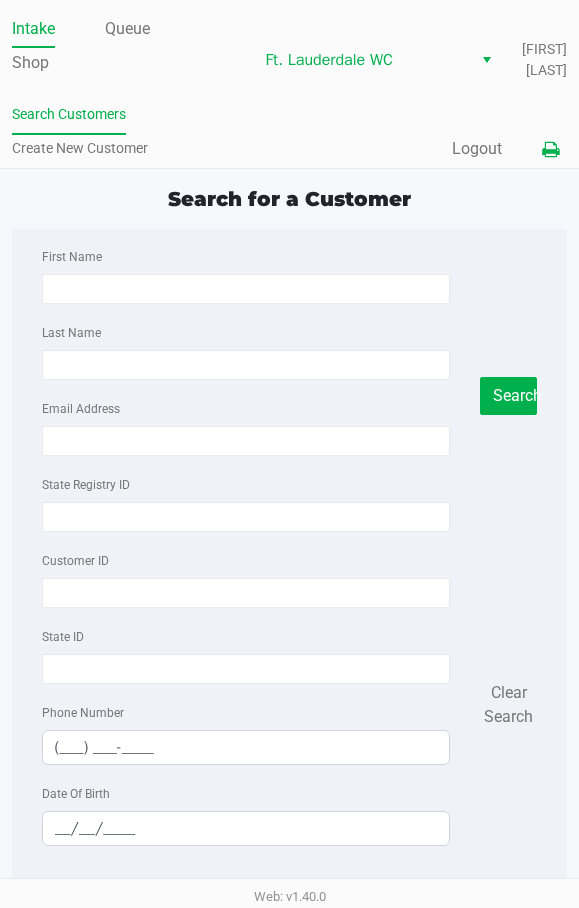 click 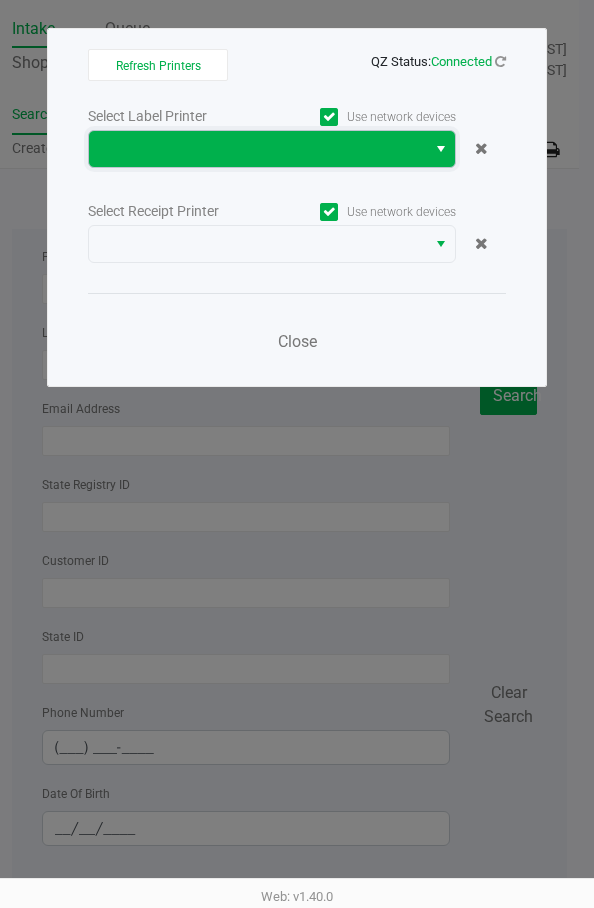 click at bounding box center (257, 149) 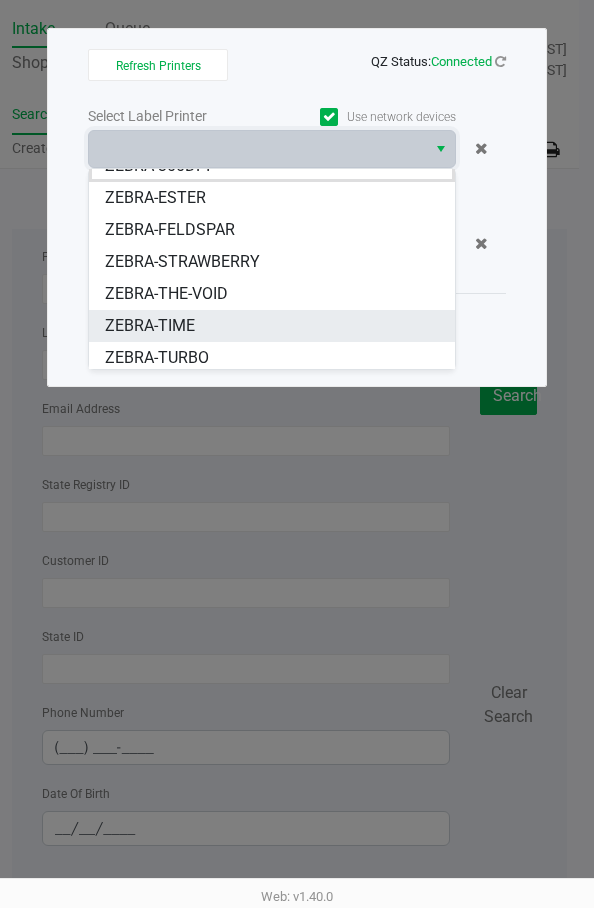 scroll, scrollTop: 24, scrollLeft: 0, axis: vertical 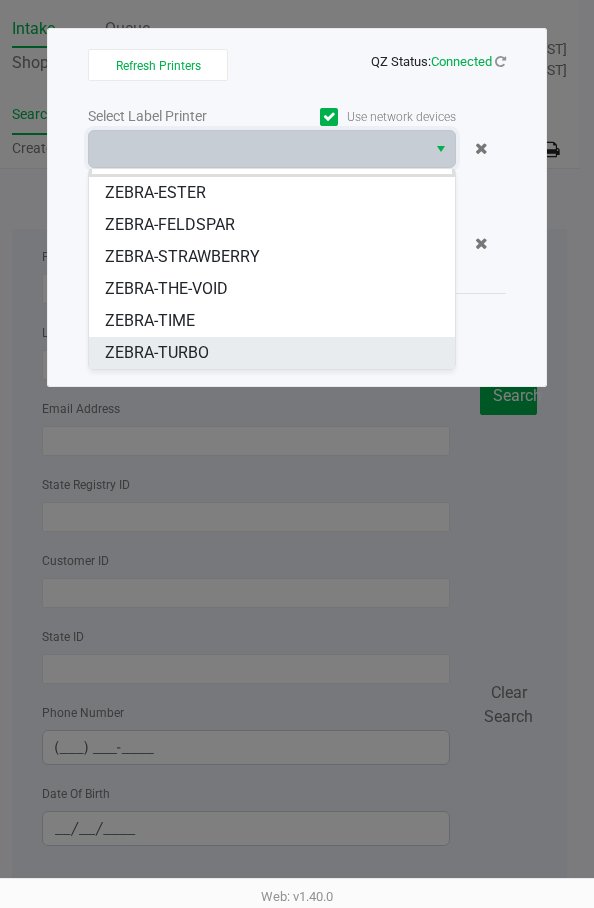 click on "ZEBRA-TURBO" at bounding box center [272, 353] 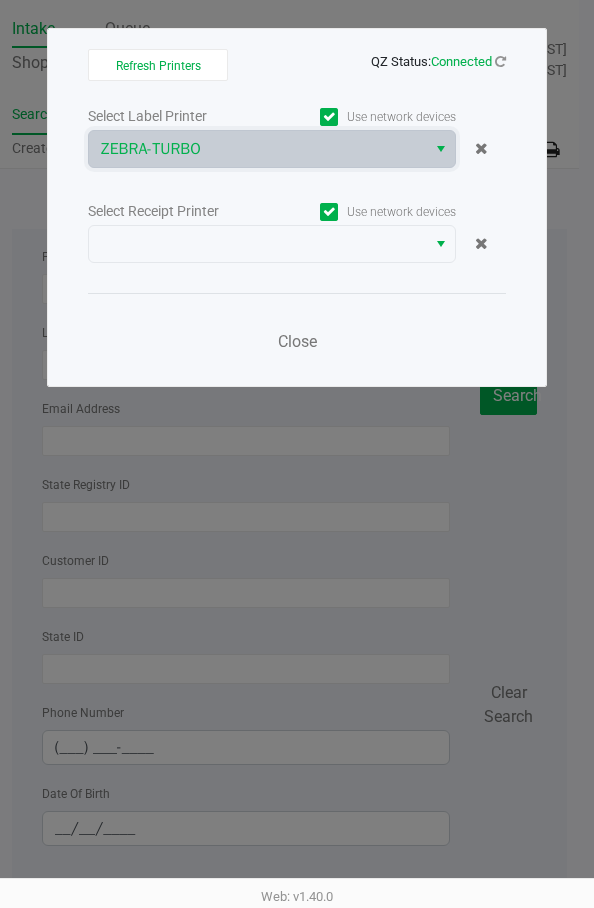 click on "Select Label Printer   Use network devices  ZEBRA-TURBO  Select Receipt Printer   Use network devices   Close" 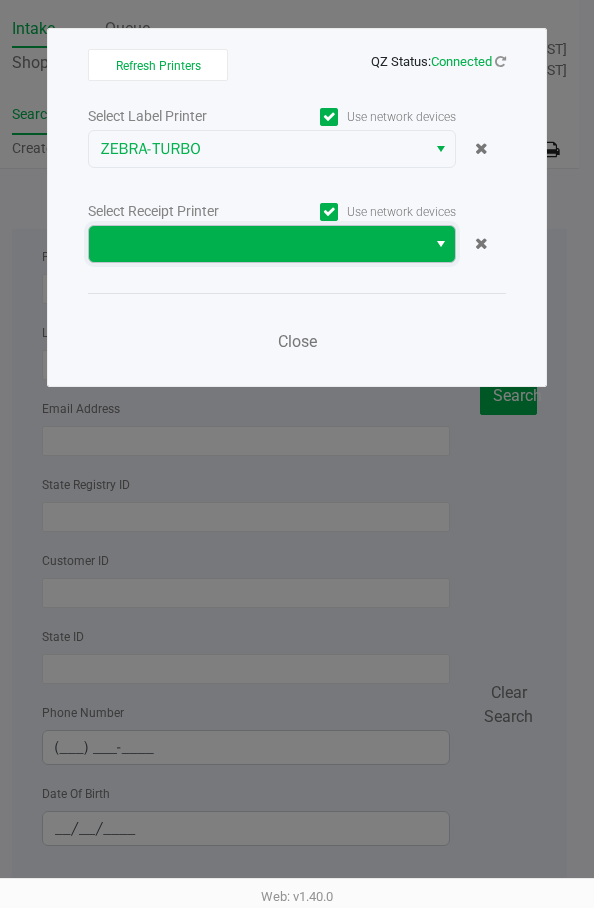 click at bounding box center [257, 244] 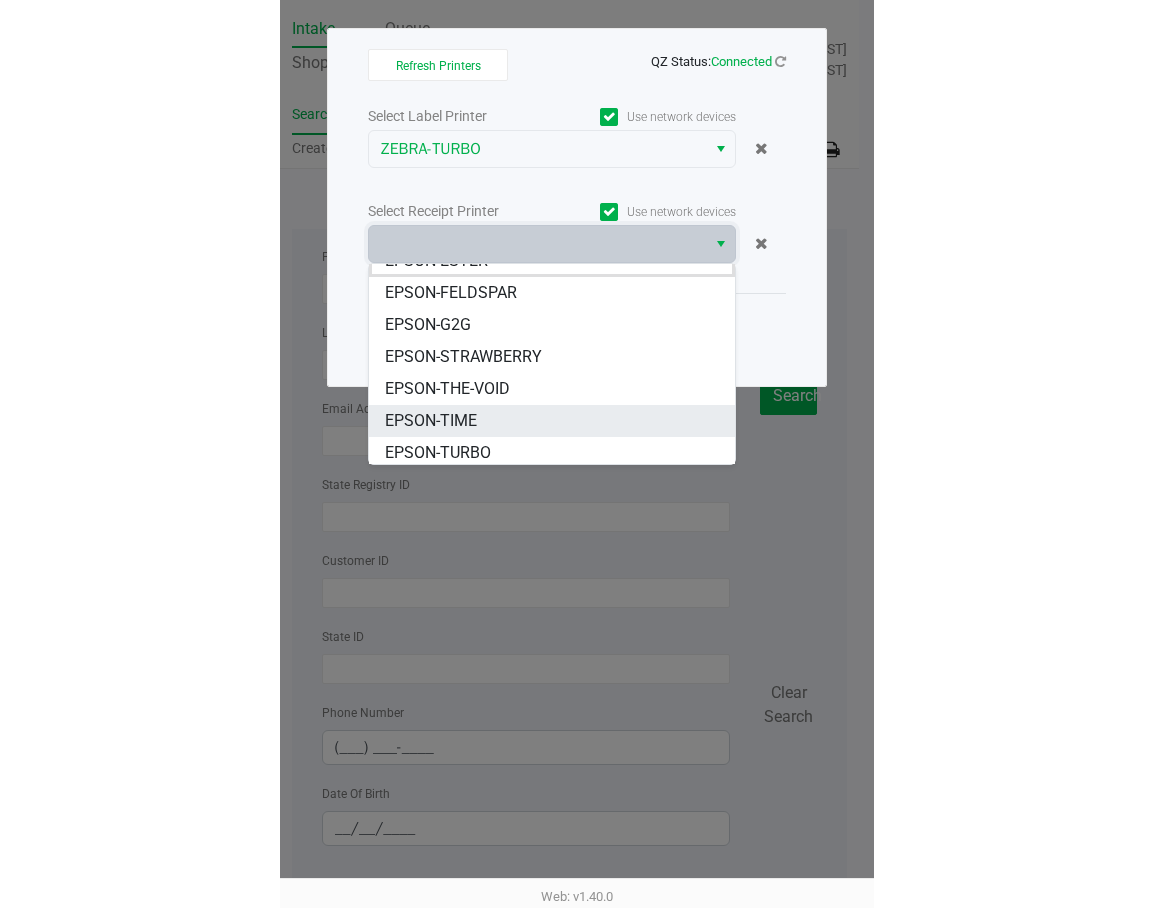 scroll, scrollTop: 24, scrollLeft: 0, axis: vertical 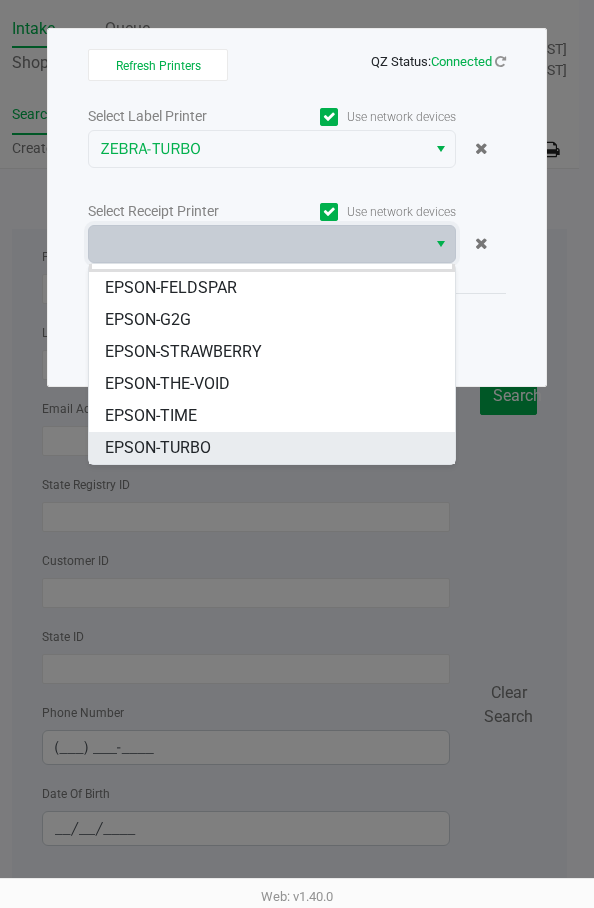 click on "EPSON-TURBO" at bounding box center [272, 448] 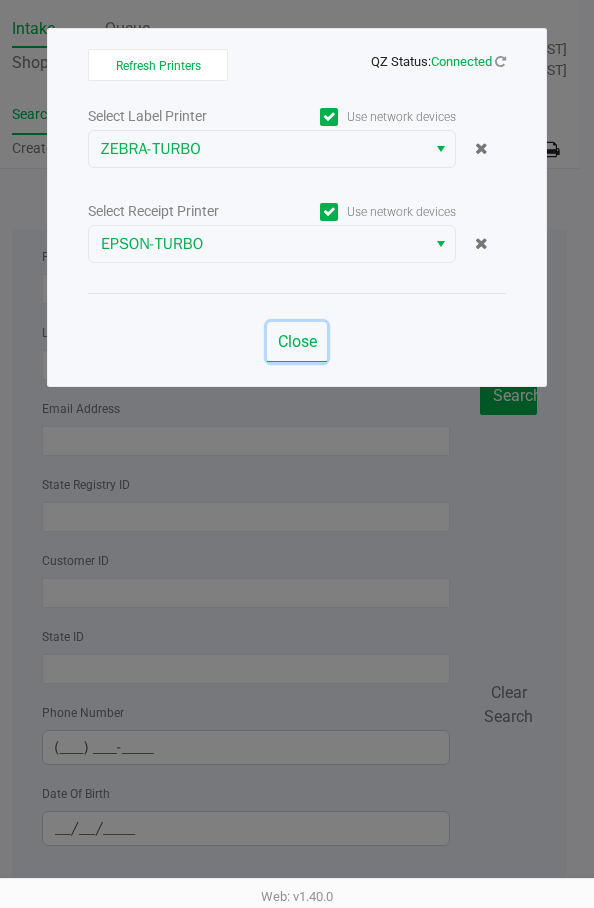 drag, startPoint x: 271, startPoint y: 332, endPoint x: 293, endPoint y: 334, distance: 22.090721 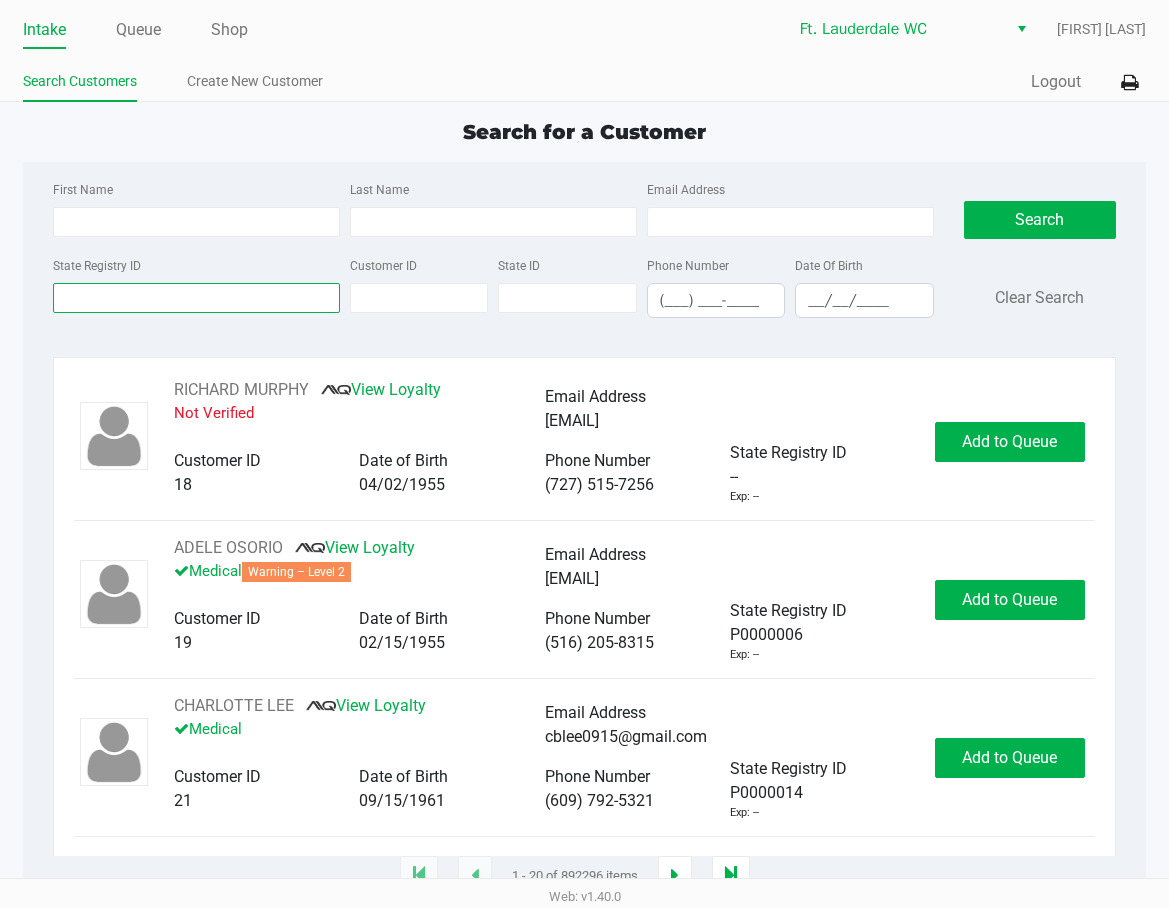 click on "State Registry ID" at bounding box center (196, 298) 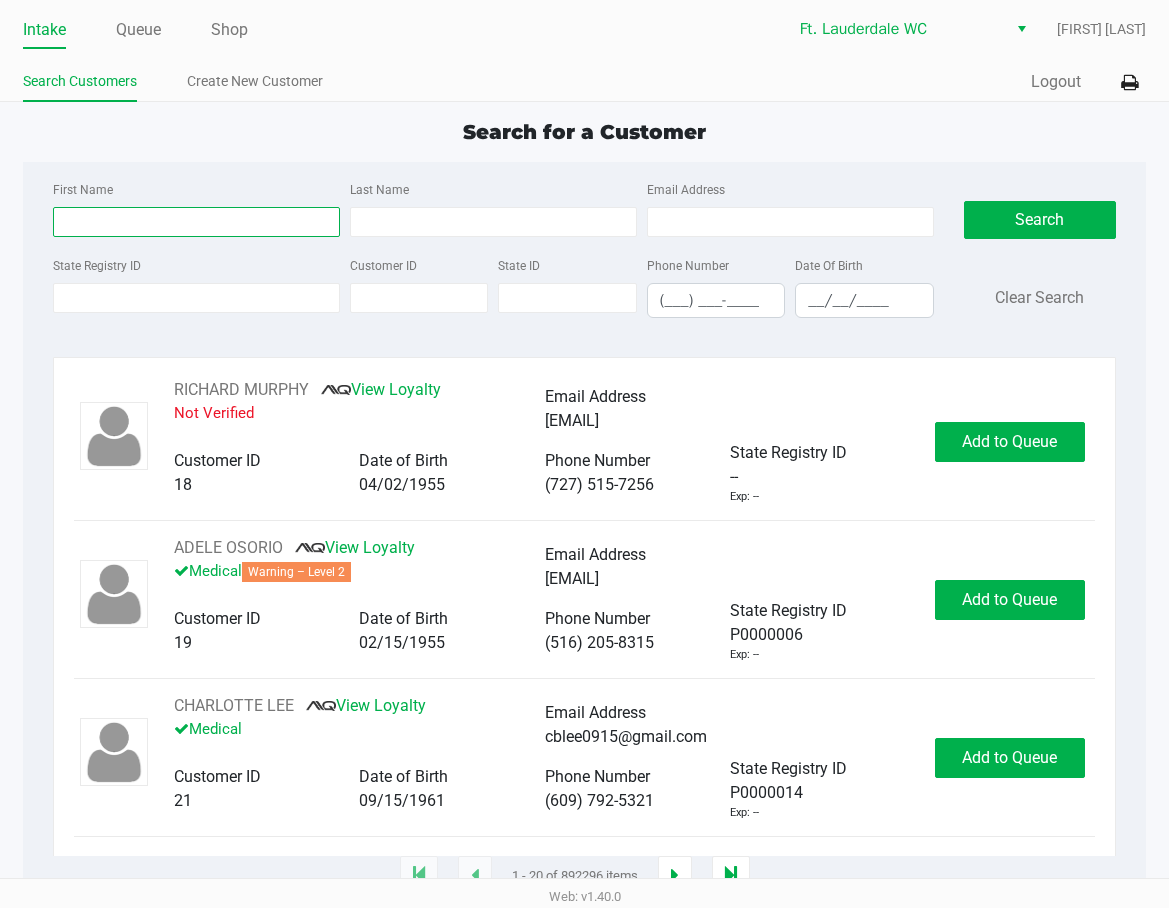click on "First Name" at bounding box center [196, 222] 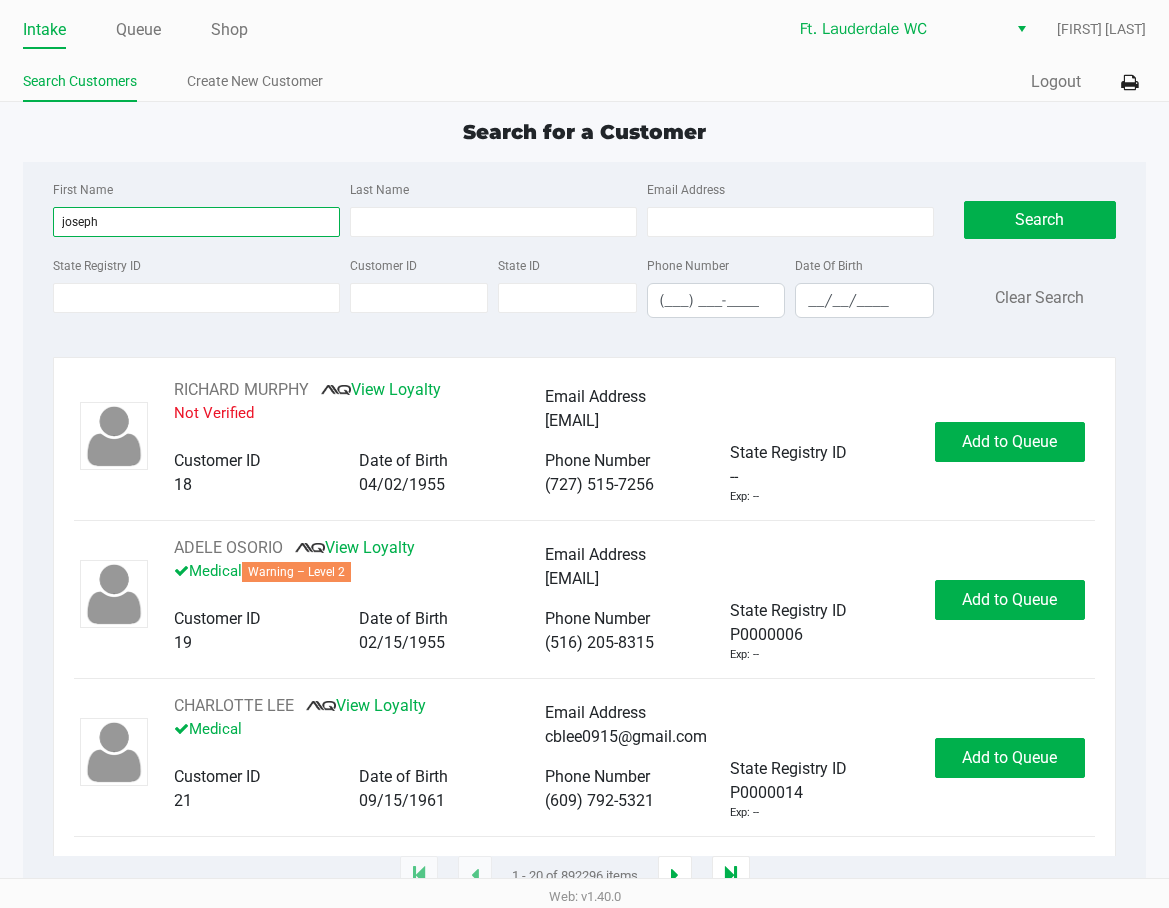 type on "joseph" 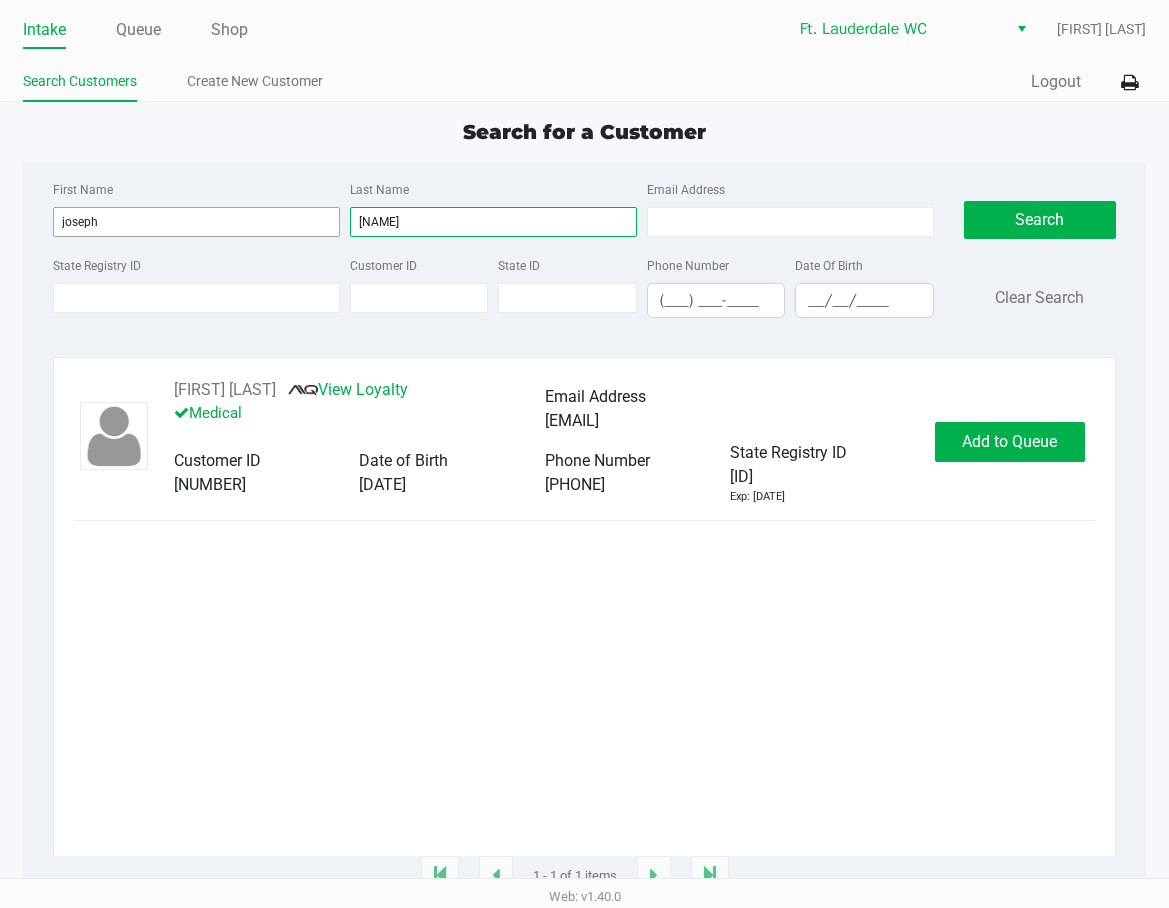 type on "[NAME]" 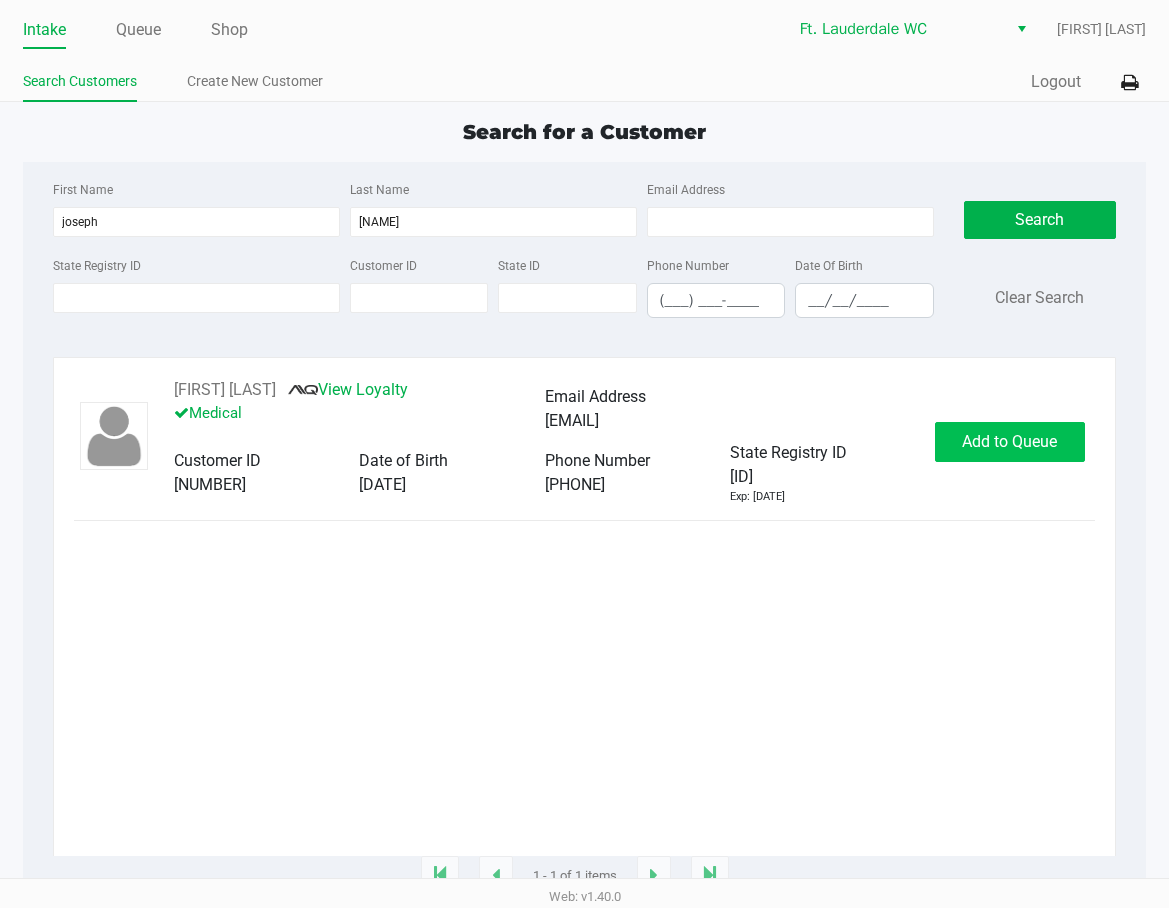 click on "Add to Queue" 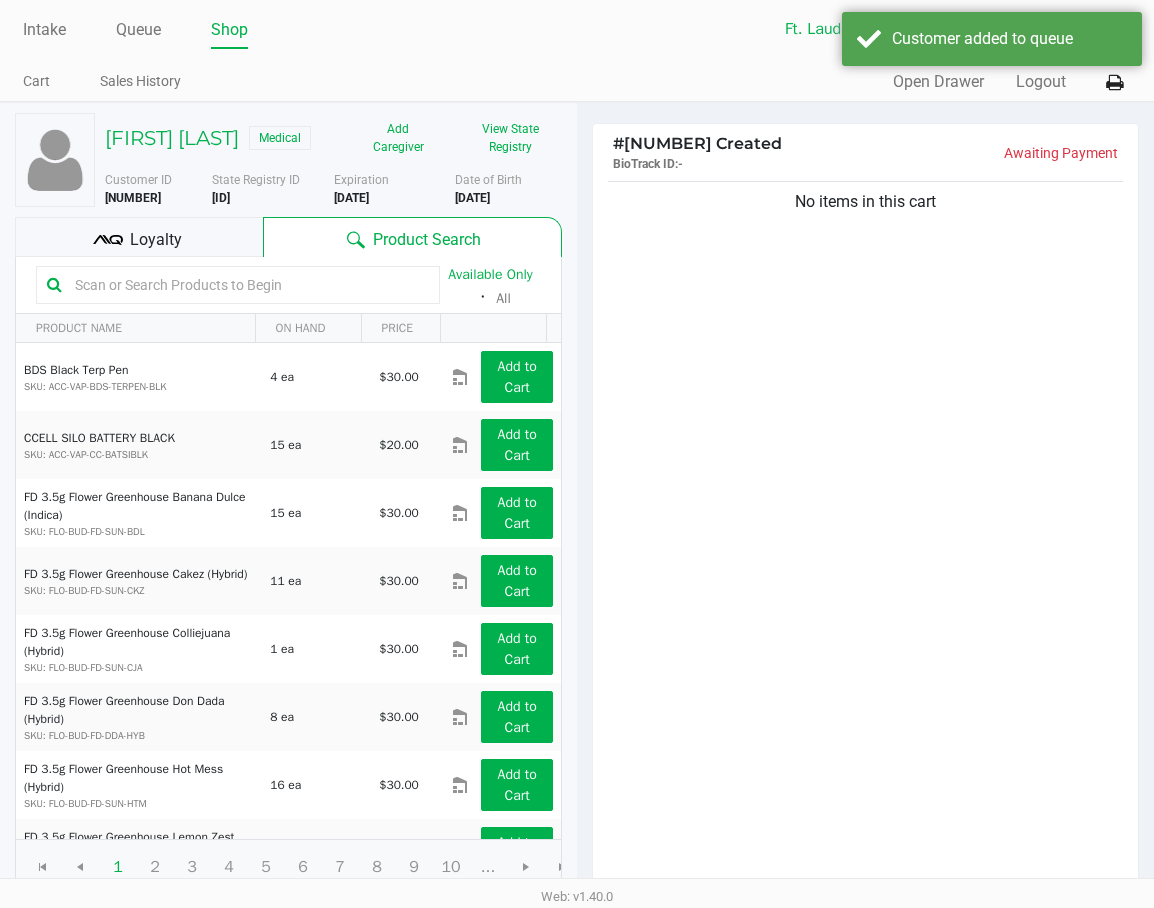 click on "Loyalty" 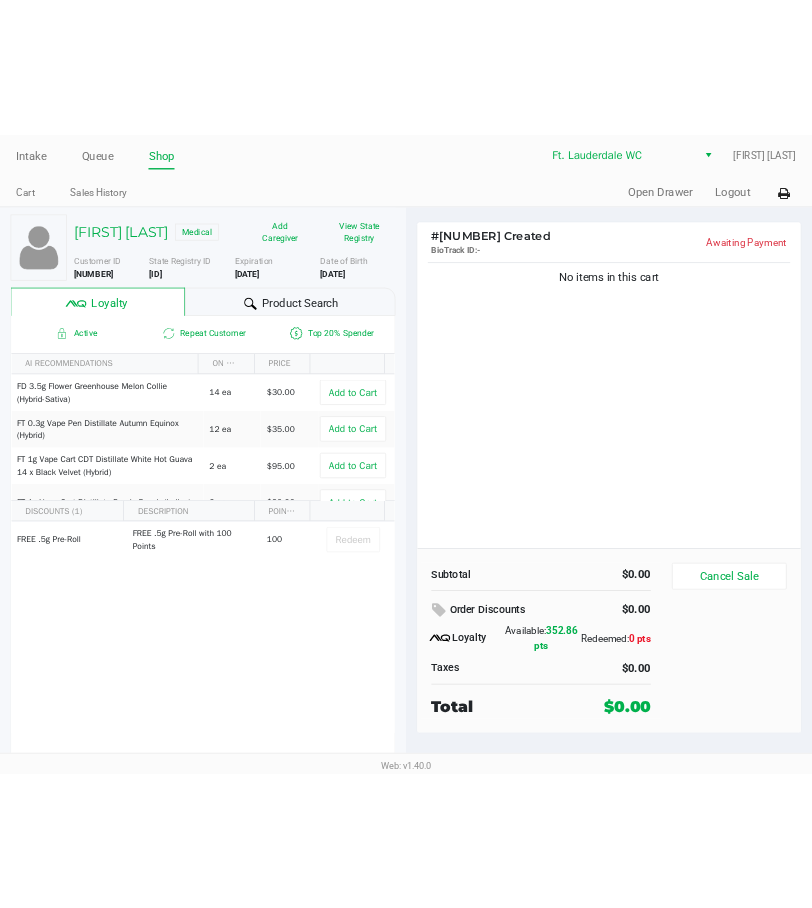 scroll, scrollTop: 61, scrollLeft: 0, axis: vertical 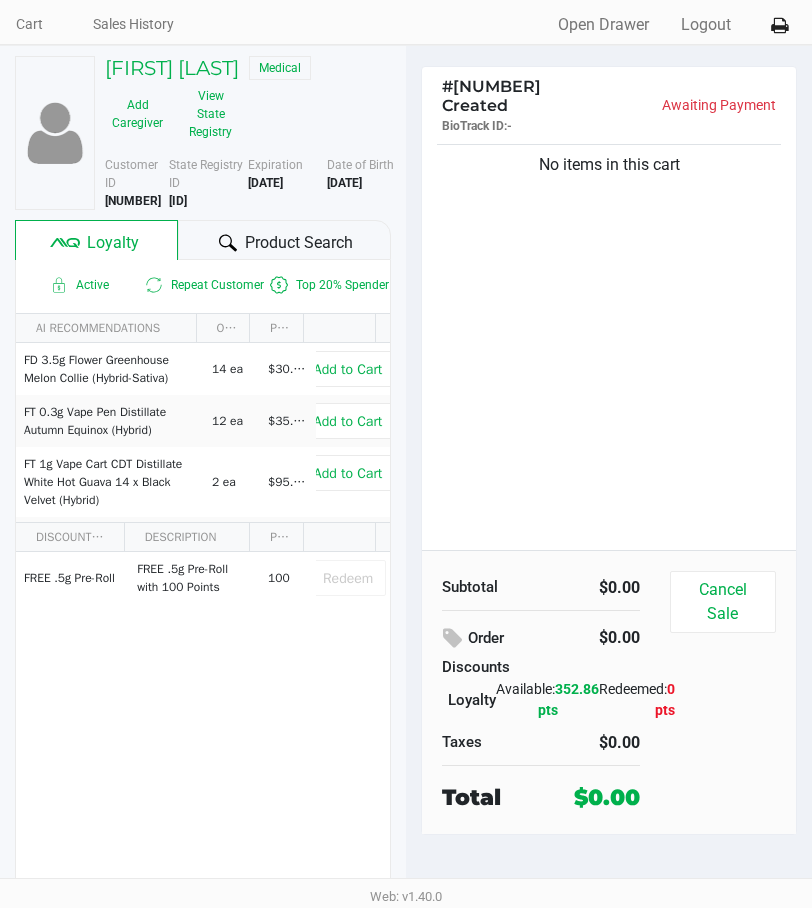 click on "No items in this cart" 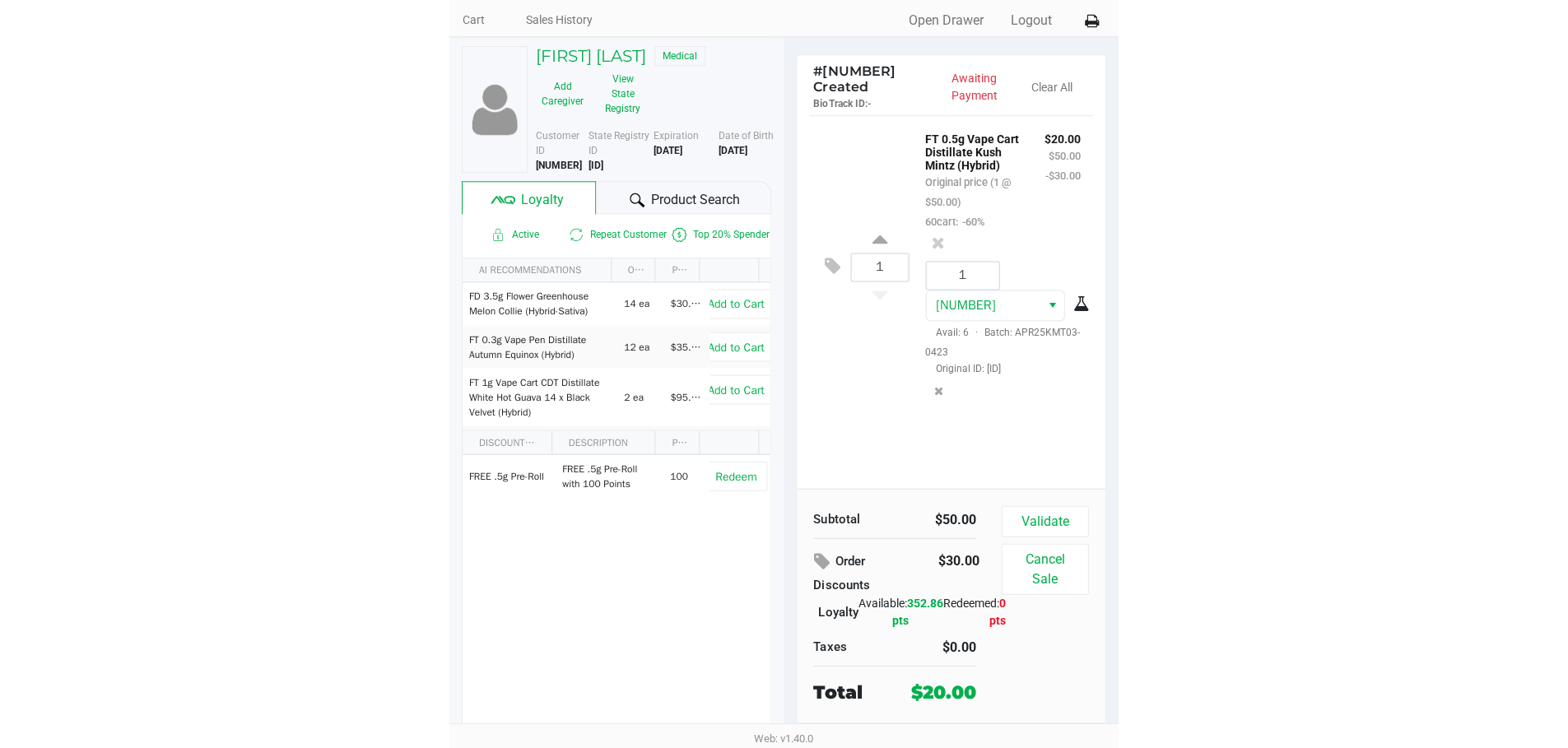 scroll, scrollTop: 0, scrollLeft: 0, axis: both 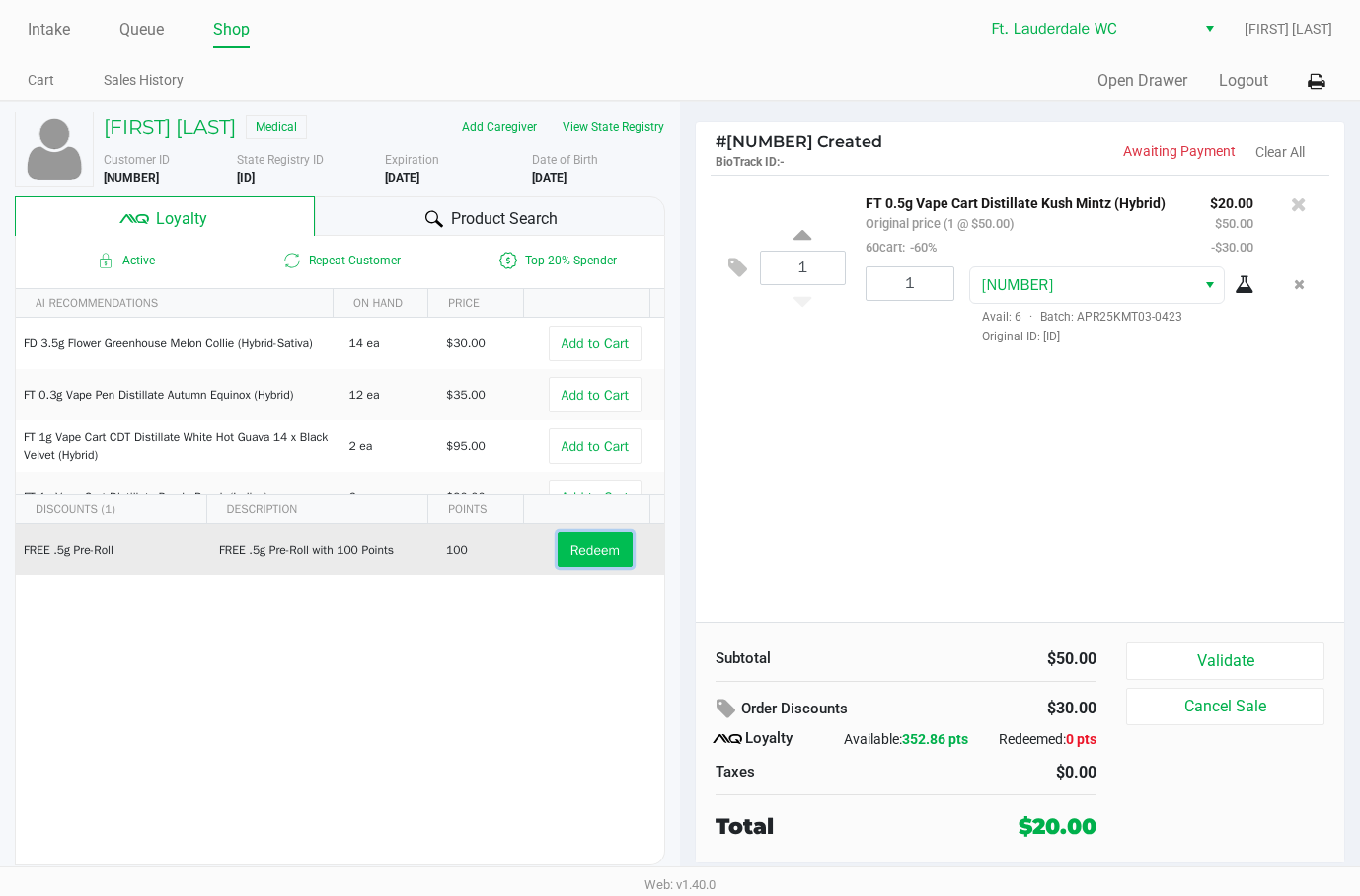 click on "Redeem" 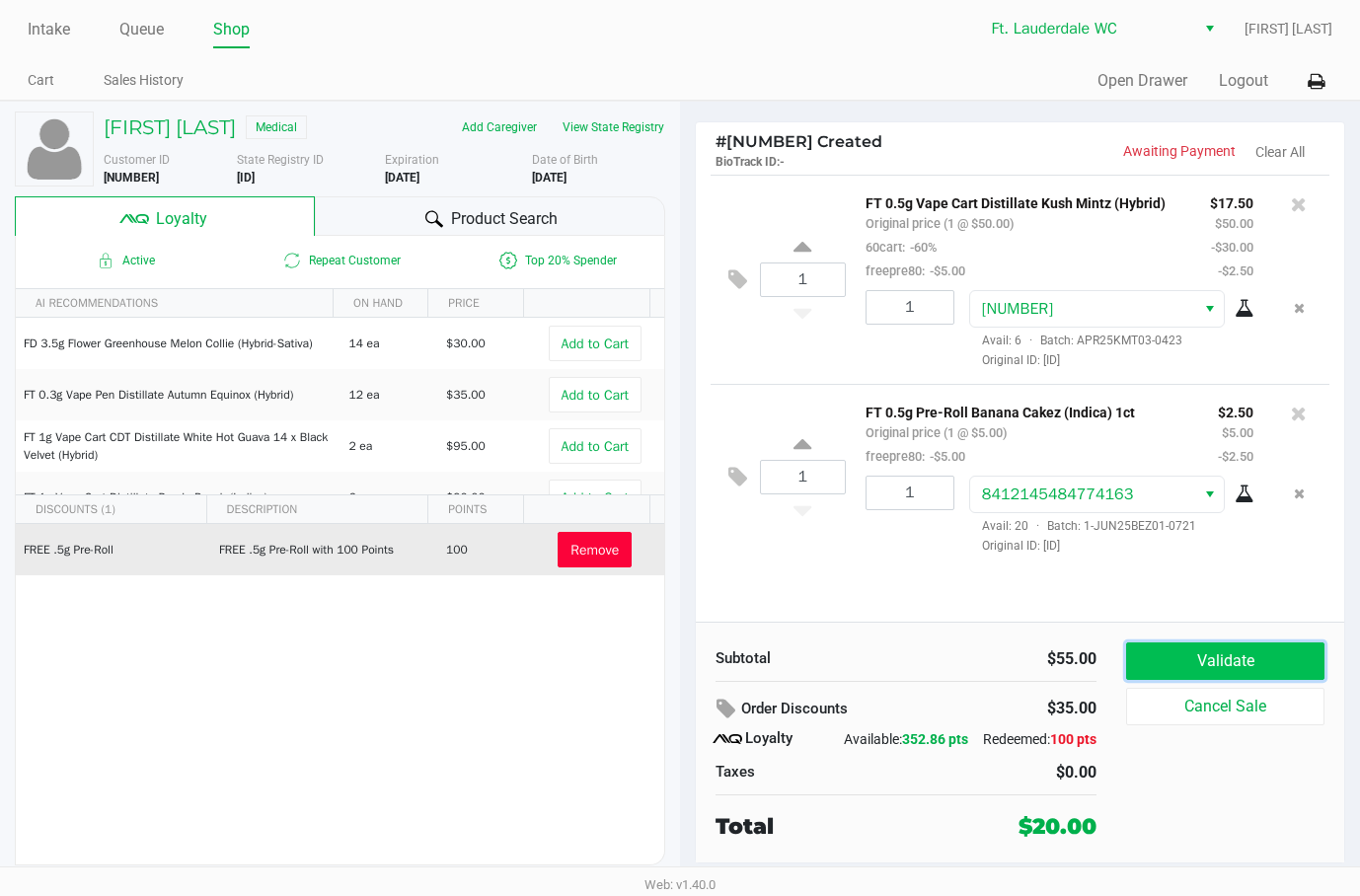click on "Validate" 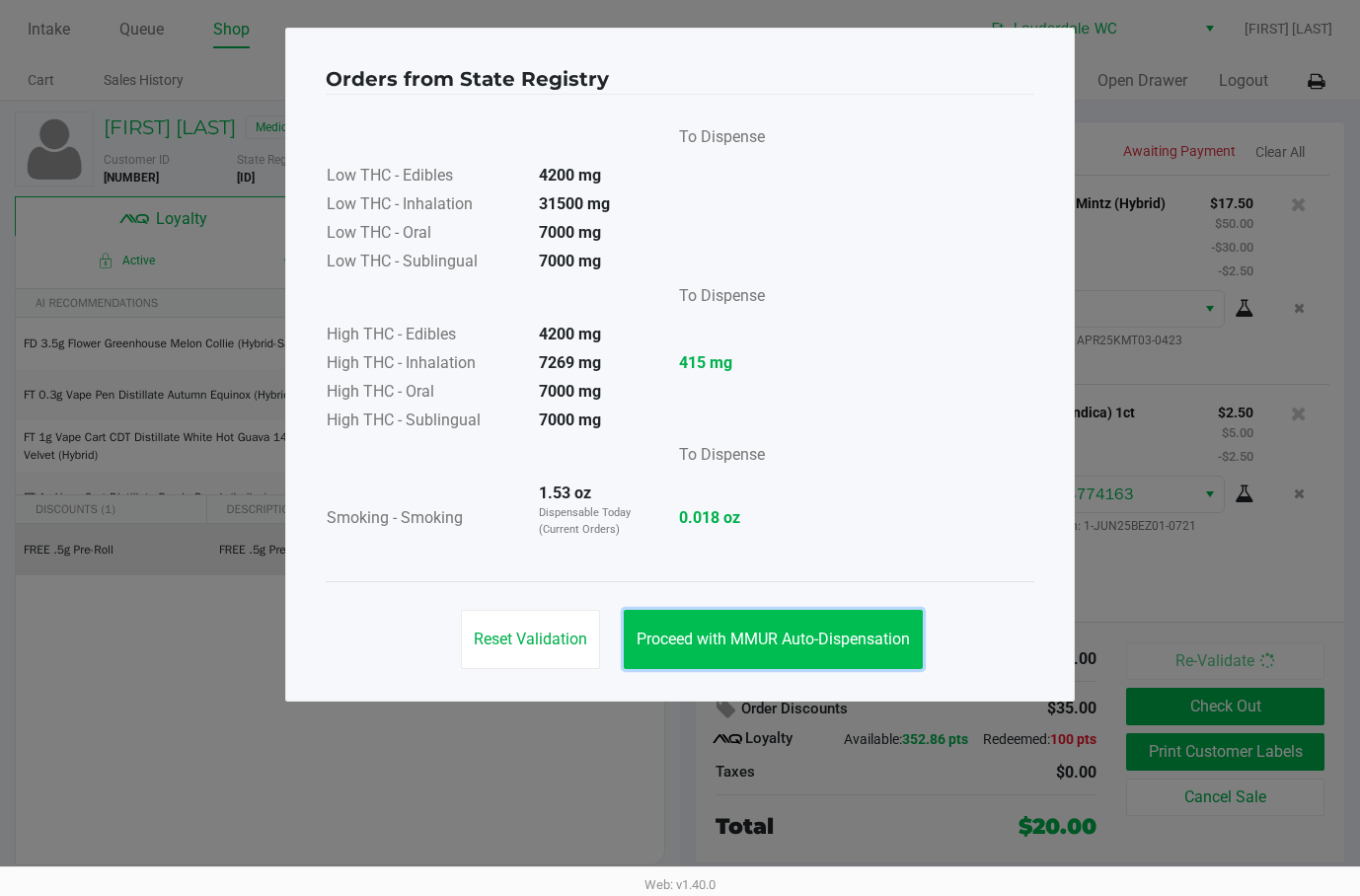 click on "Proceed with MMUR Auto-Dispensation" 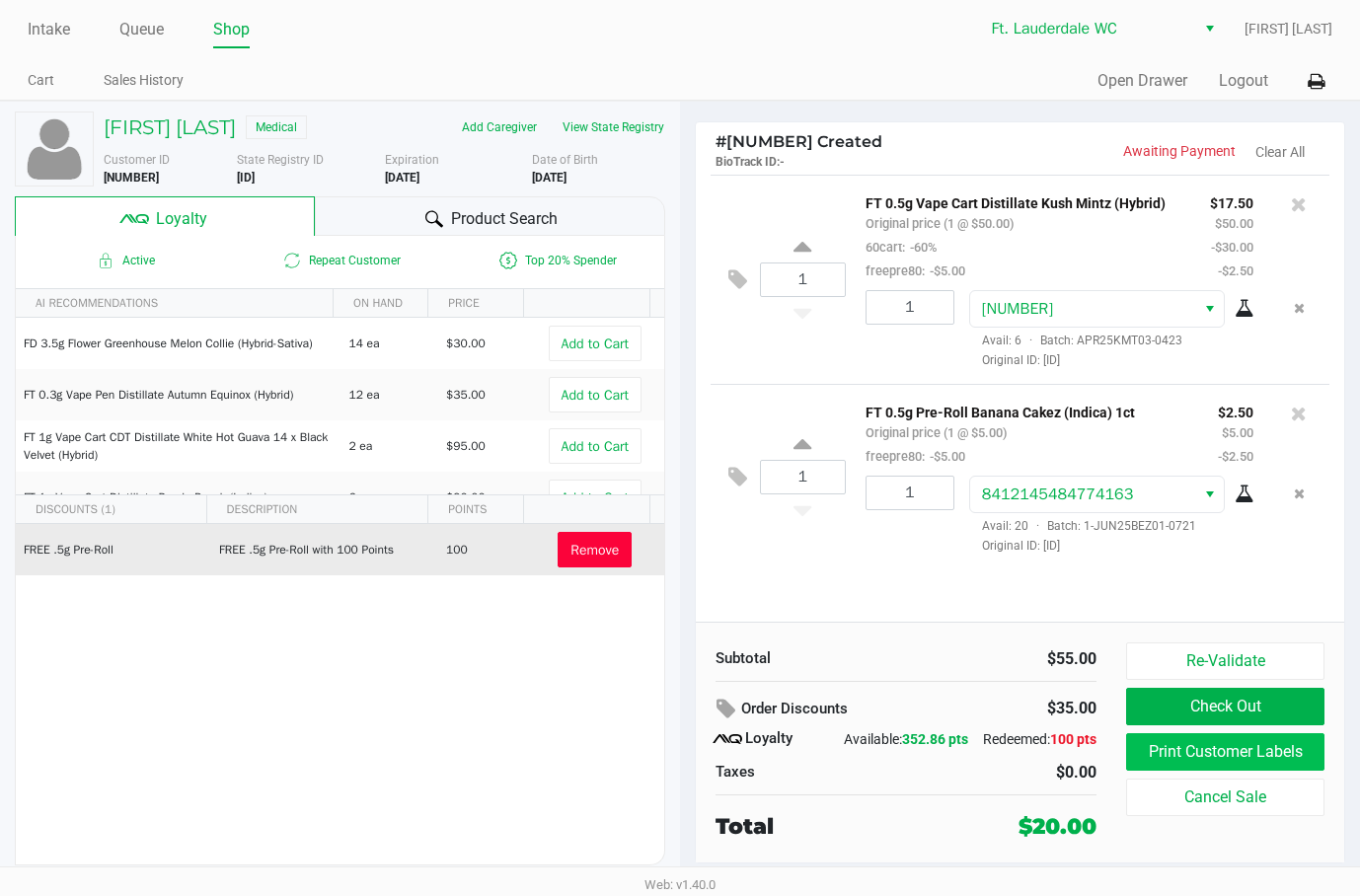 click on "Print Customer Labels" 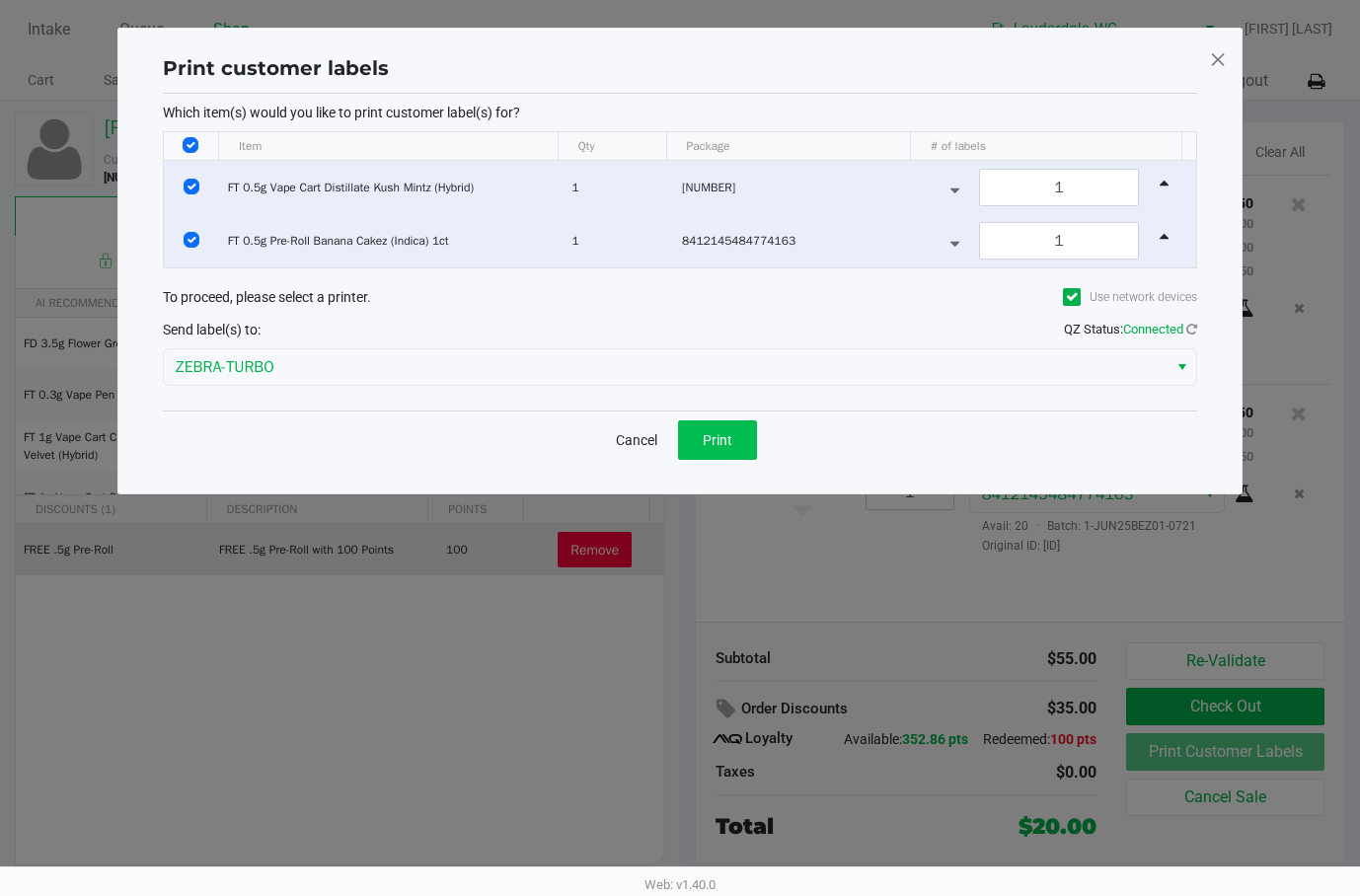 click on "Print" 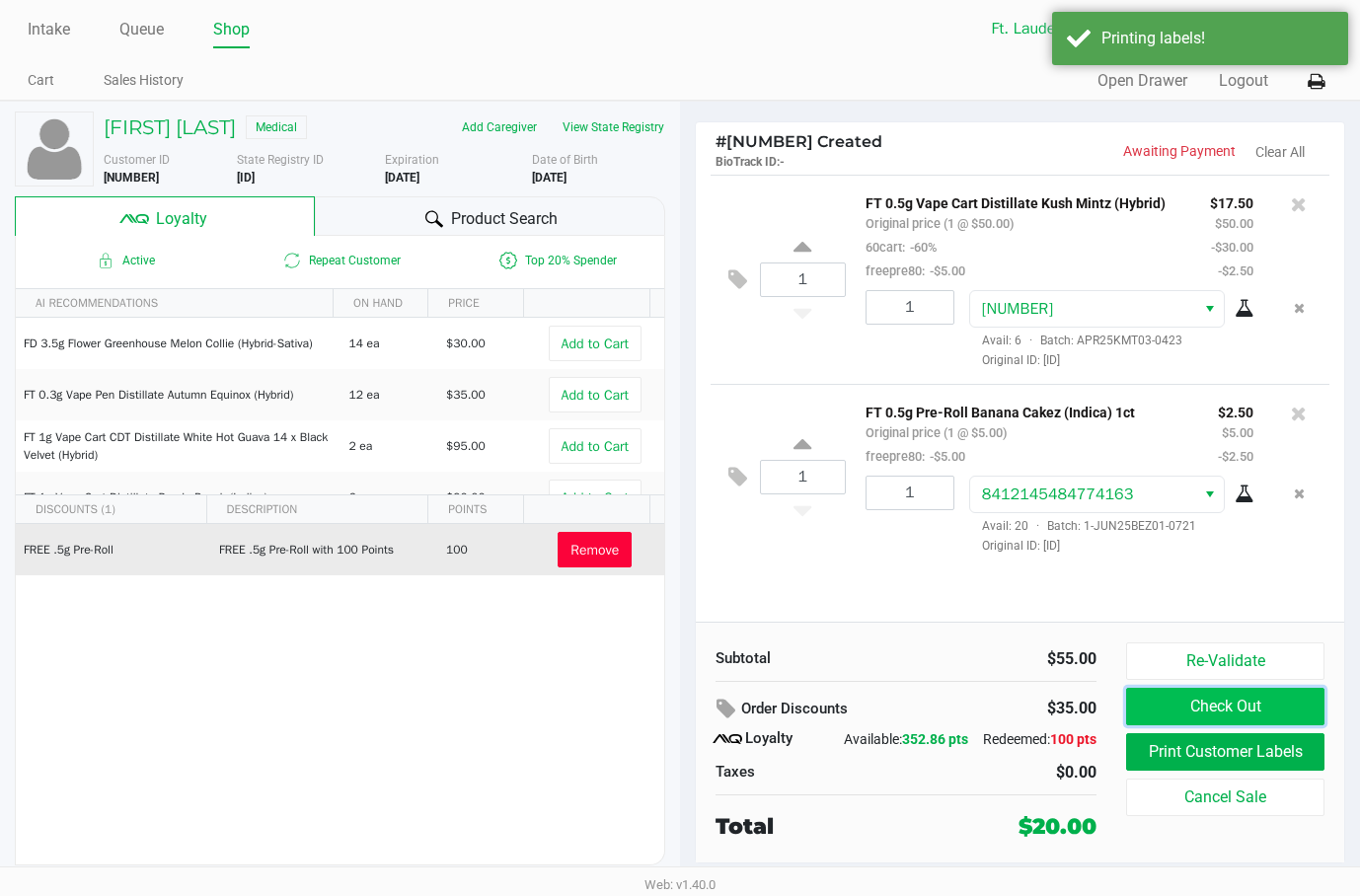 click on "Check Out" 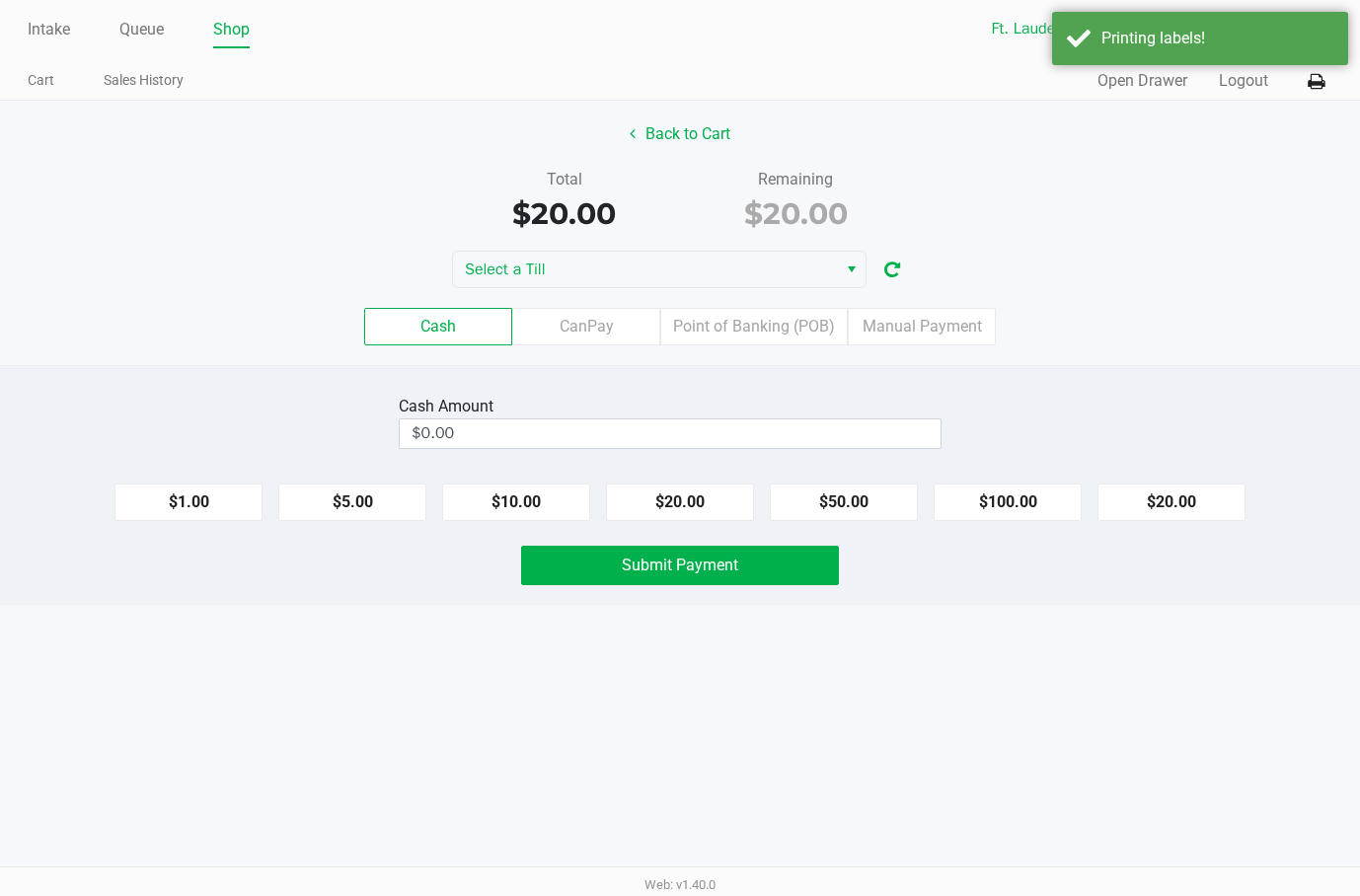 click on "$20.00" 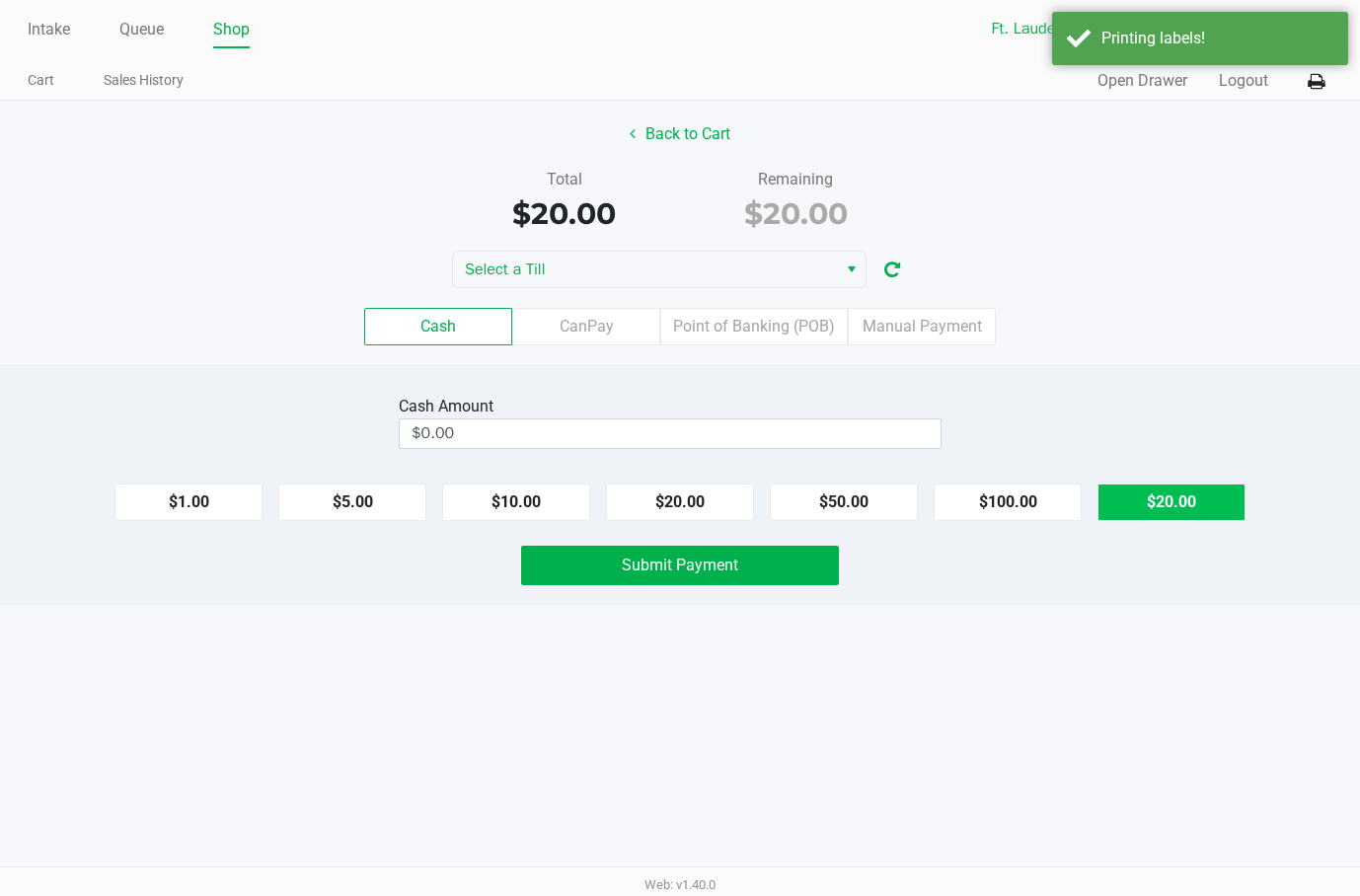 type on "$20.00" 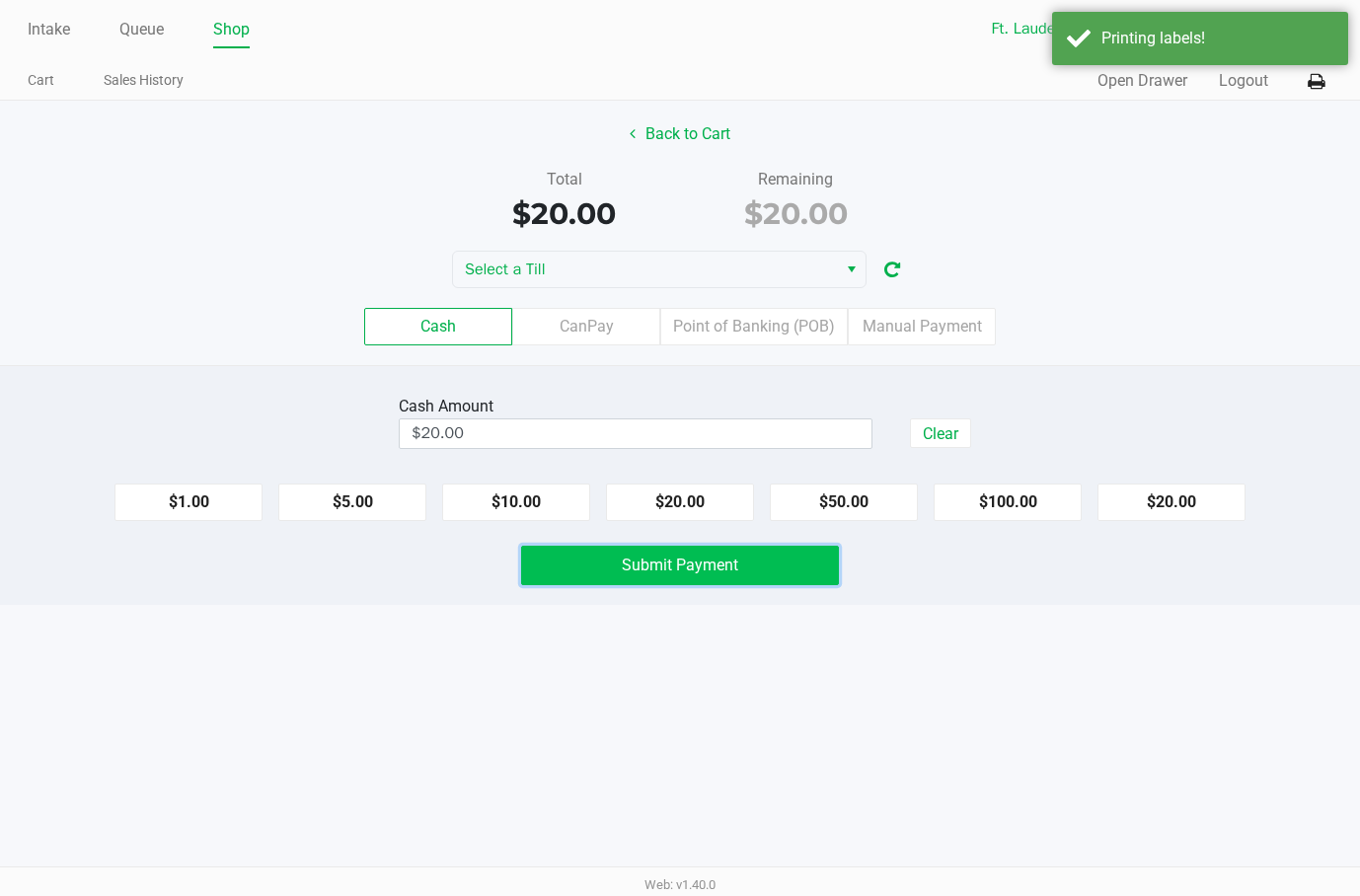 click on "Submit Payment" 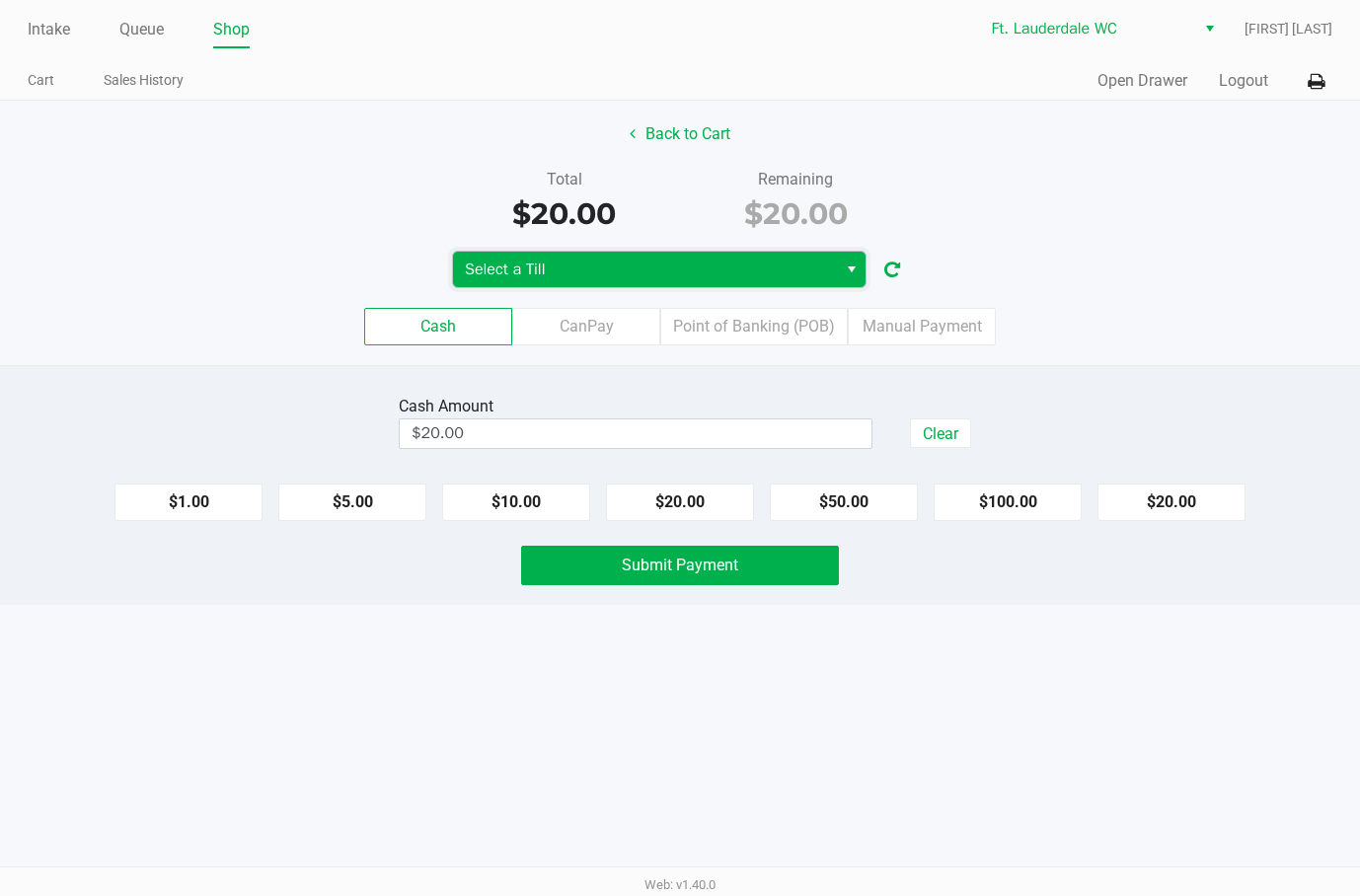 click on "Select a Till" at bounding box center (644, 269) 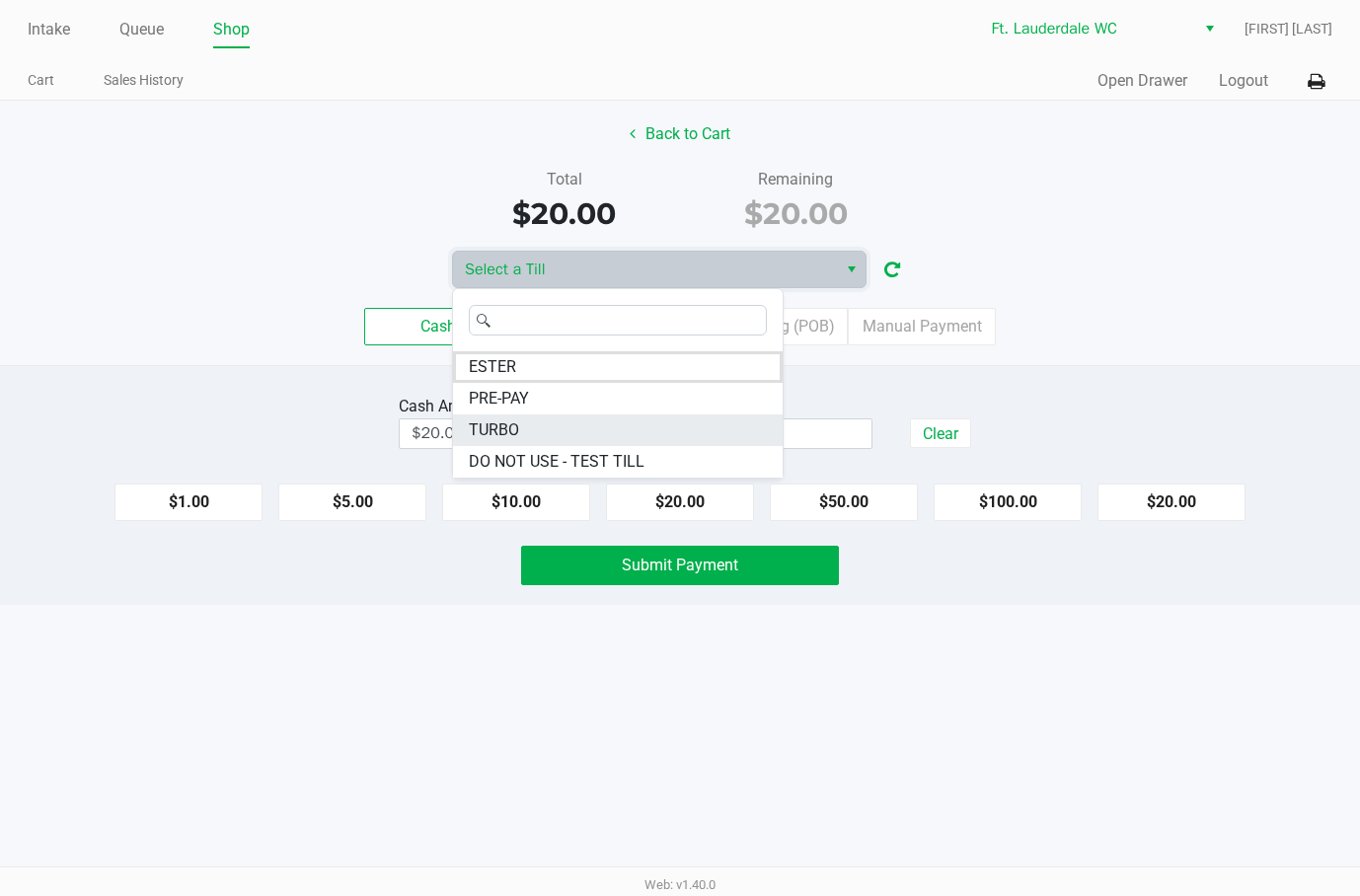 click on "TURBO" at bounding box center (493, 430) 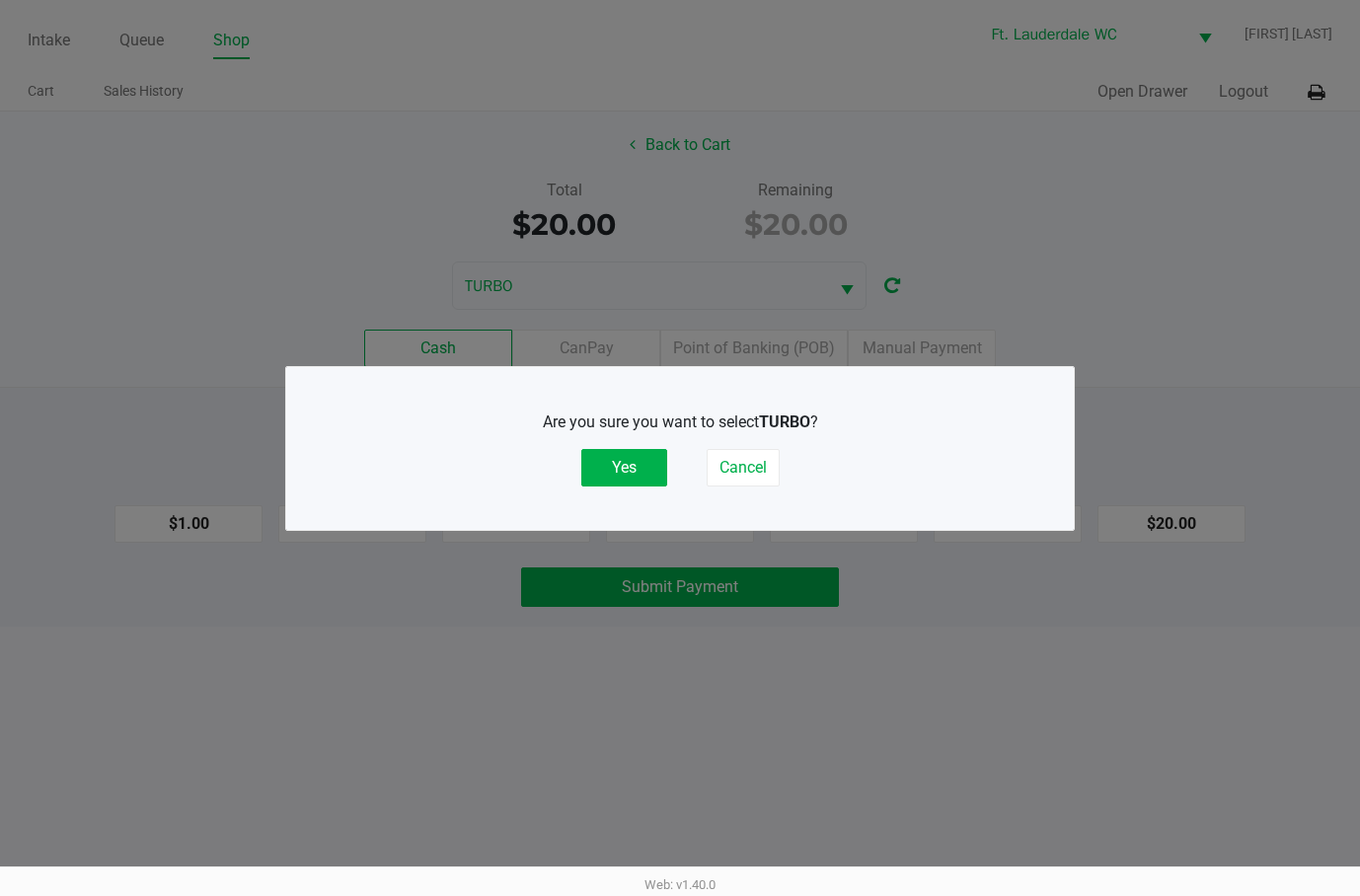 click on "Yes" 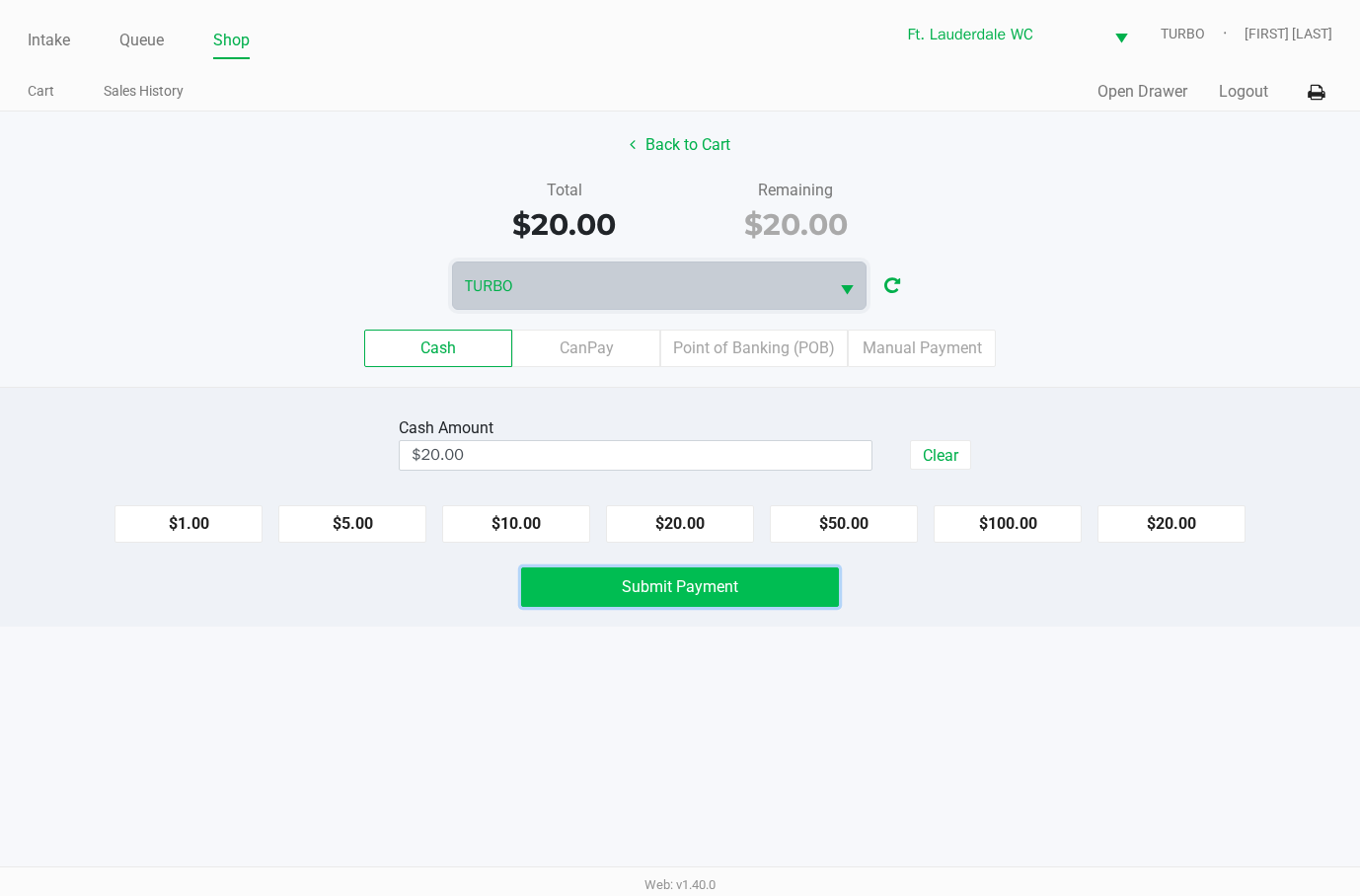 click on "Submit Payment" 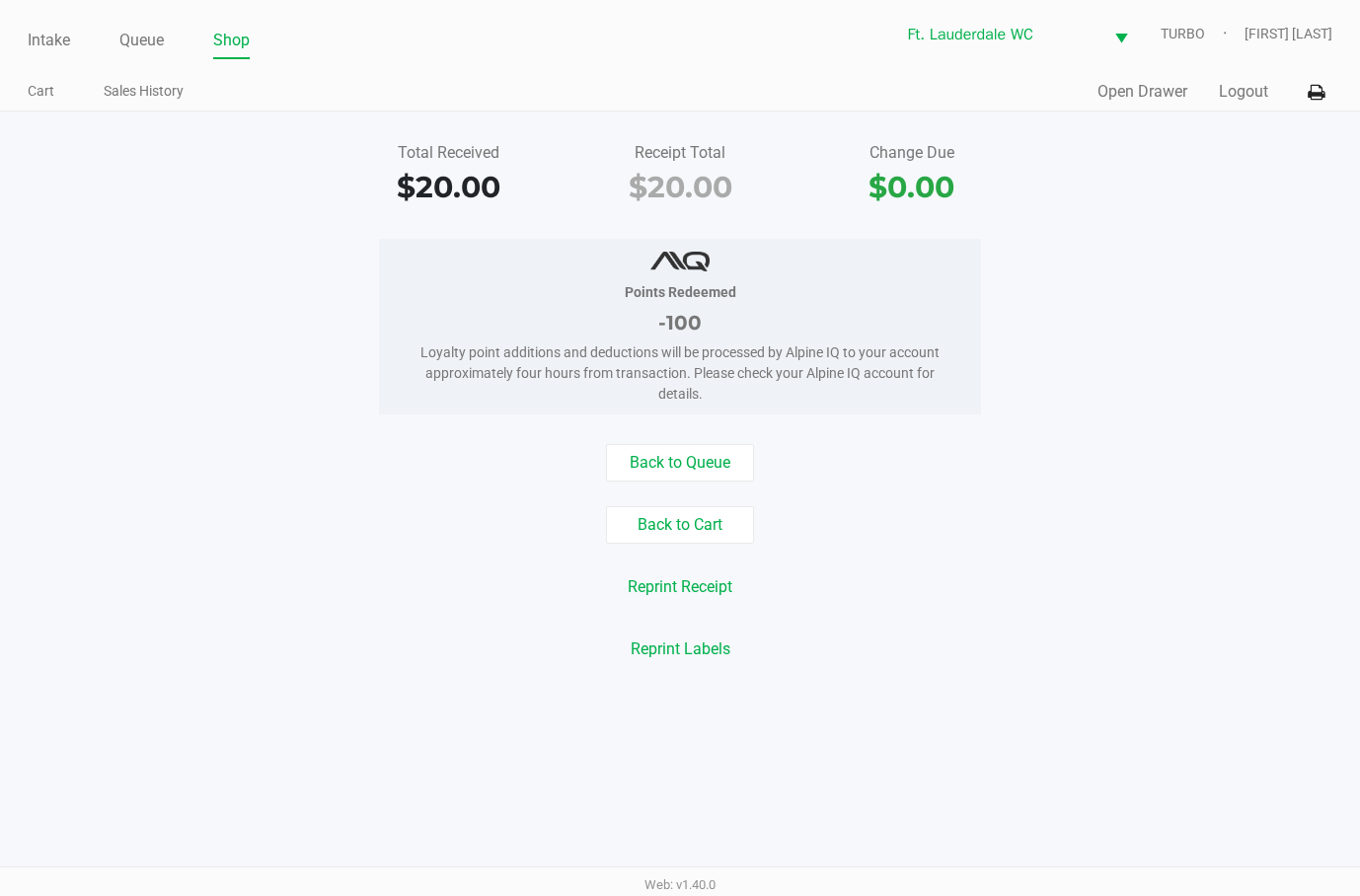 click on "Queue" 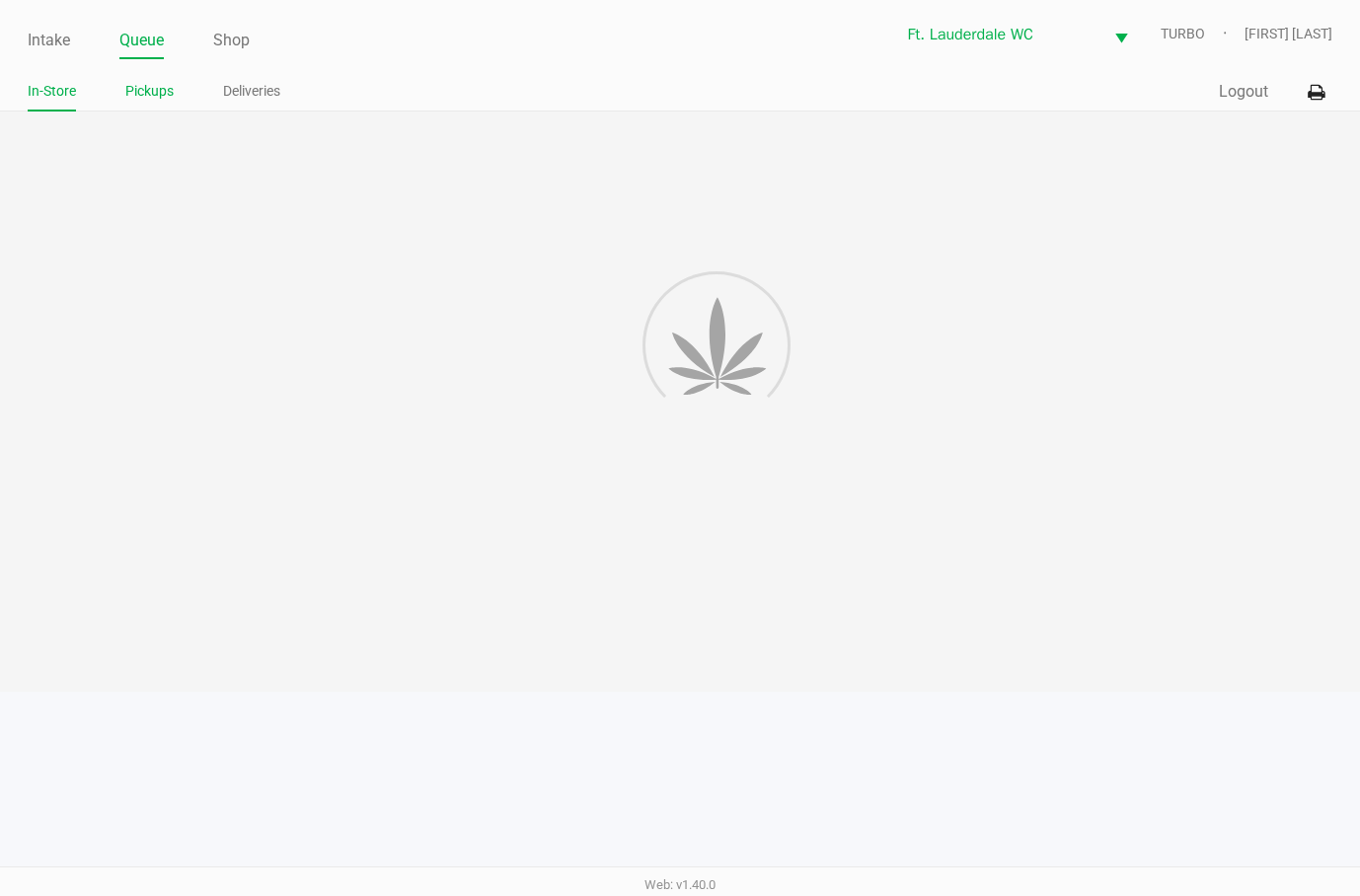 click on "Pickups" 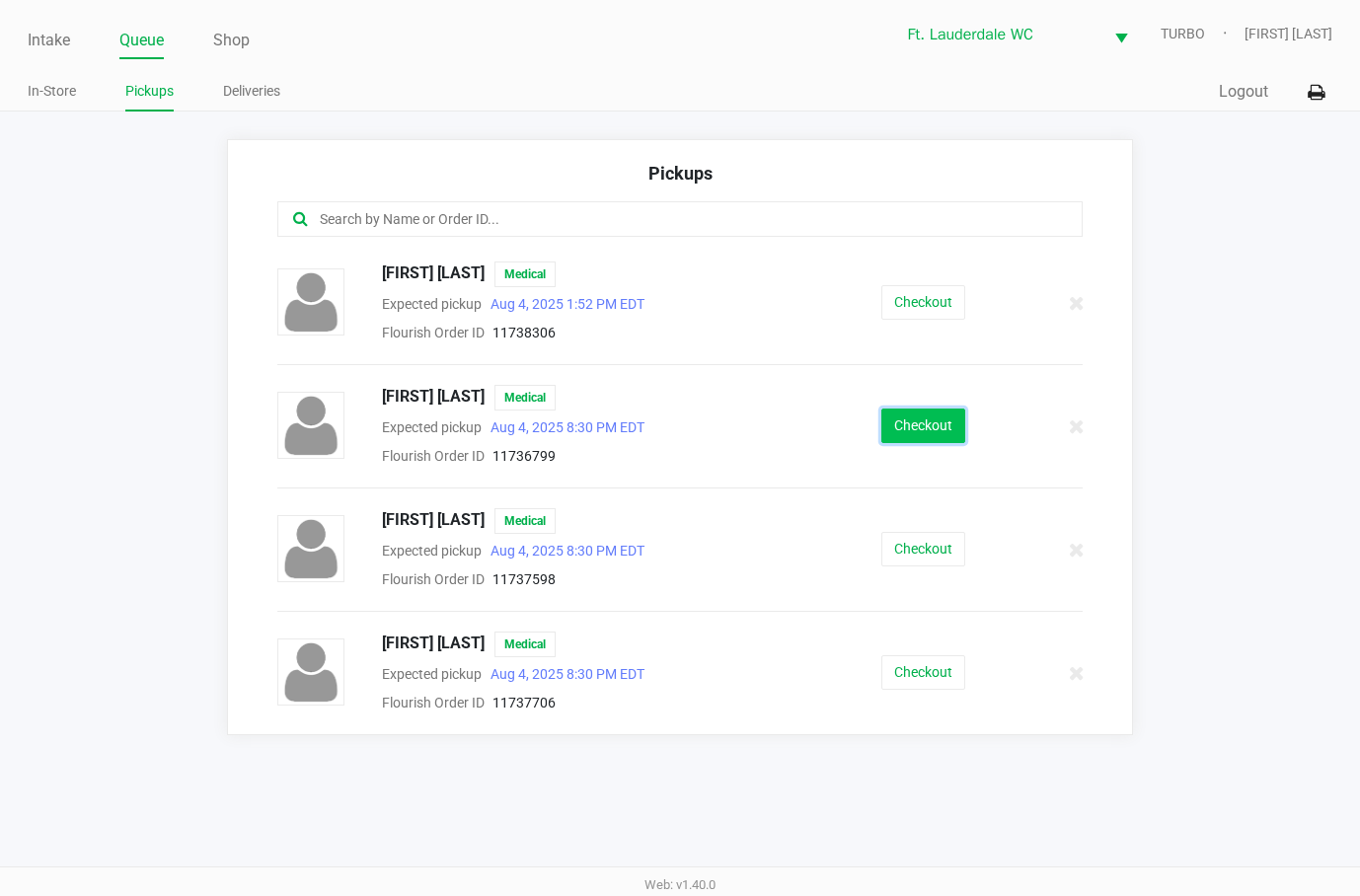click on "Checkout" 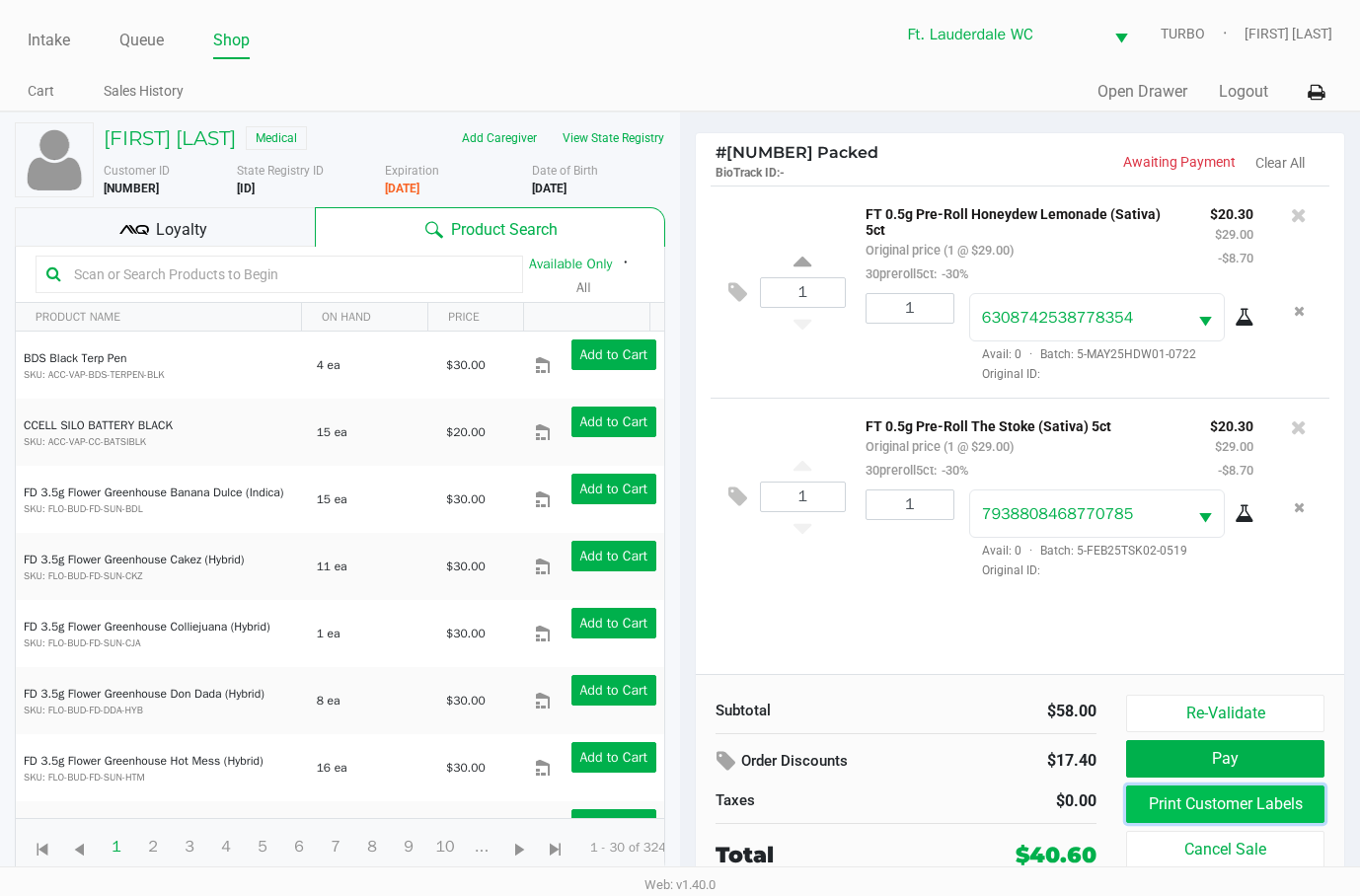 click on "Print Customer Labels" 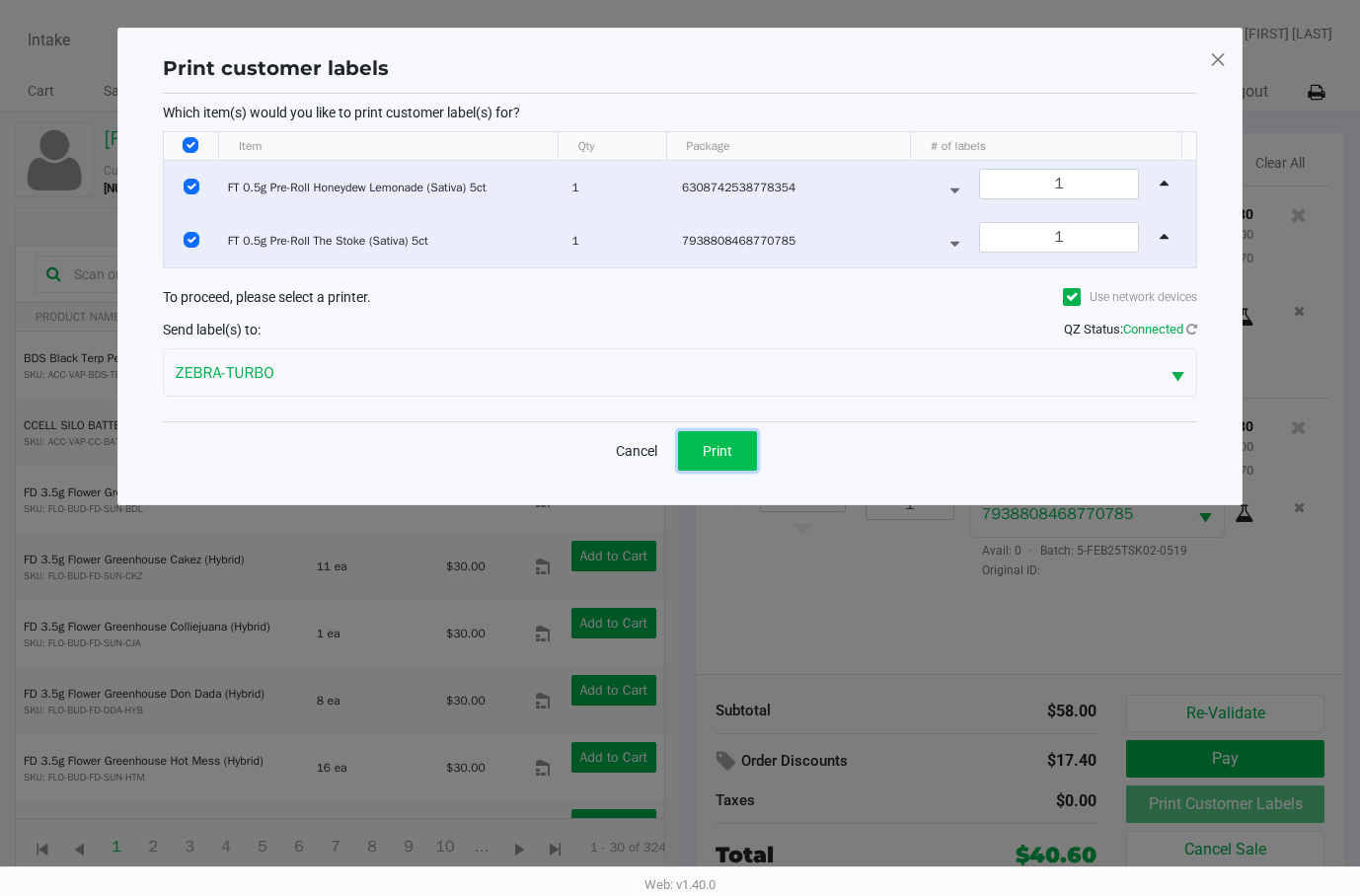 click on "Print" 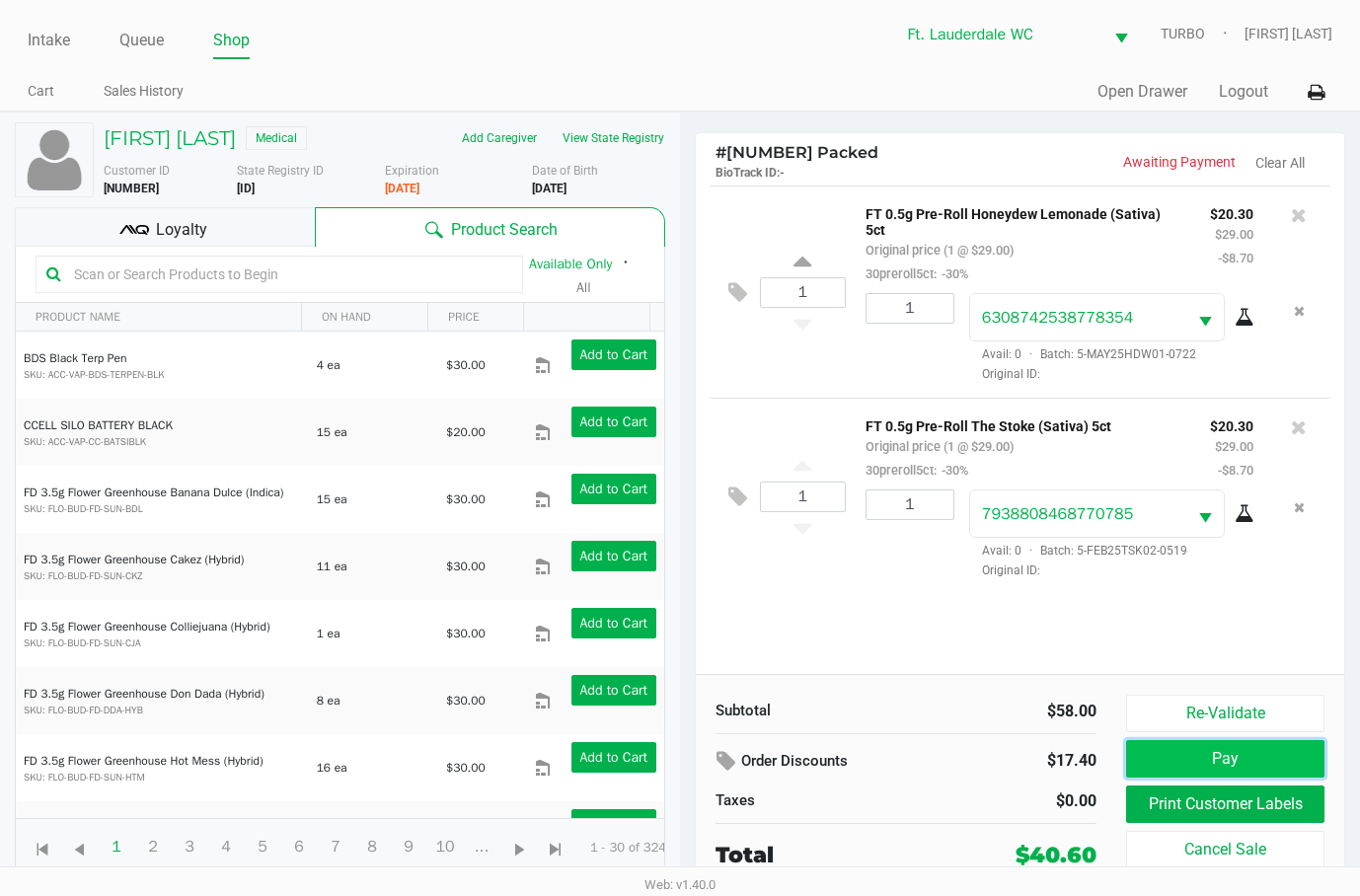 click on "Pay" 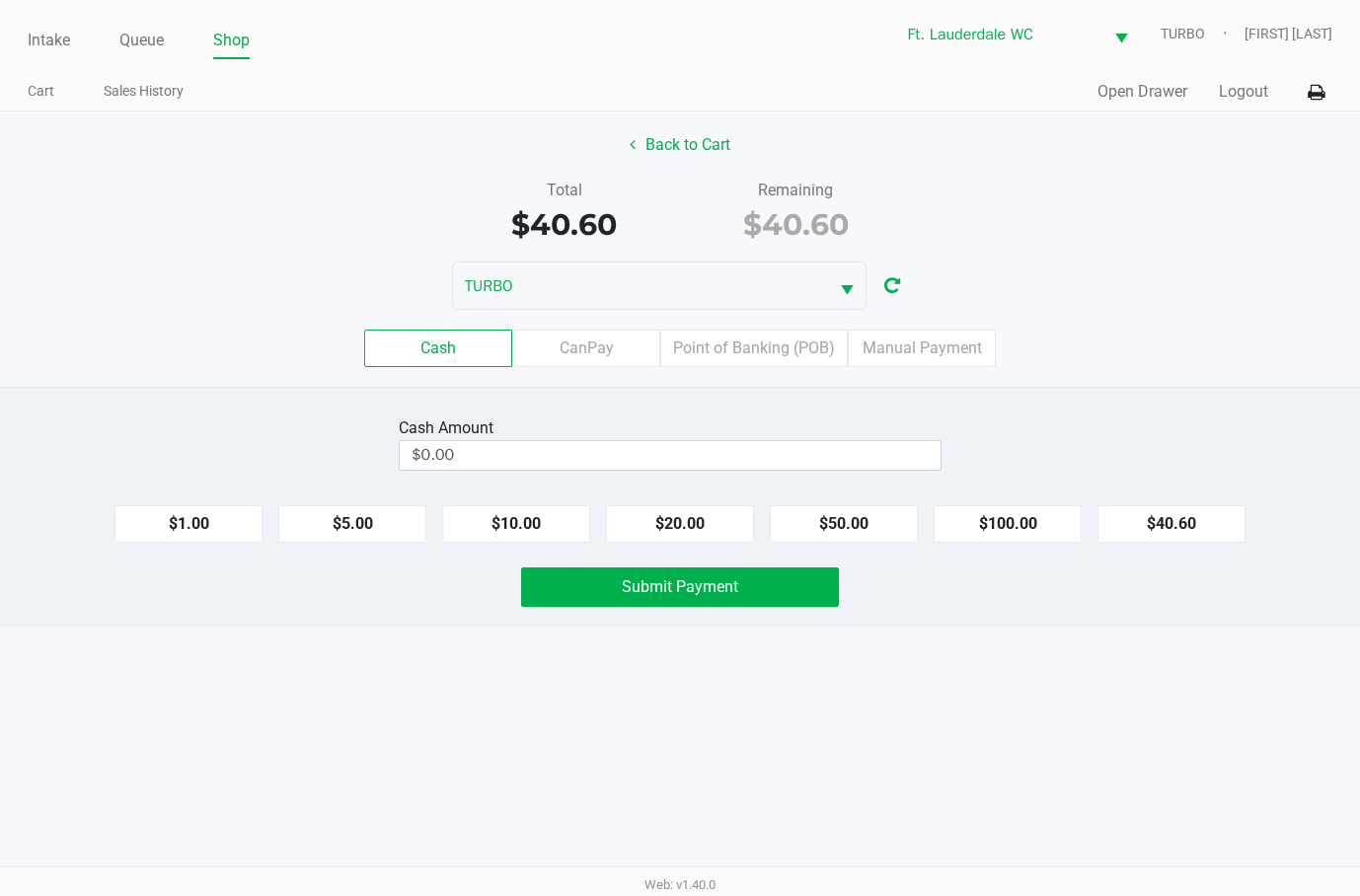 click on "Back to Cart" 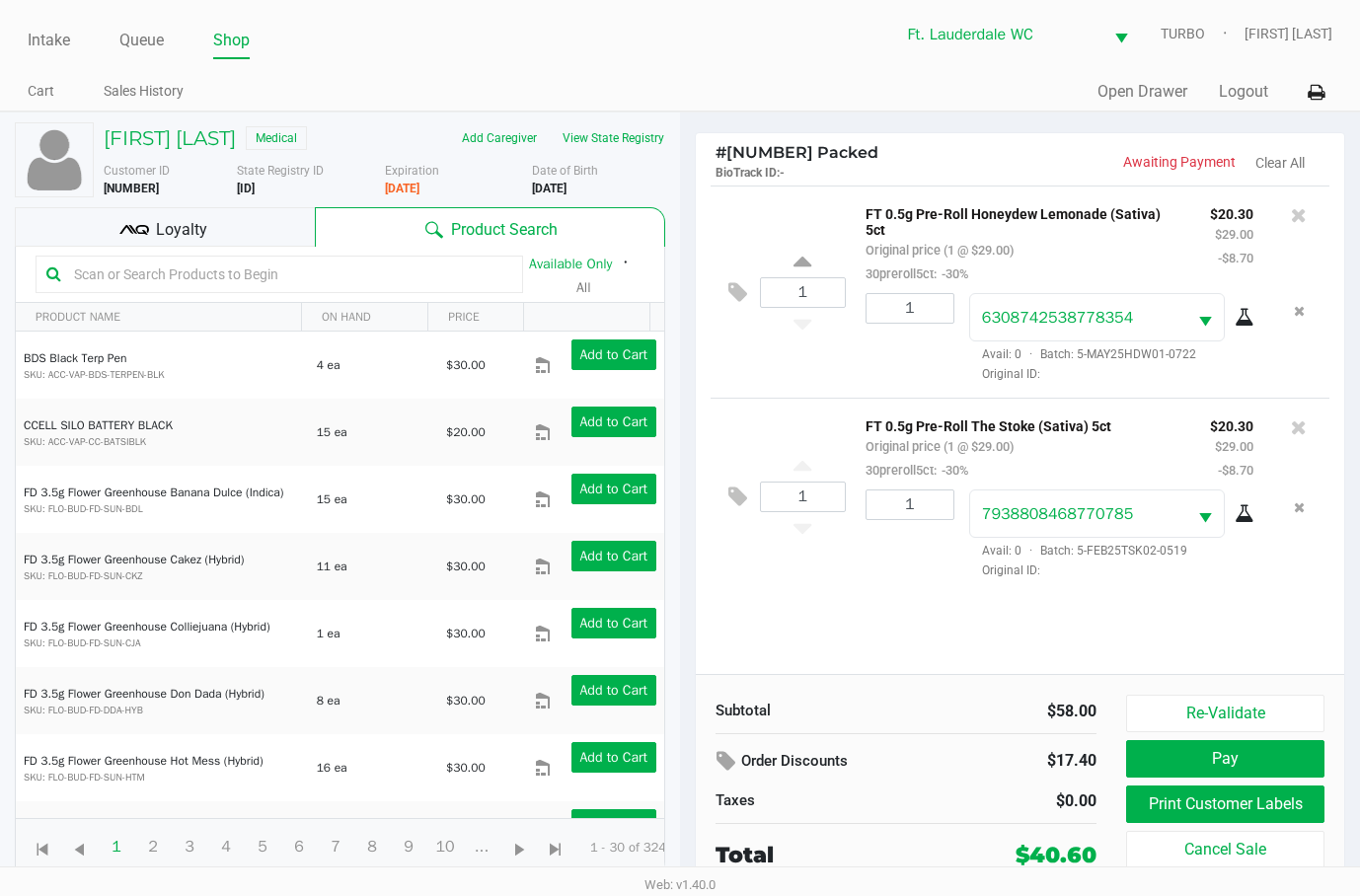click on "Print Customer Labels" 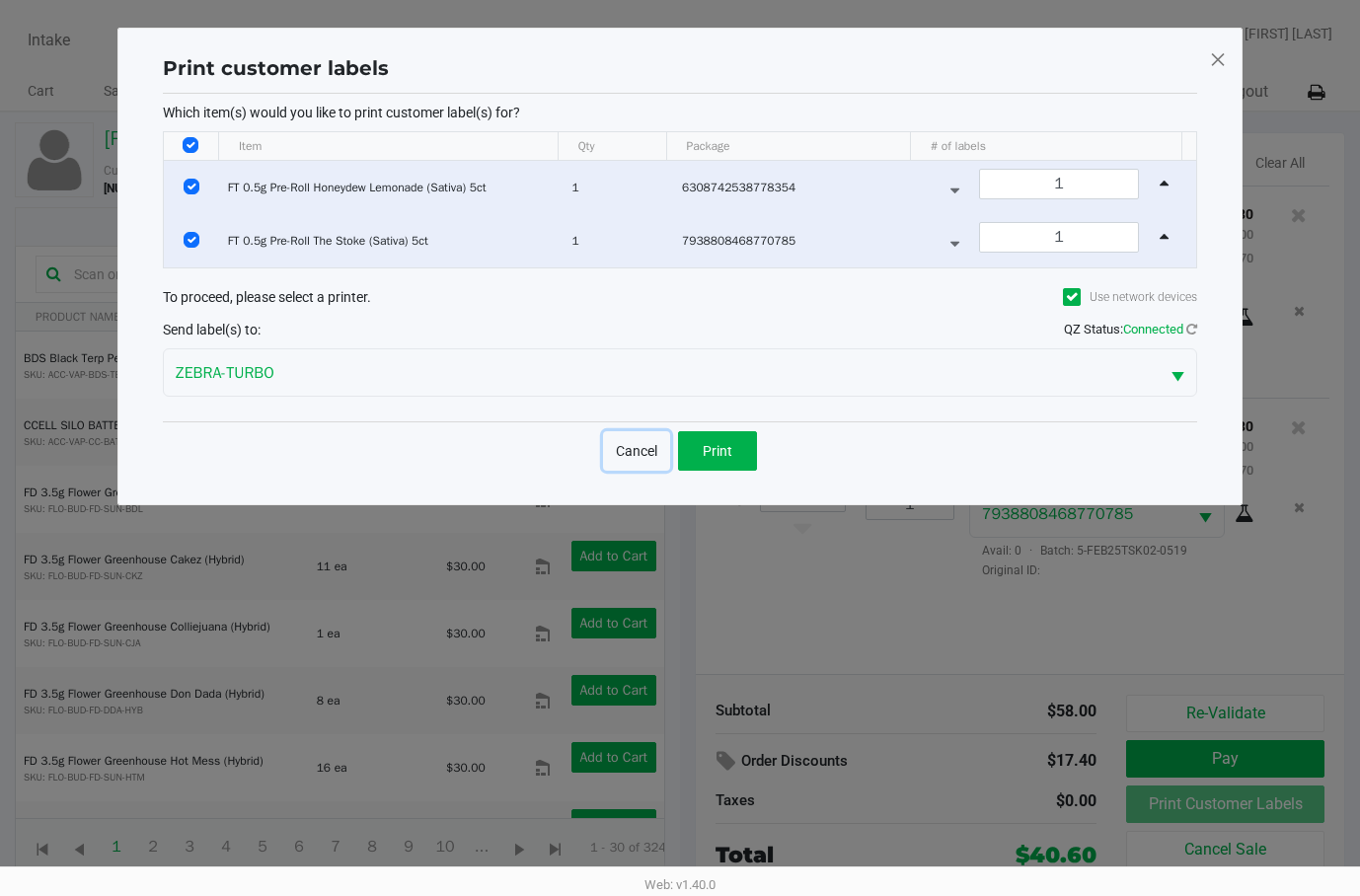 click on "Cancel" 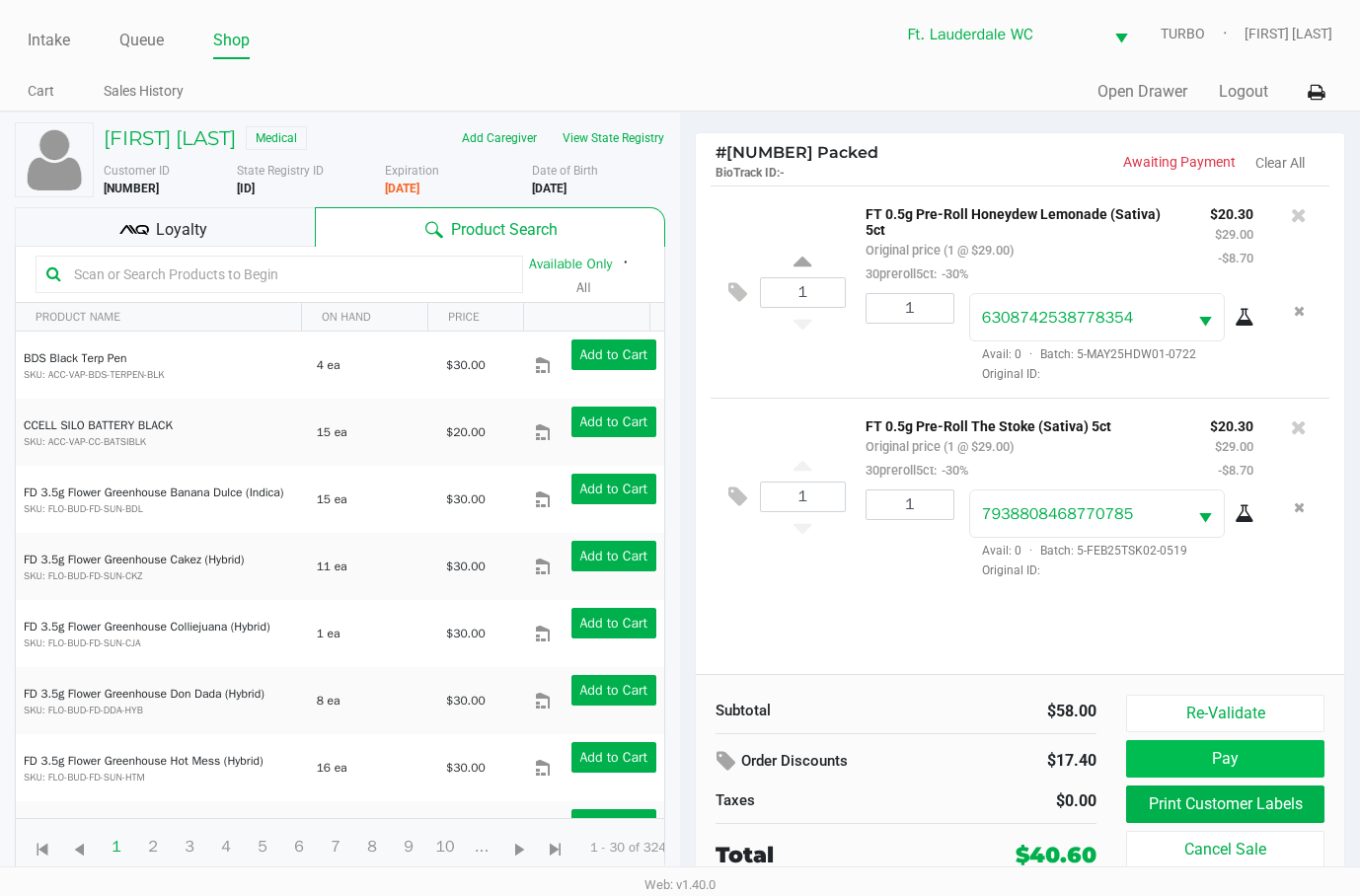 click on "Pay" 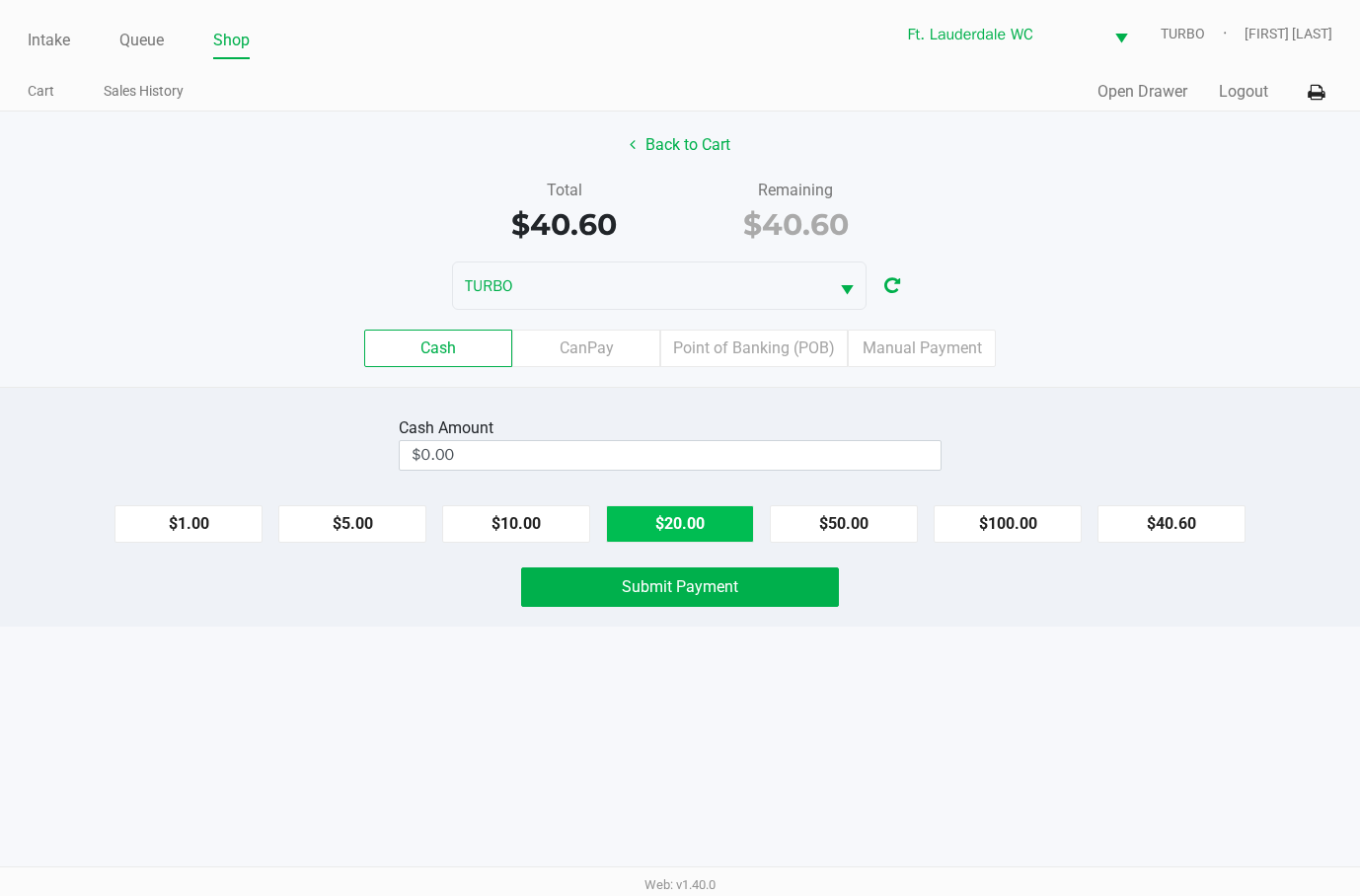 click on "$20.00" 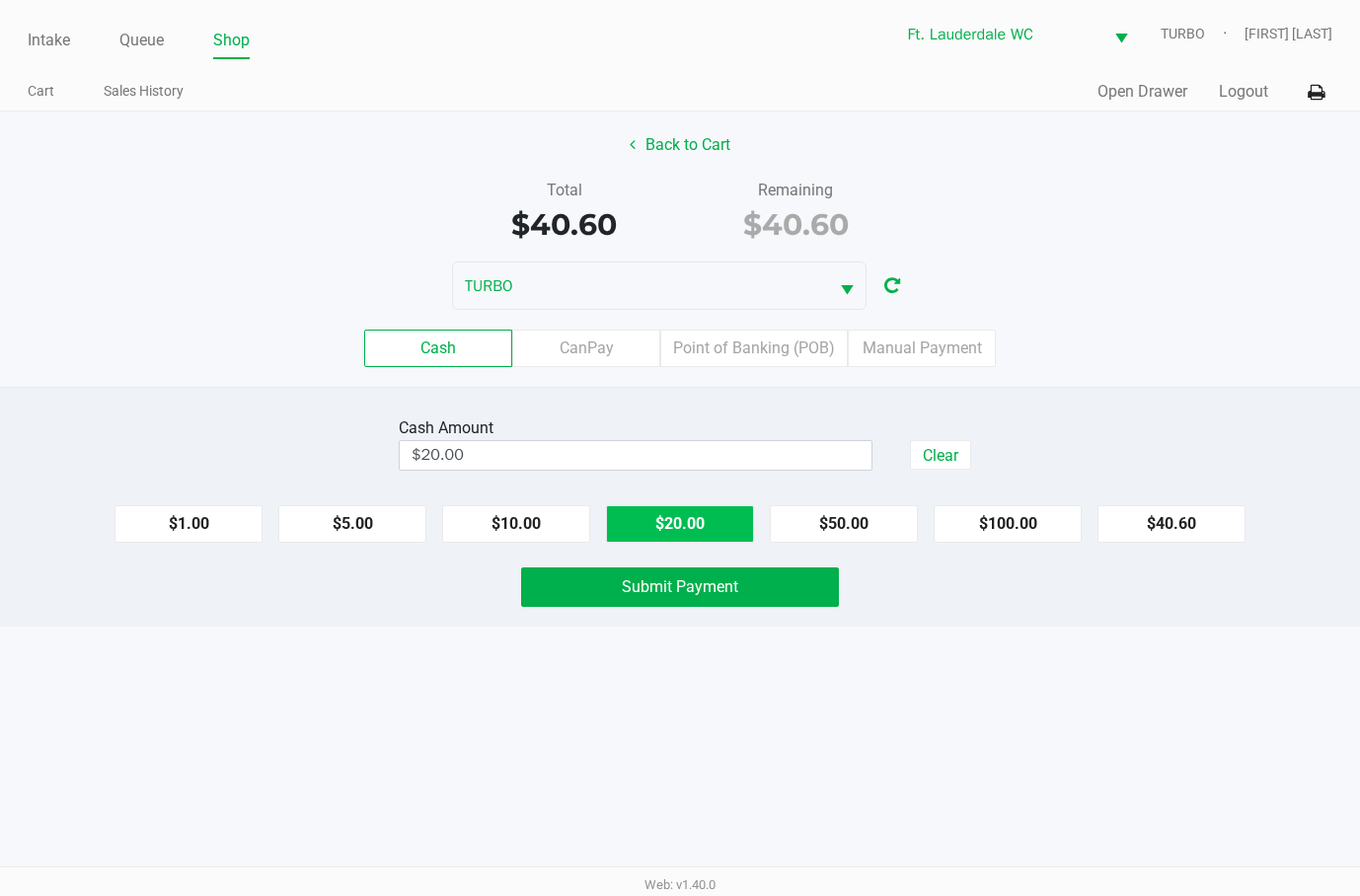 click on "$20.00" 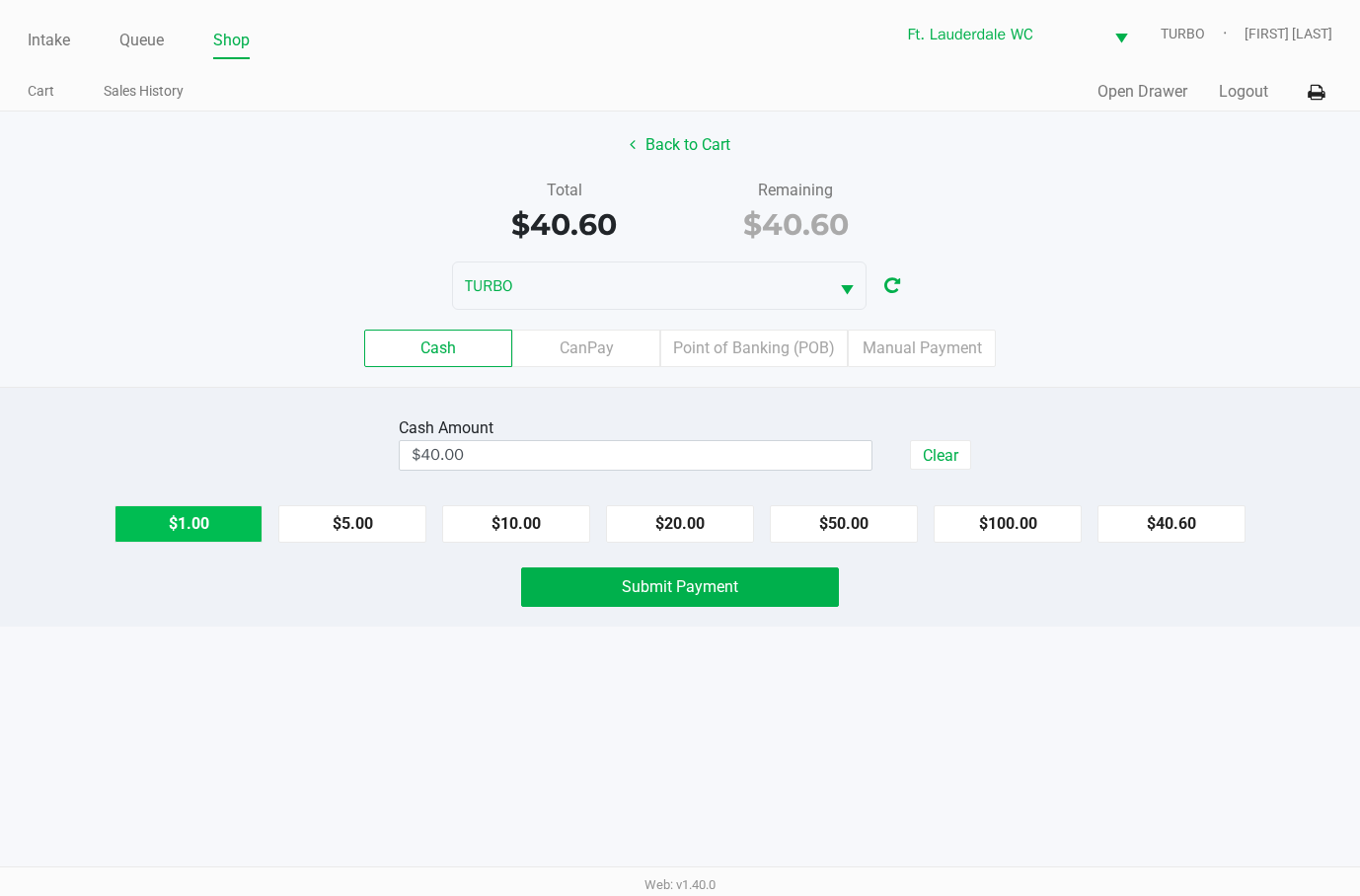 click on "$1.00" 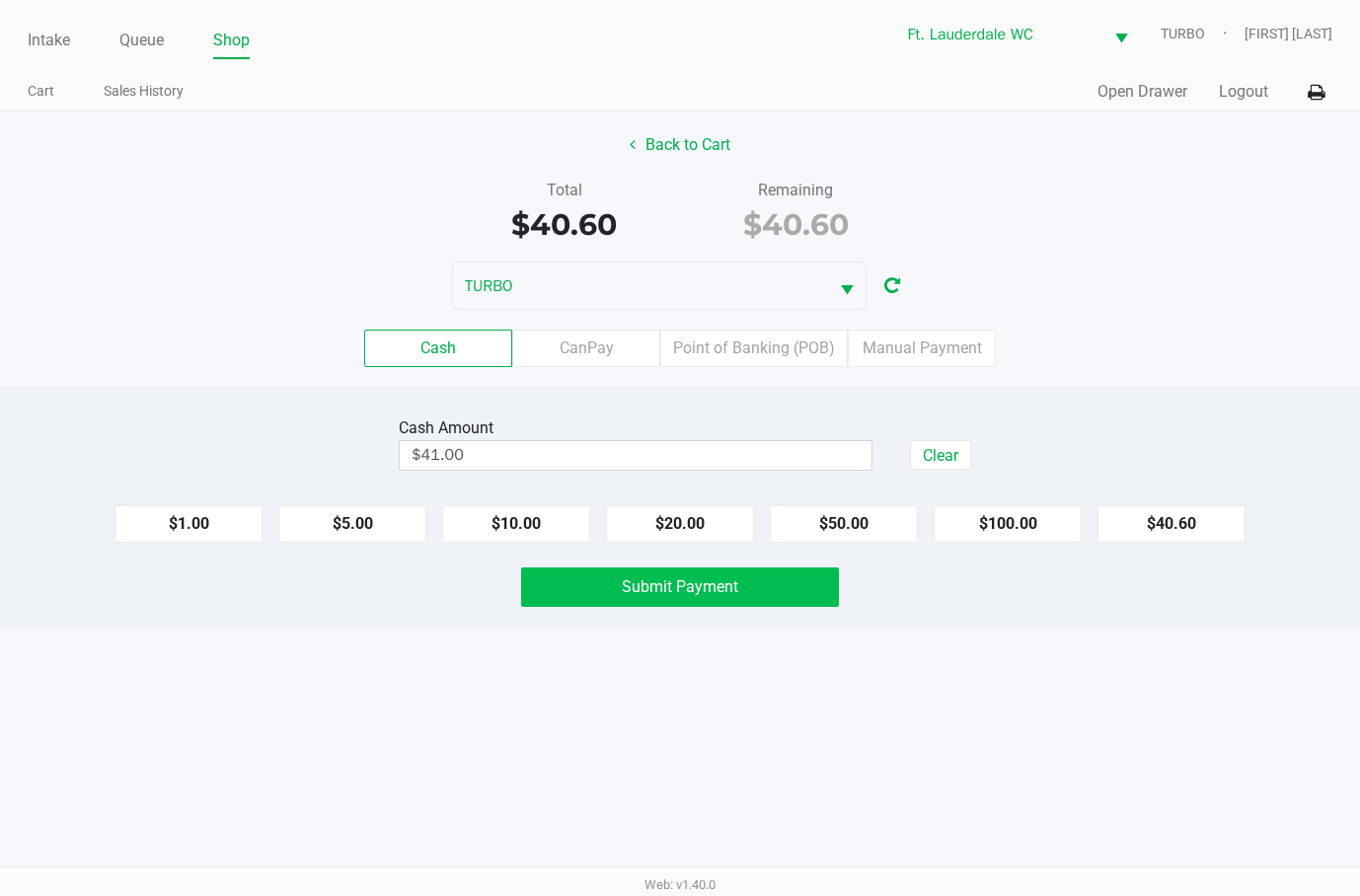 click on "Submit Payment" 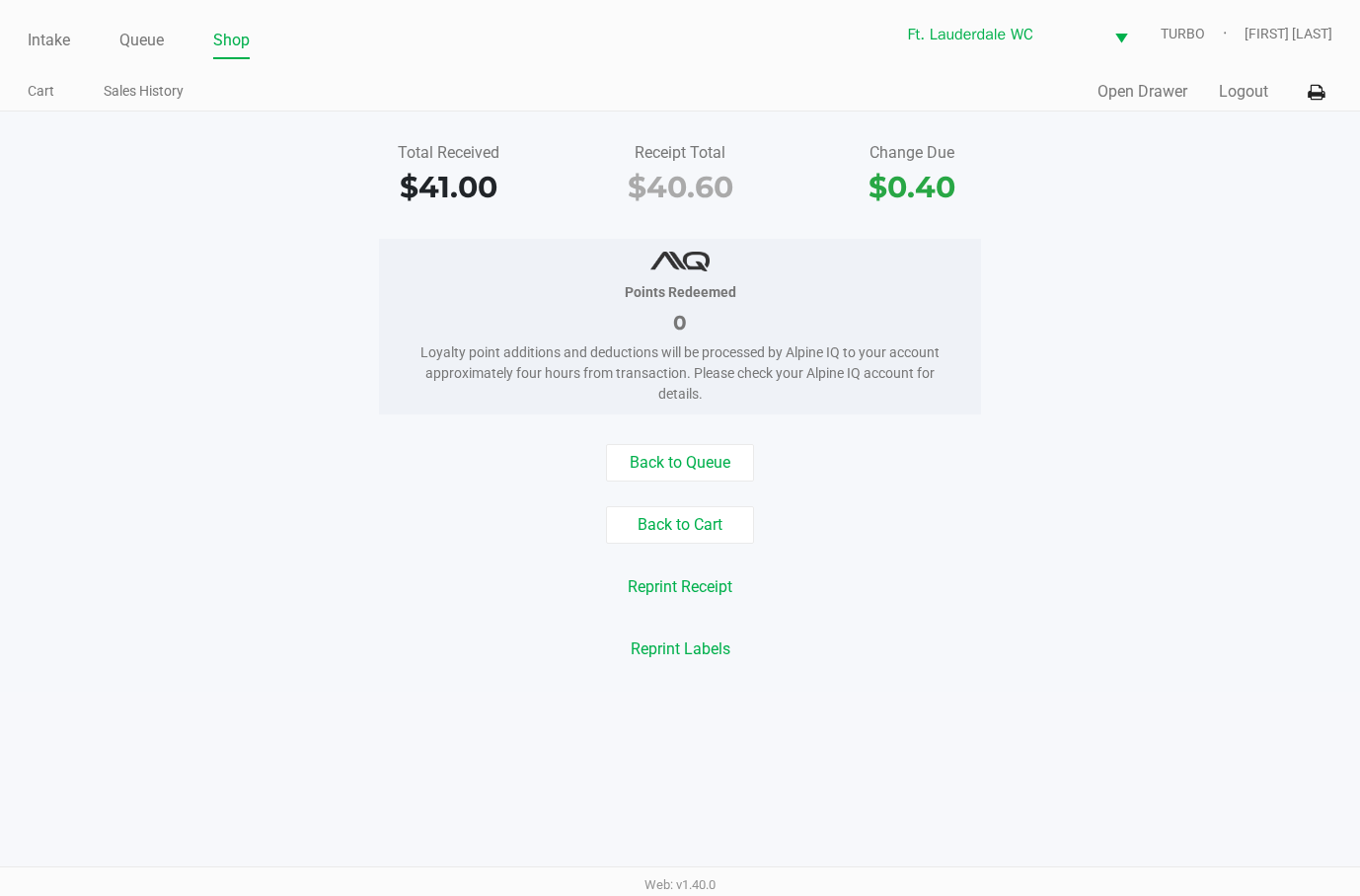 click on "Logout" 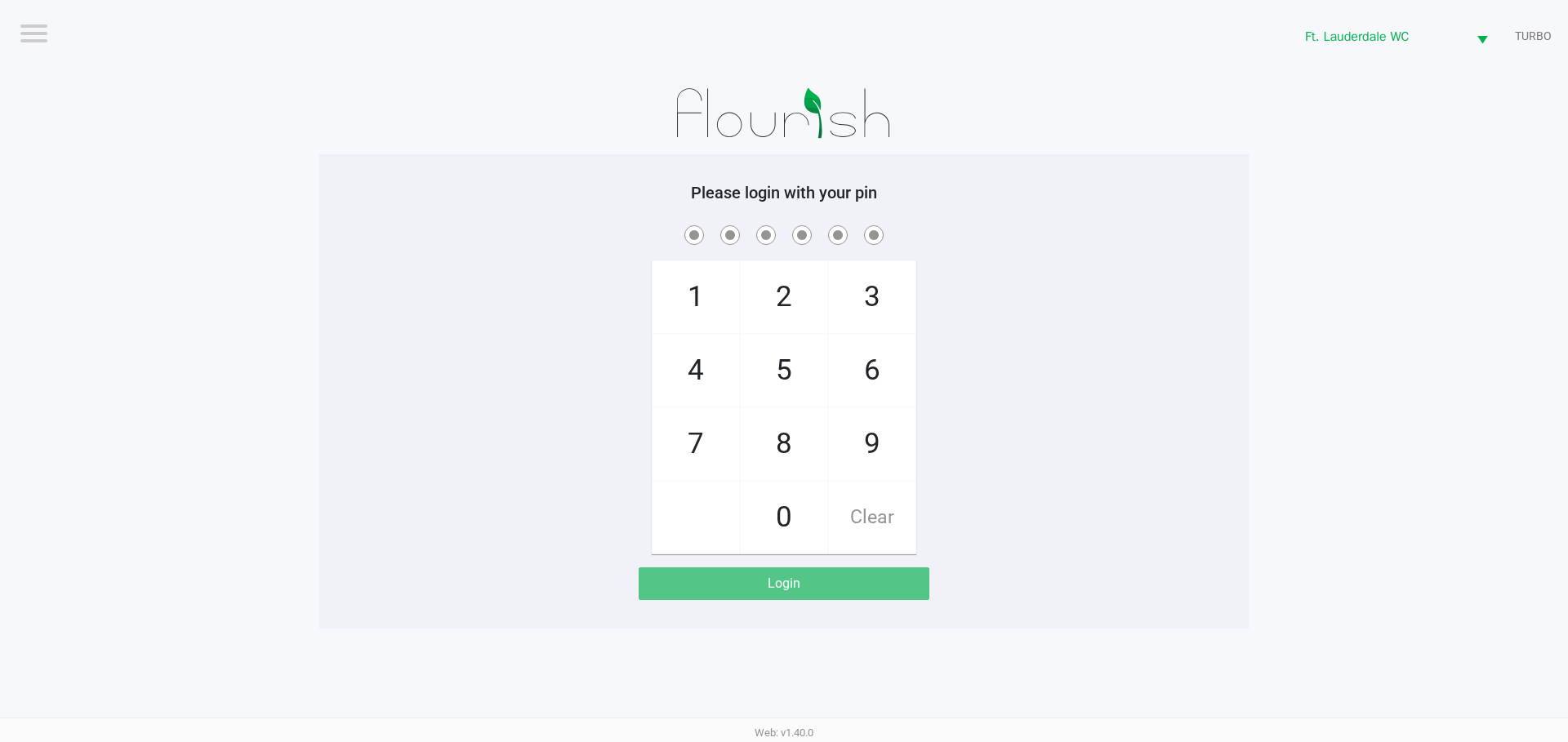 click on "1   4   7       2   5   8   0   3   6   9   Clear" 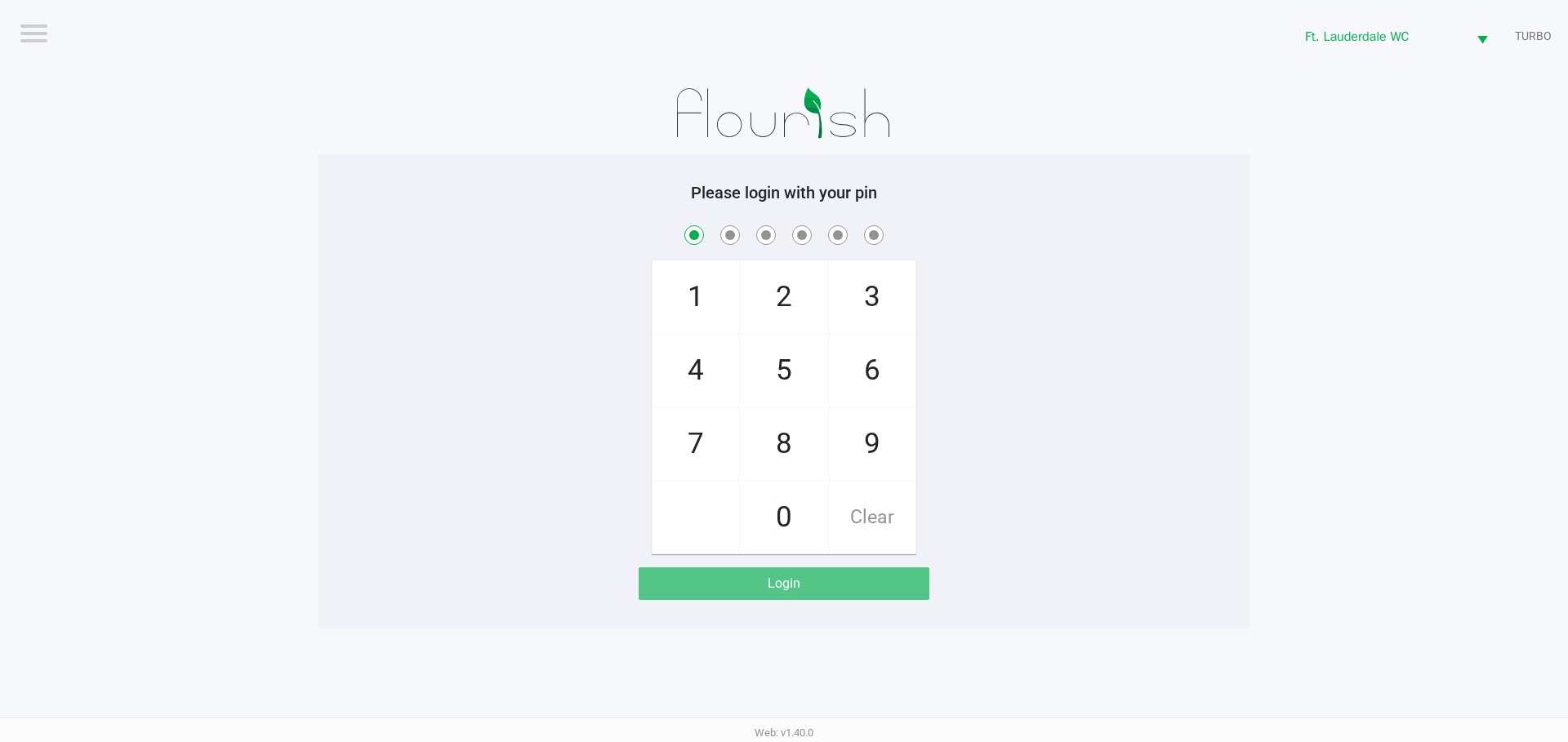 checkbox on "true" 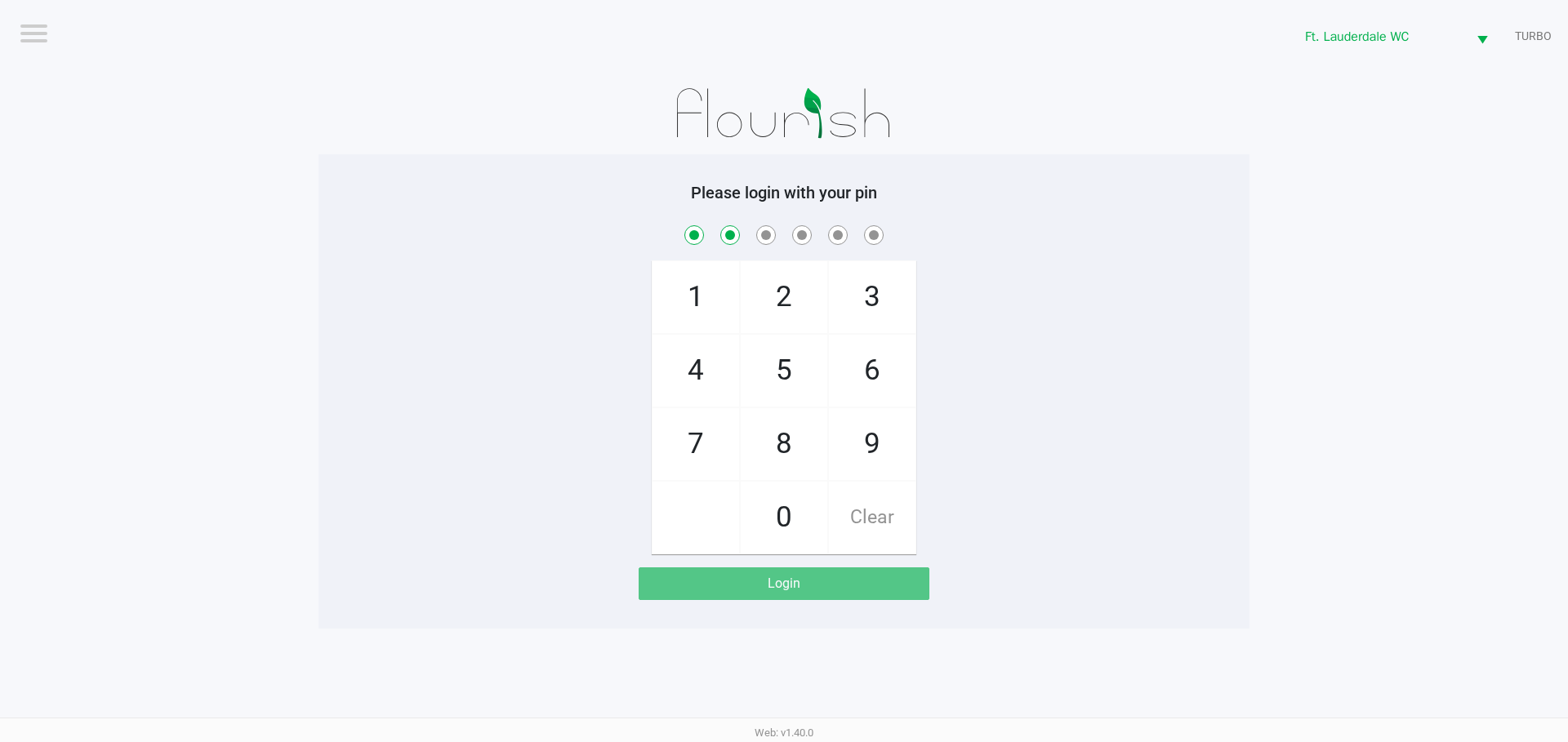 checkbox on "true" 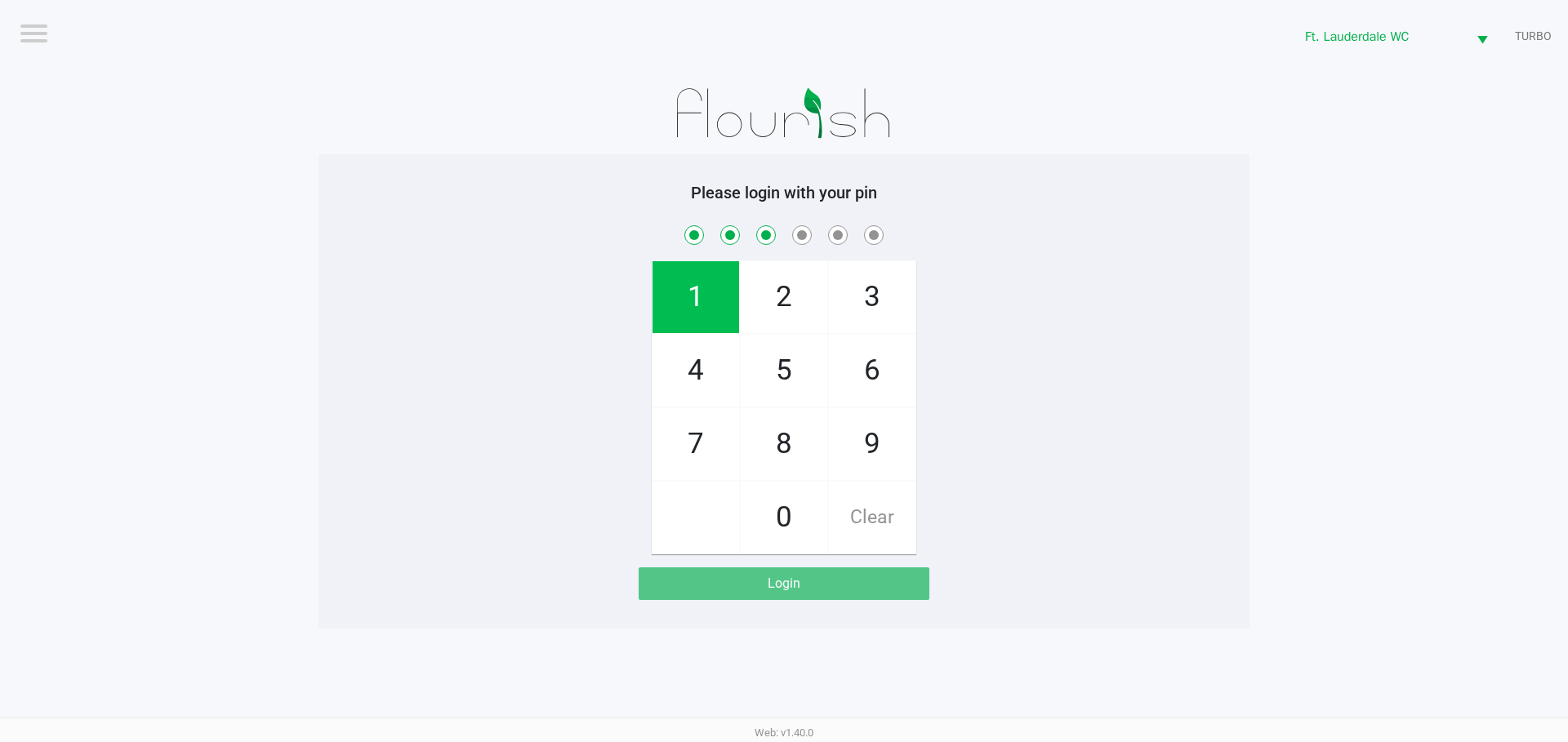 checkbox on "true" 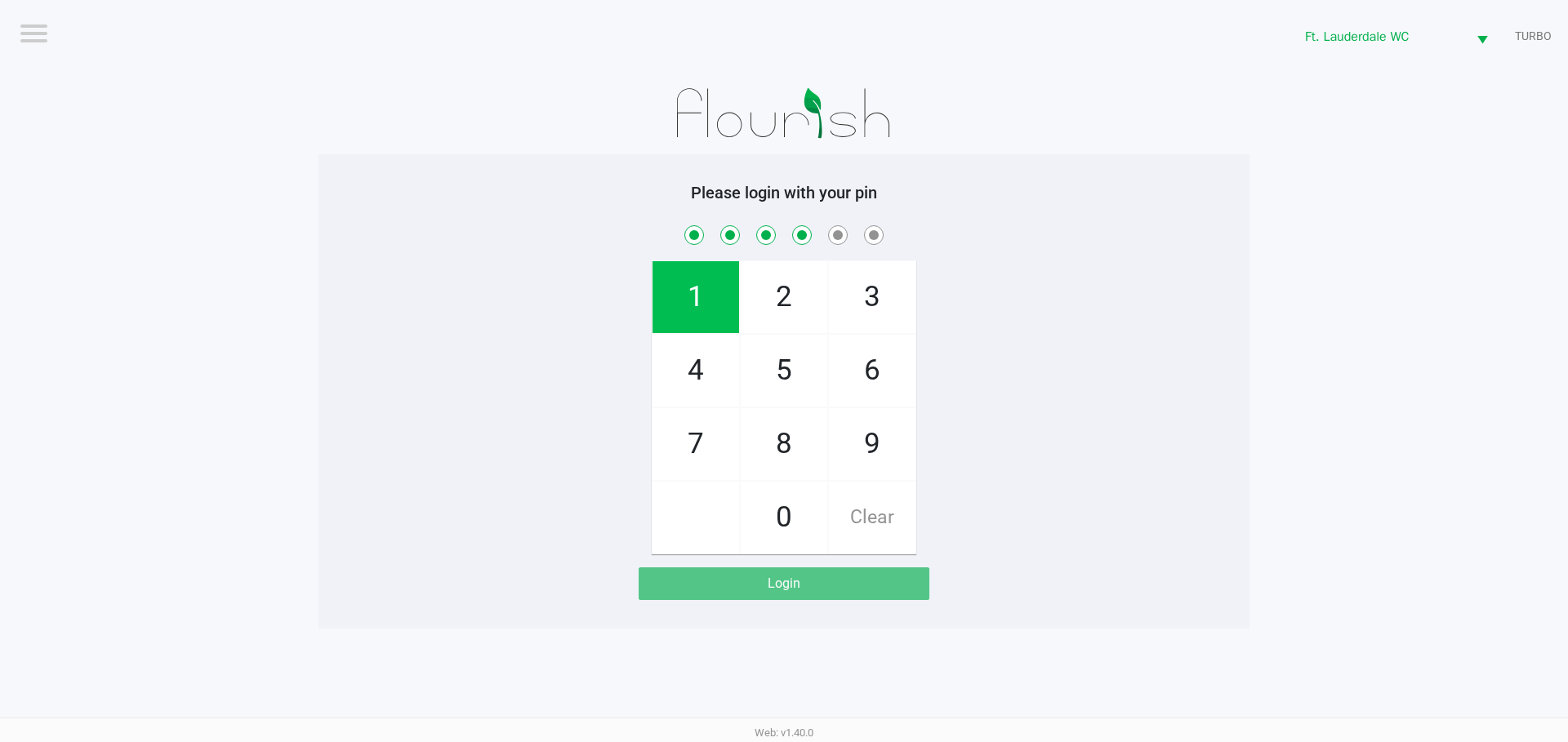 checkbox on "true" 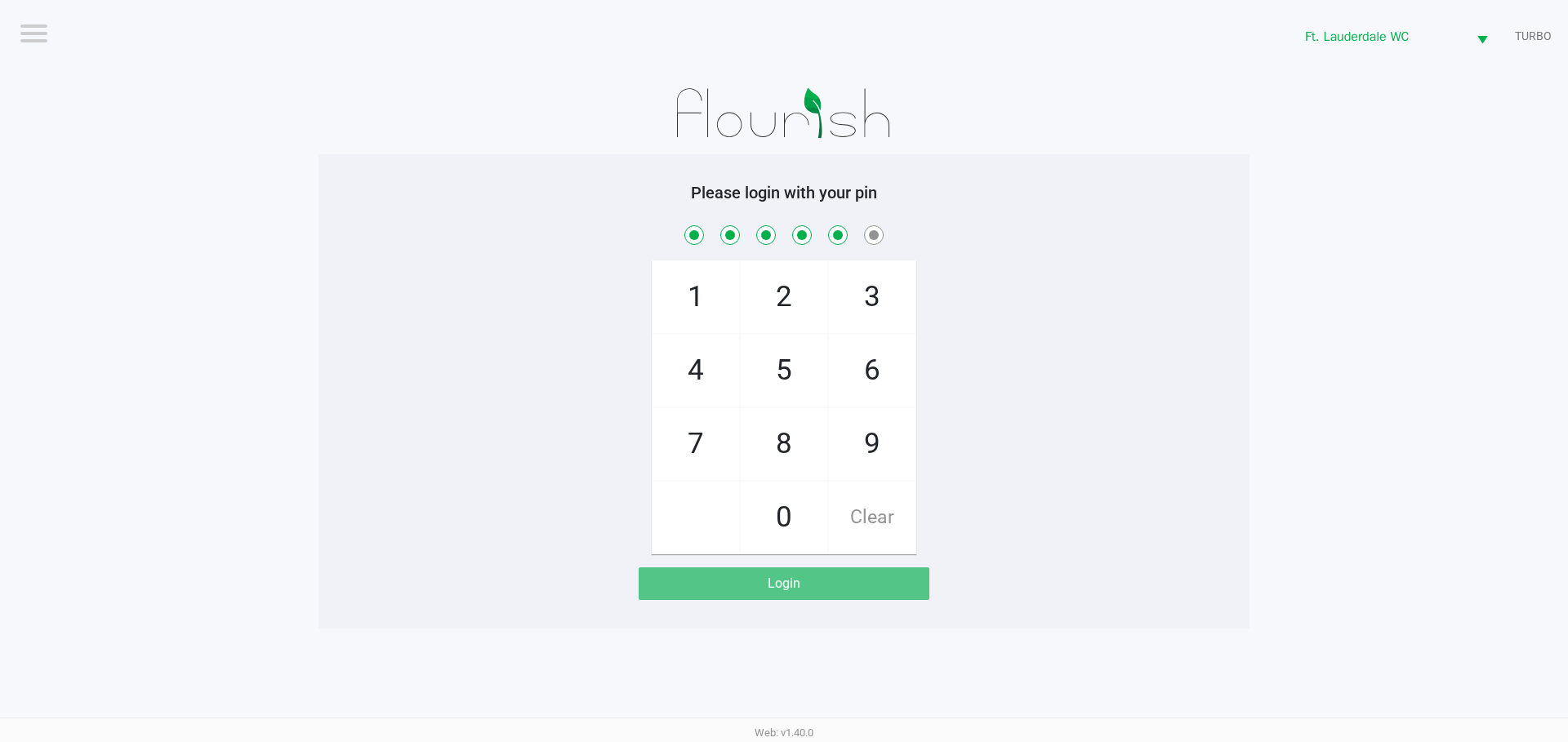 checkbox on "true" 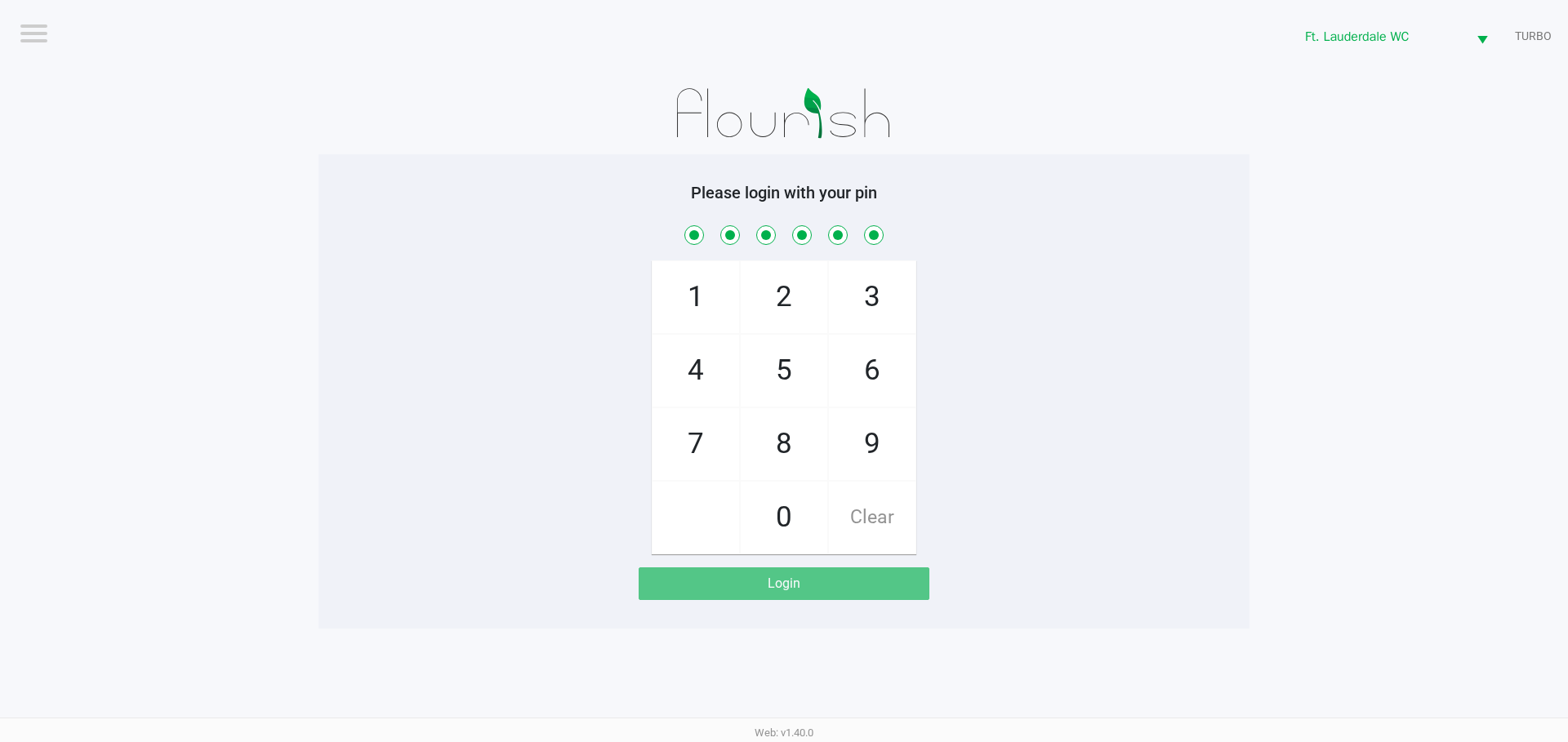 checkbox on "true" 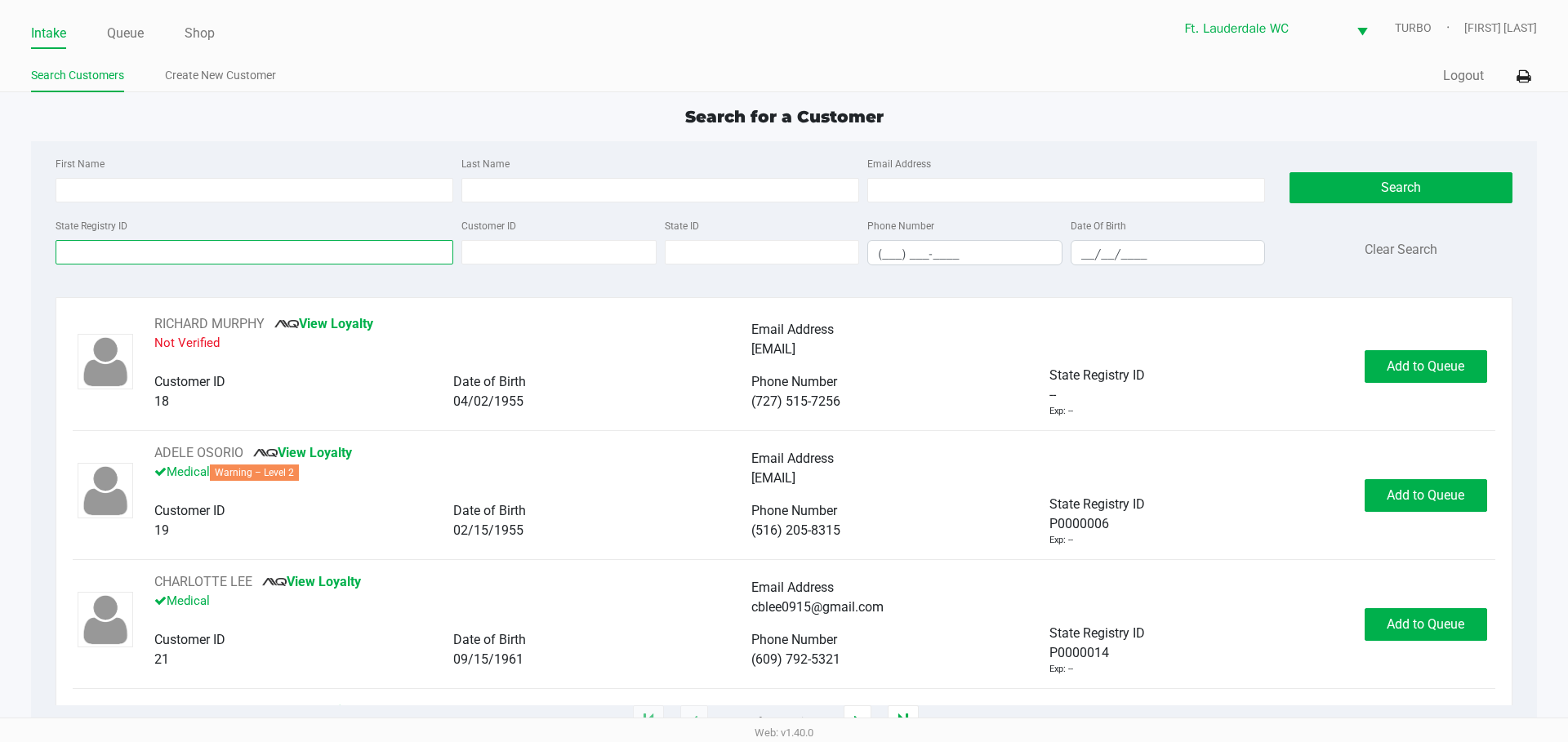 click on "State Registry ID" at bounding box center [254, 252] 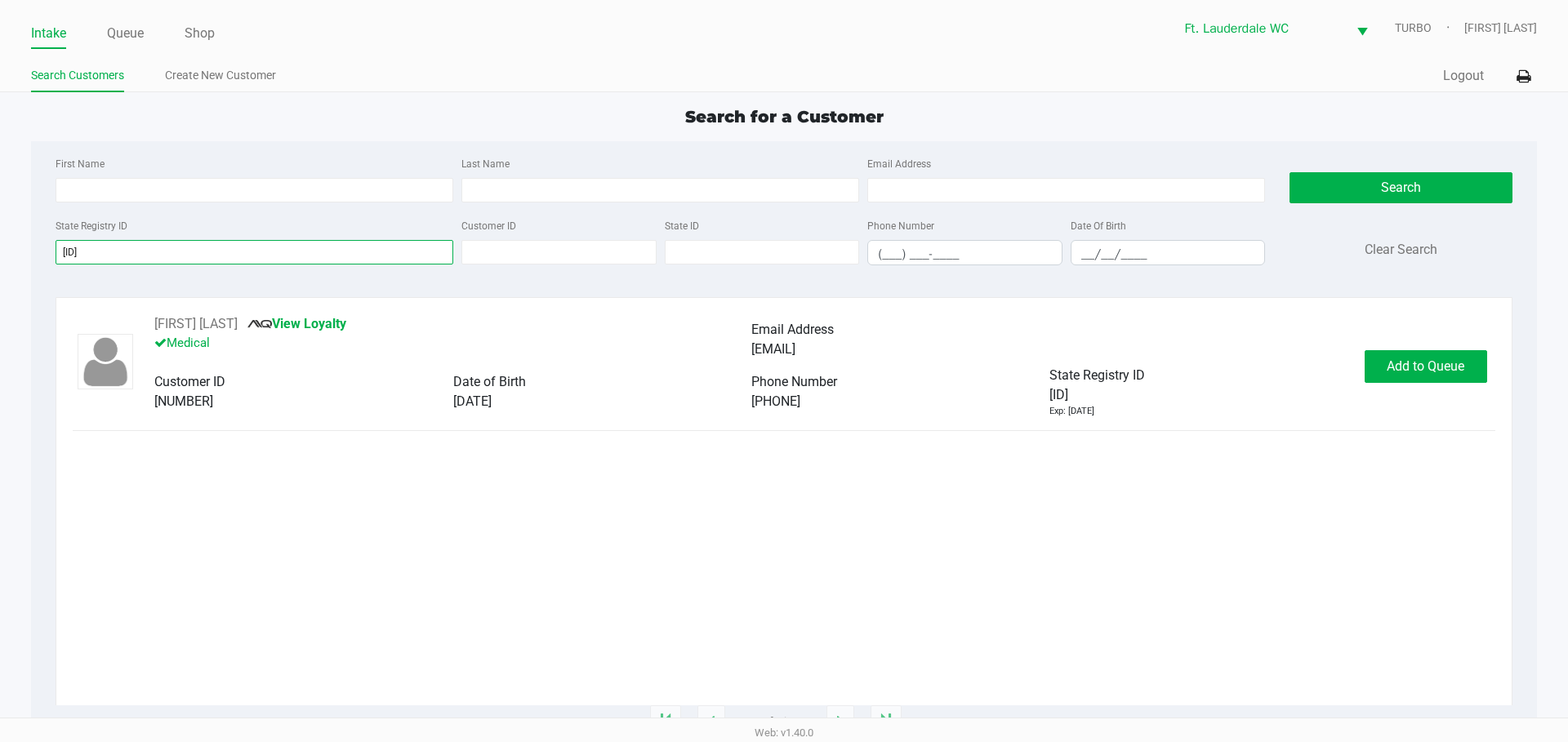 type on "[ID]" 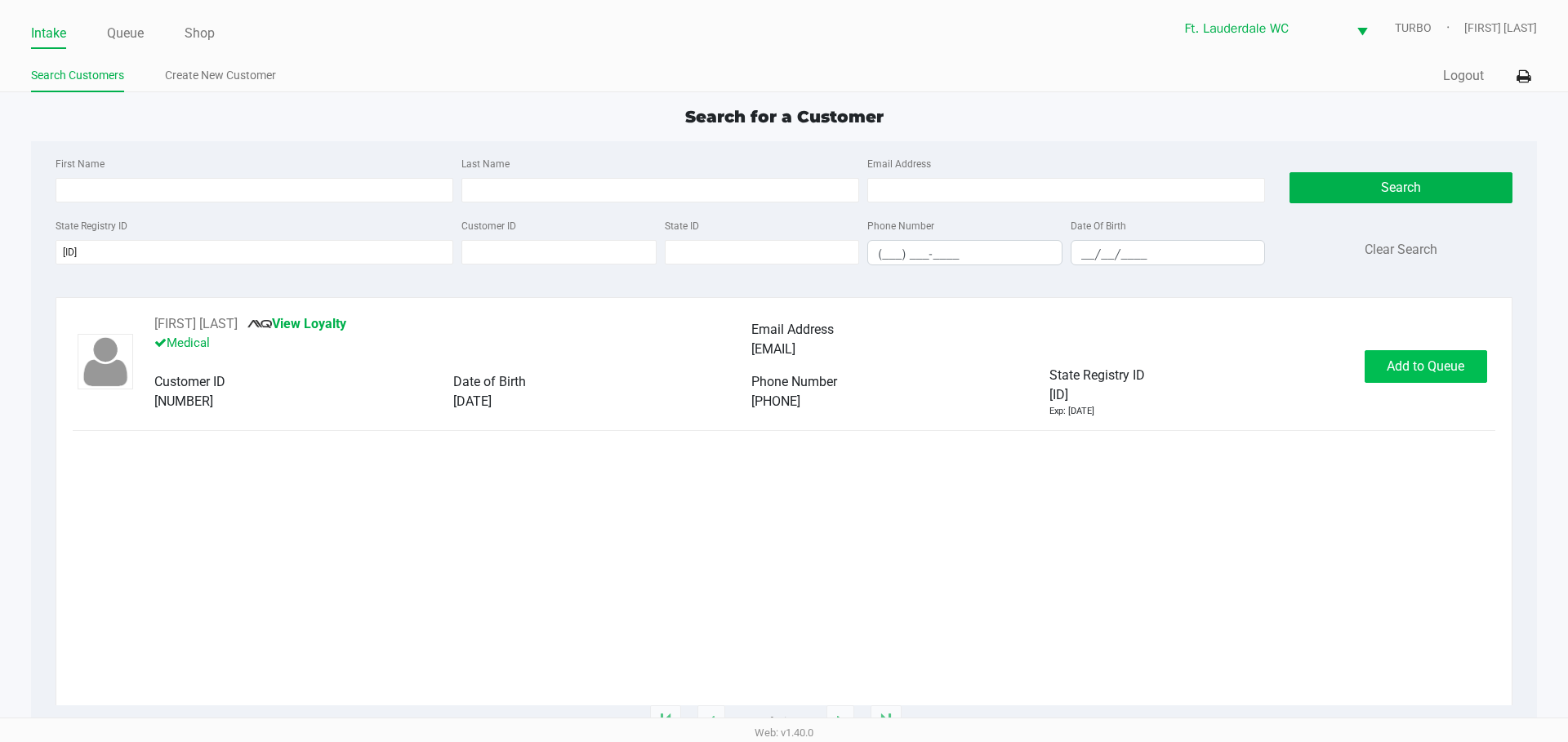 click on "Add to Queue" 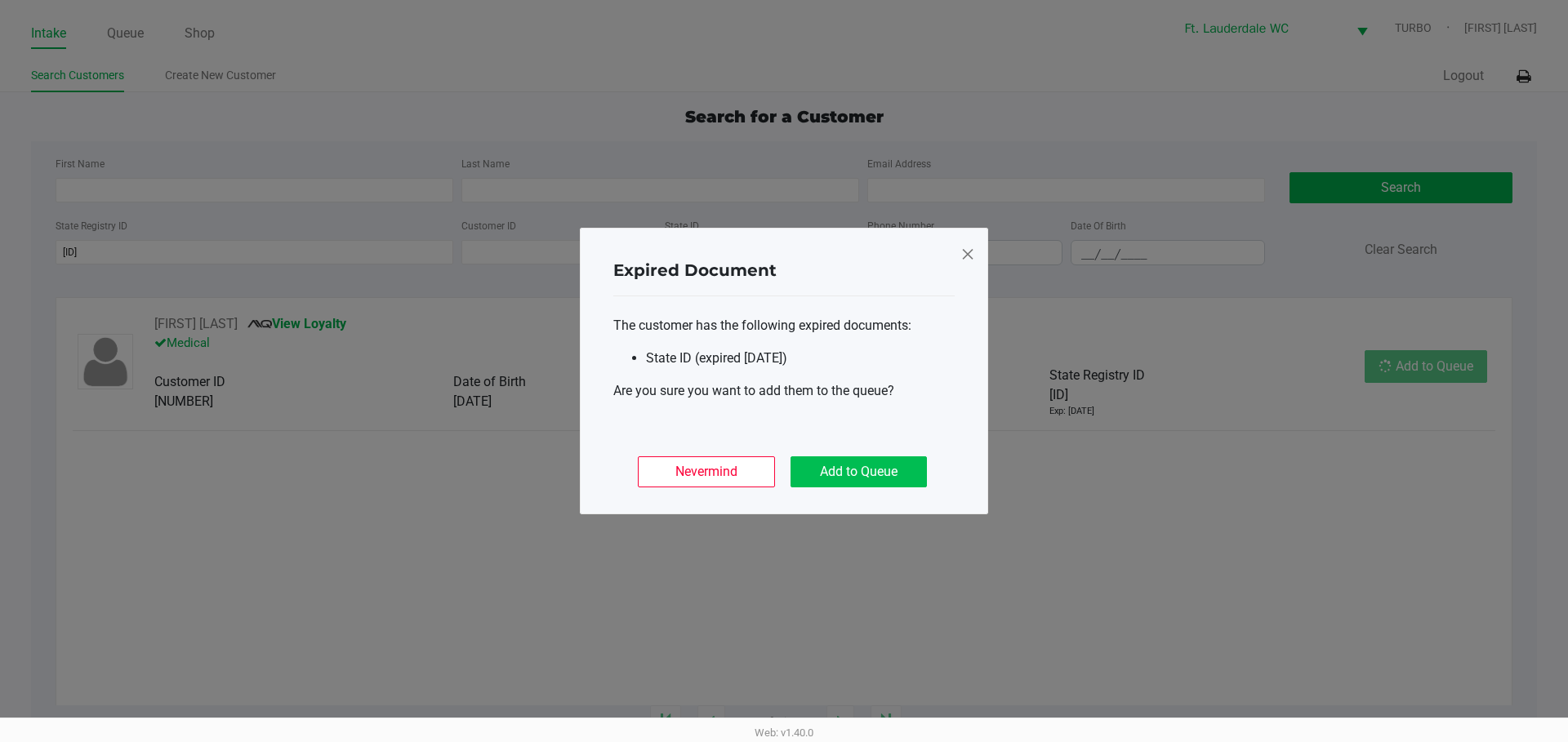 click on "Add to Queue" 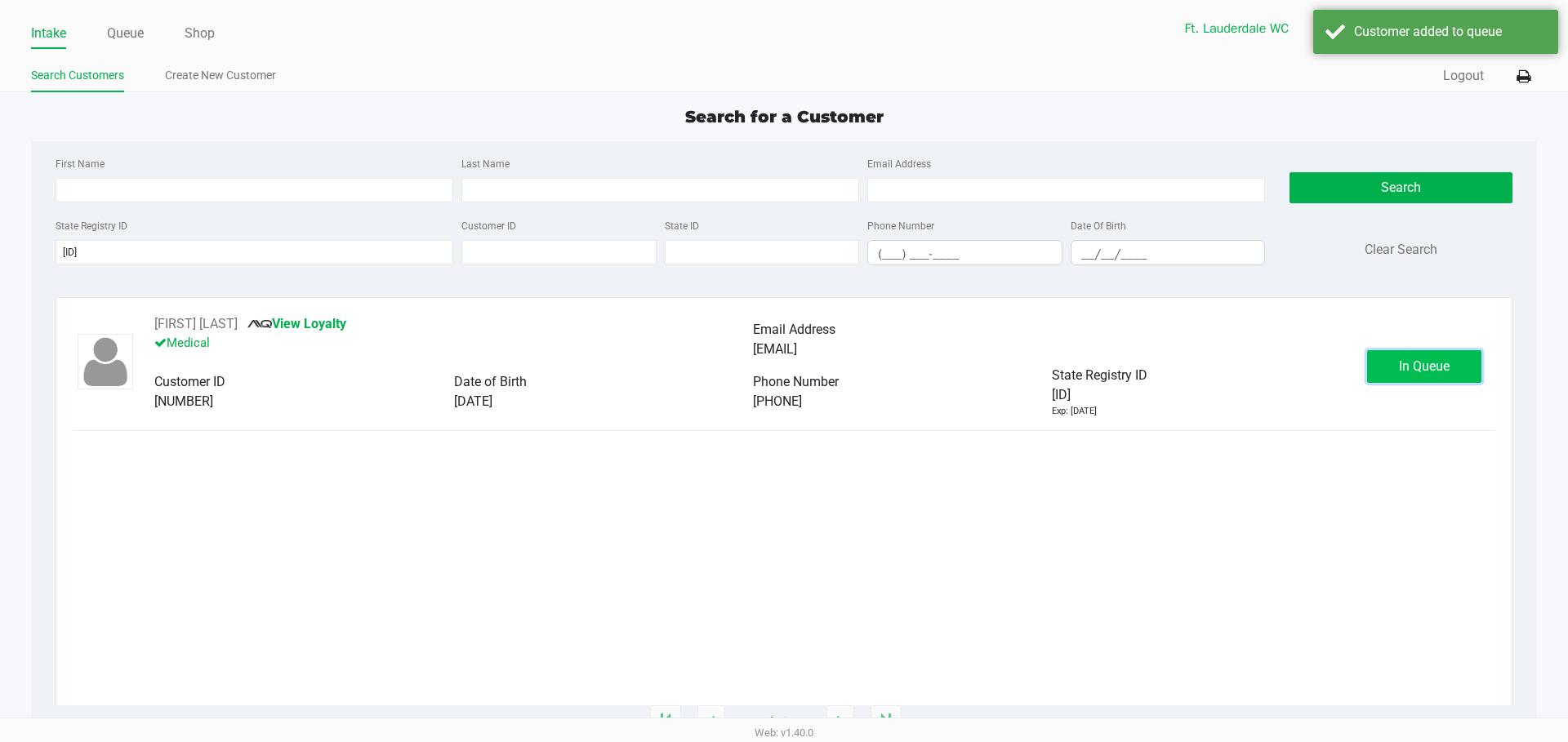 click on "In Queue" 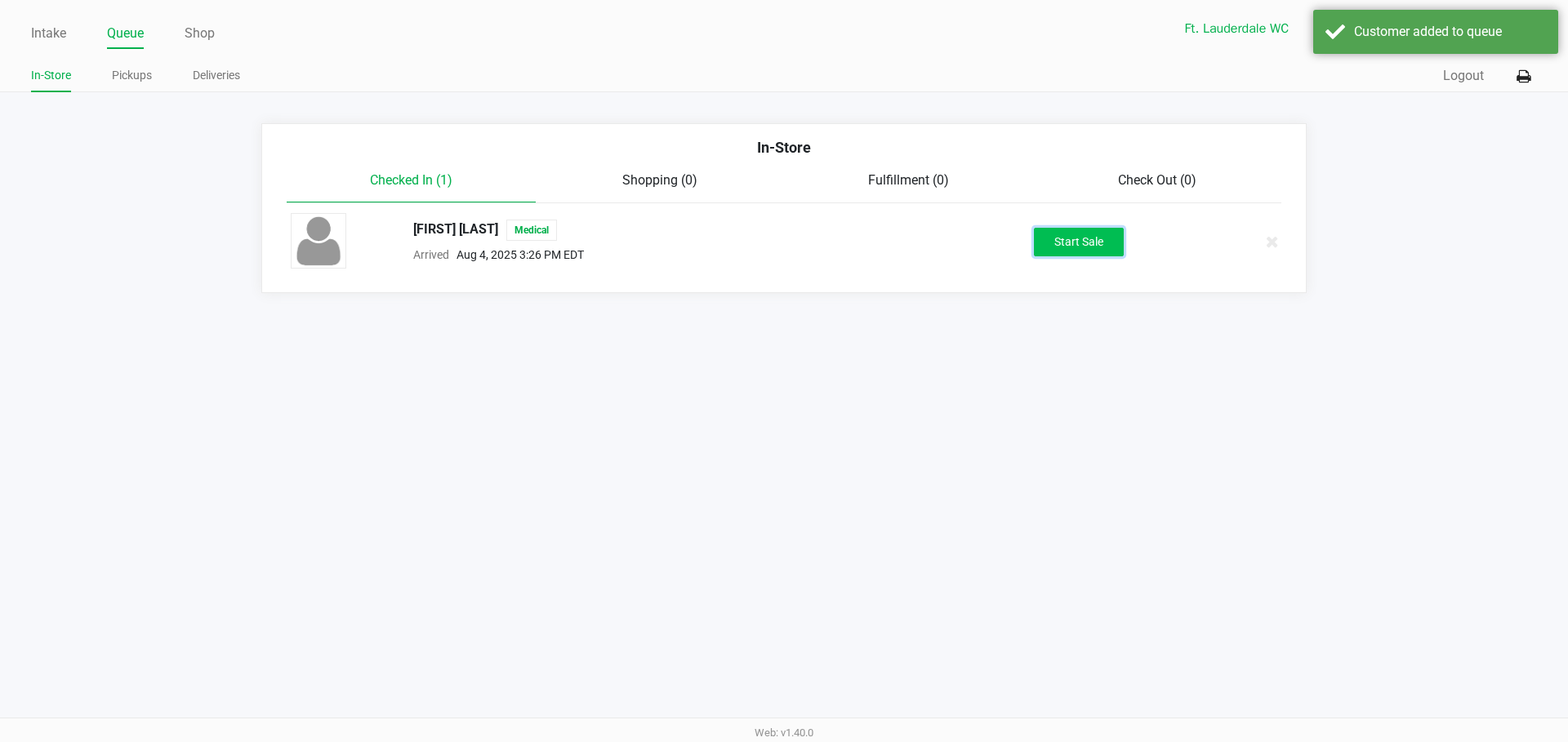 click on "Start Sale" 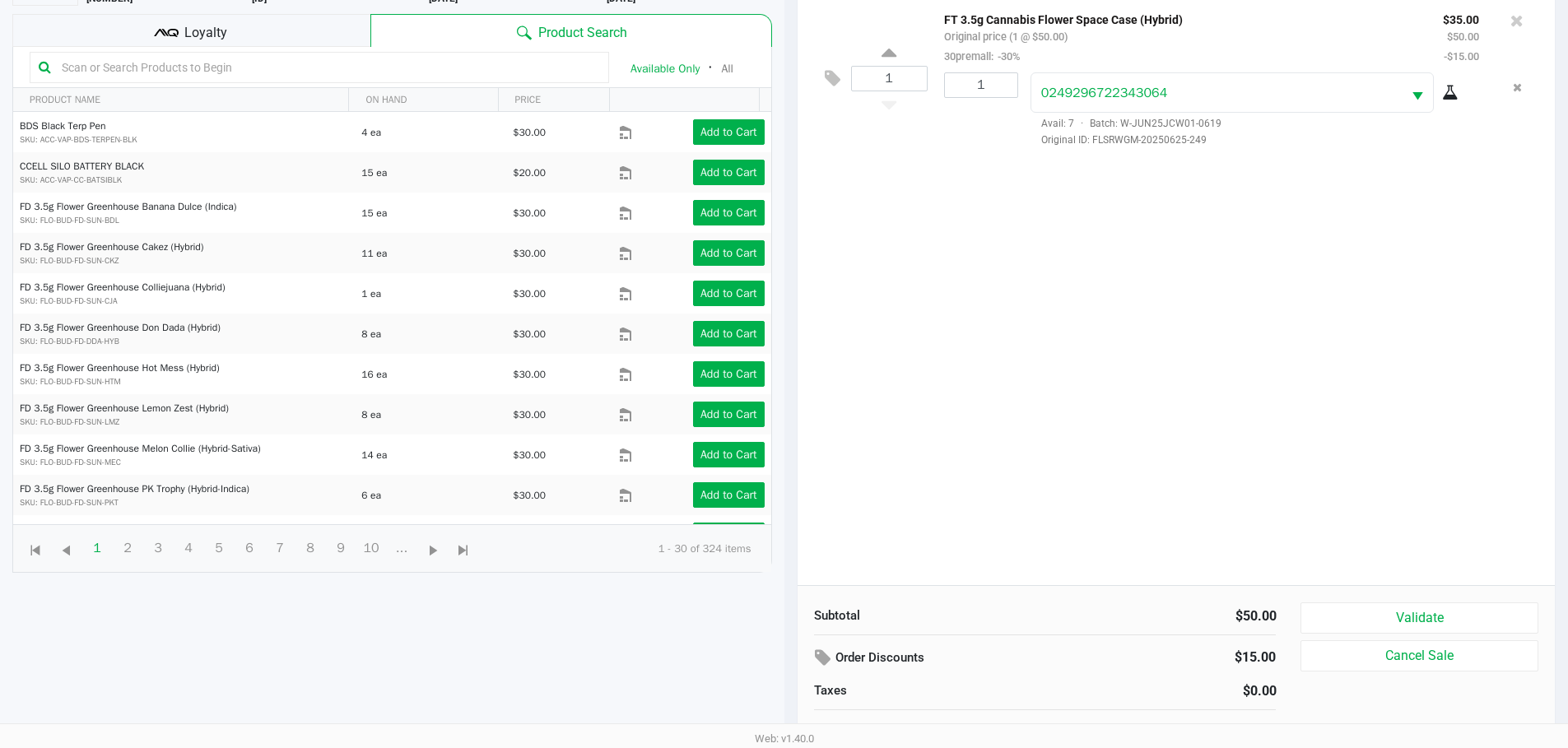 scroll, scrollTop: 178, scrollLeft: 0, axis: vertical 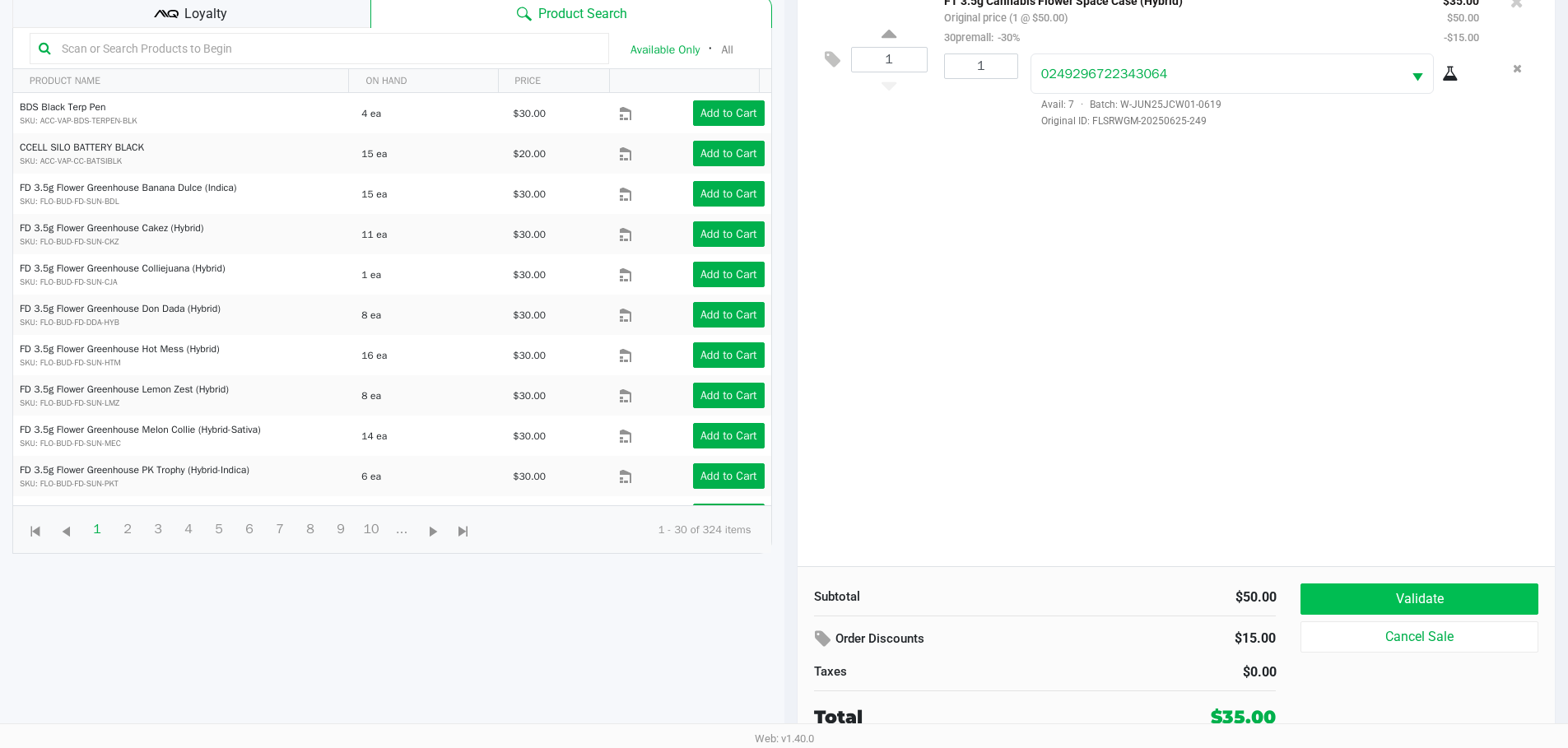 click on "Validate" 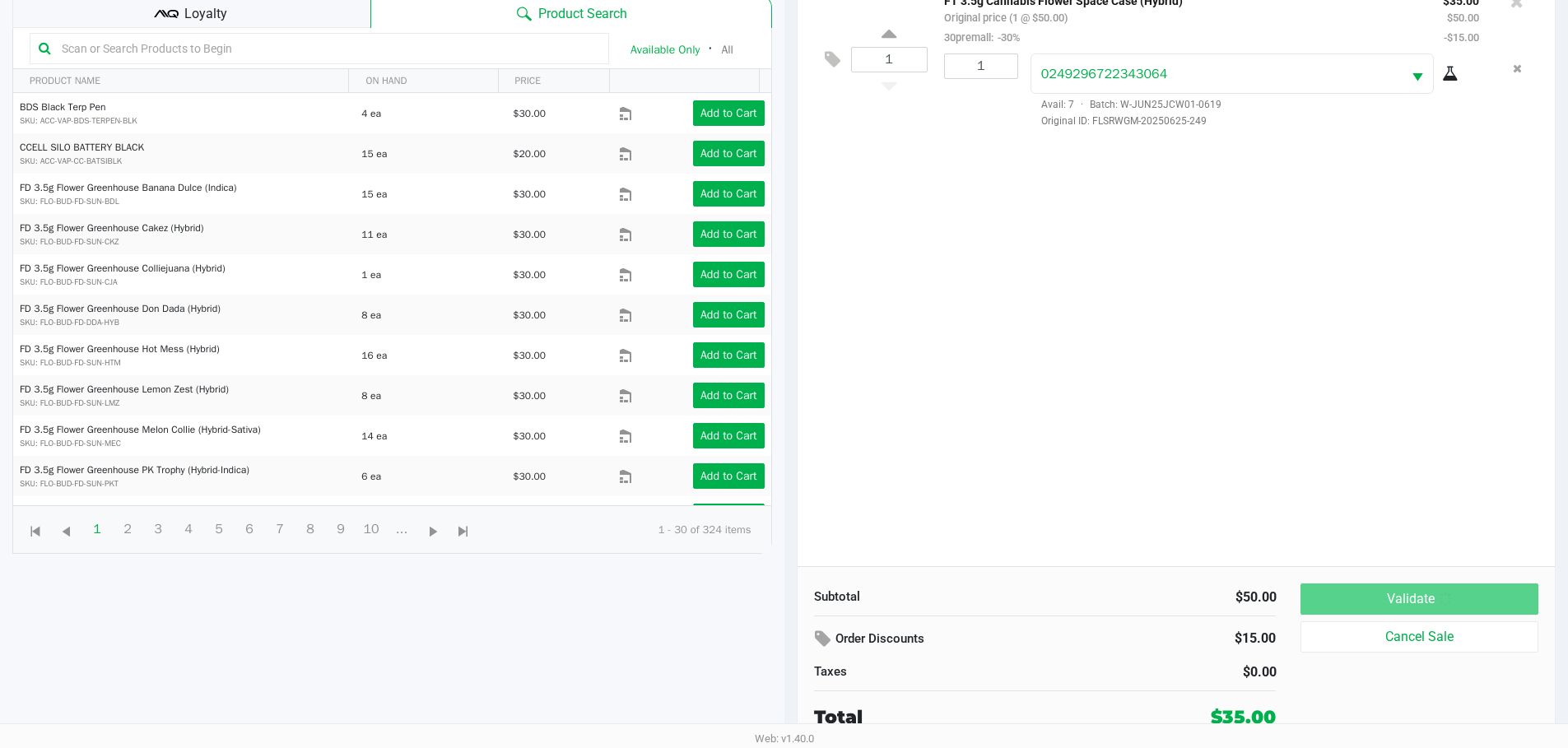 scroll, scrollTop: 0, scrollLeft: 0, axis: both 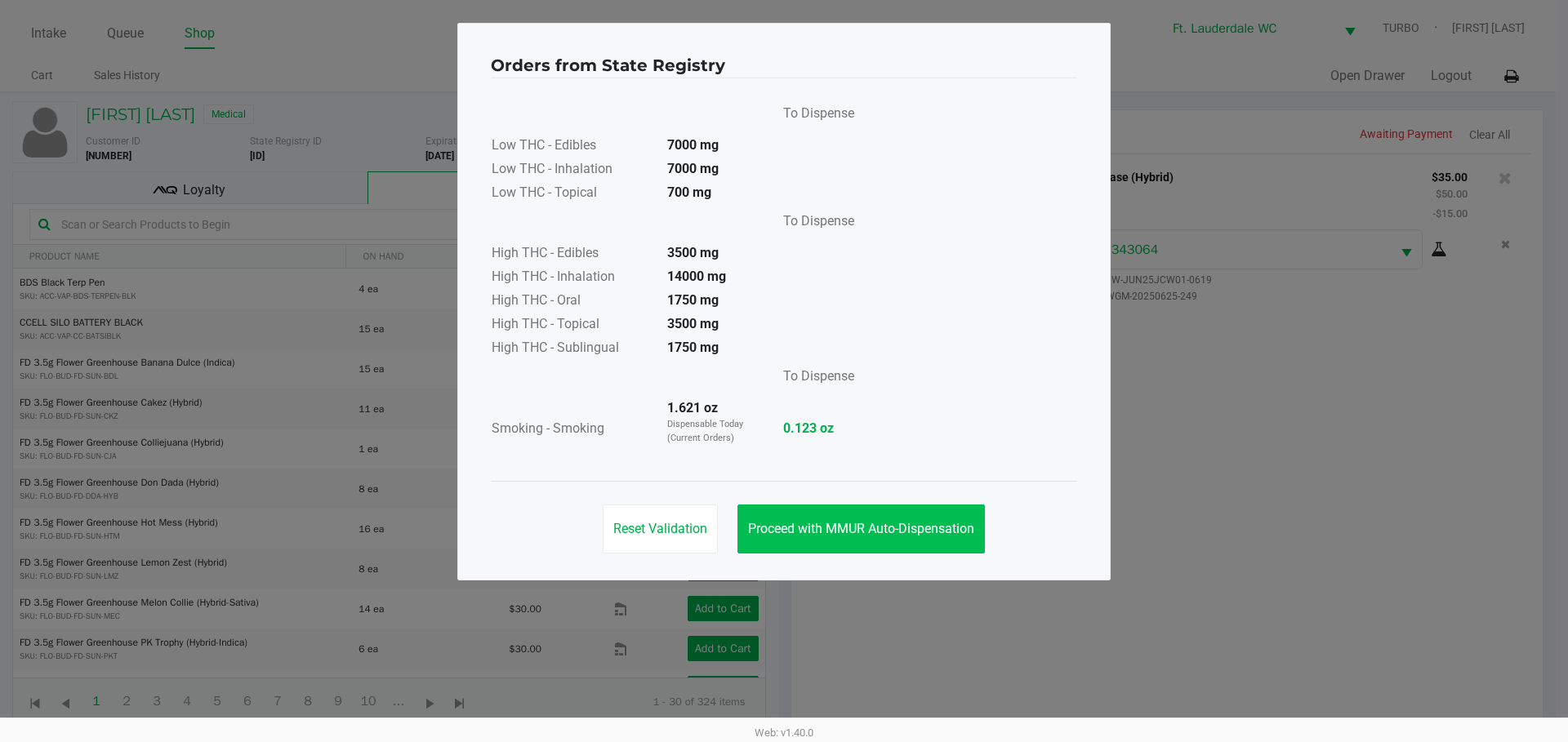 click on "Proceed with MMUR Auto-Dispensation" 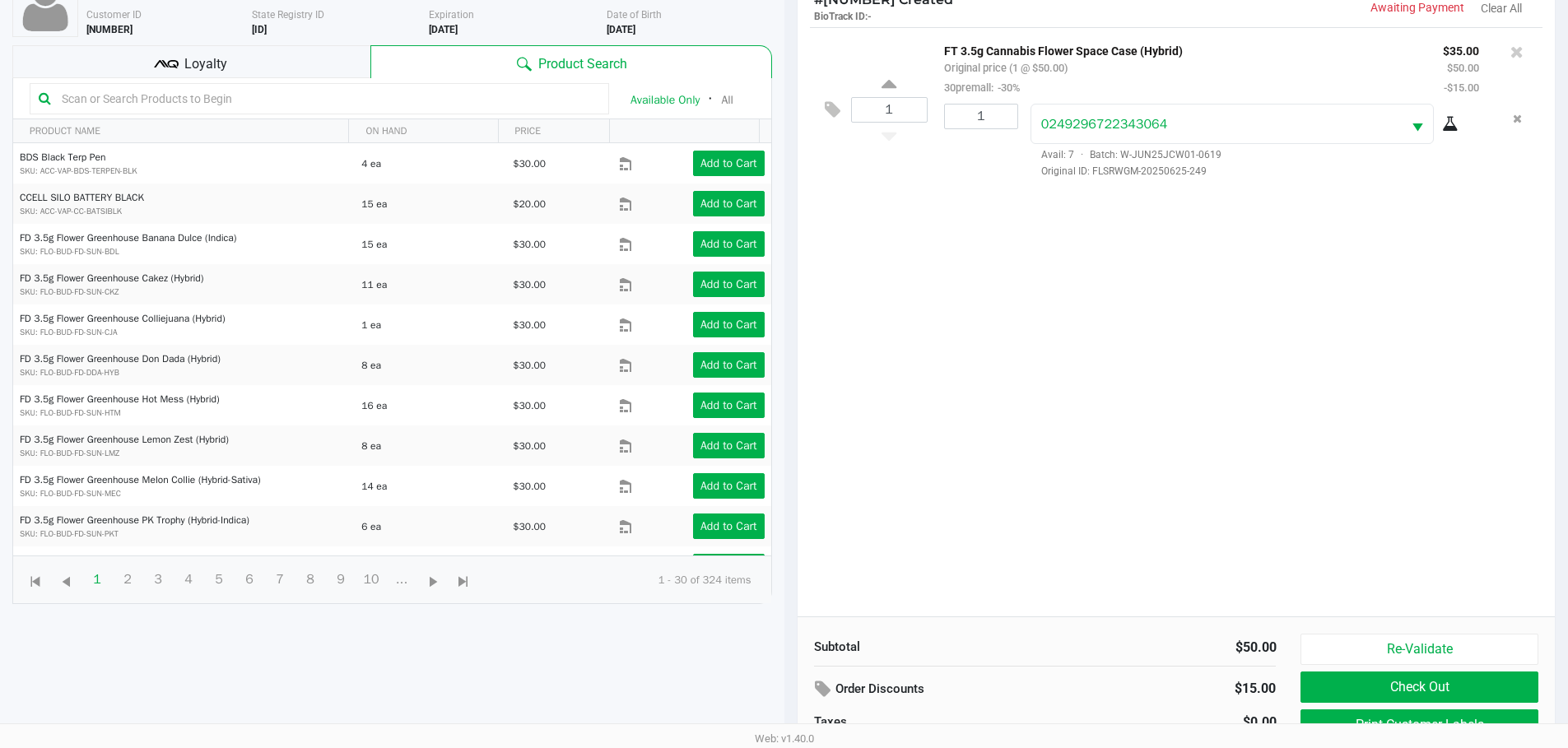 scroll, scrollTop: 178, scrollLeft: 0, axis: vertical 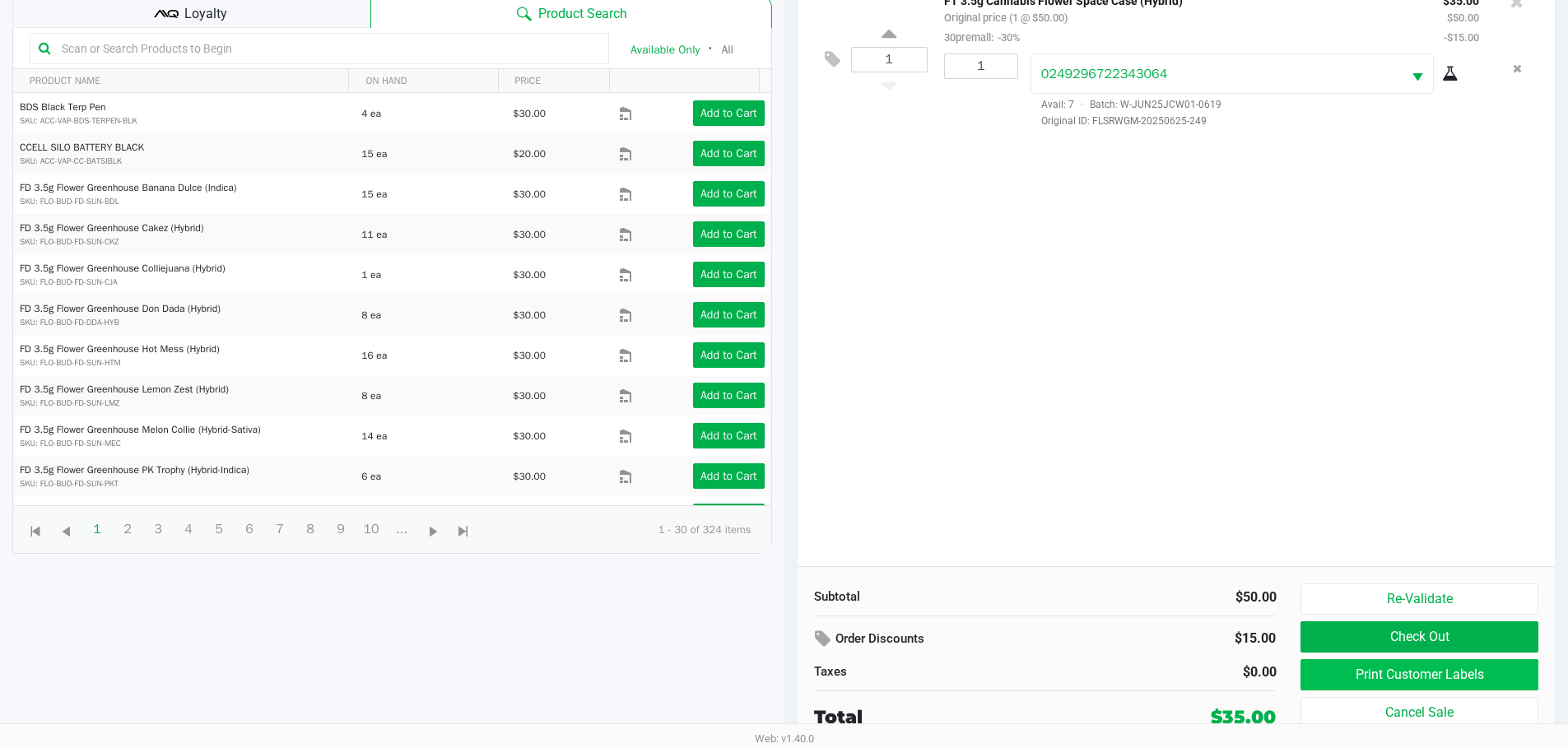 click on "Print Customer Labels" 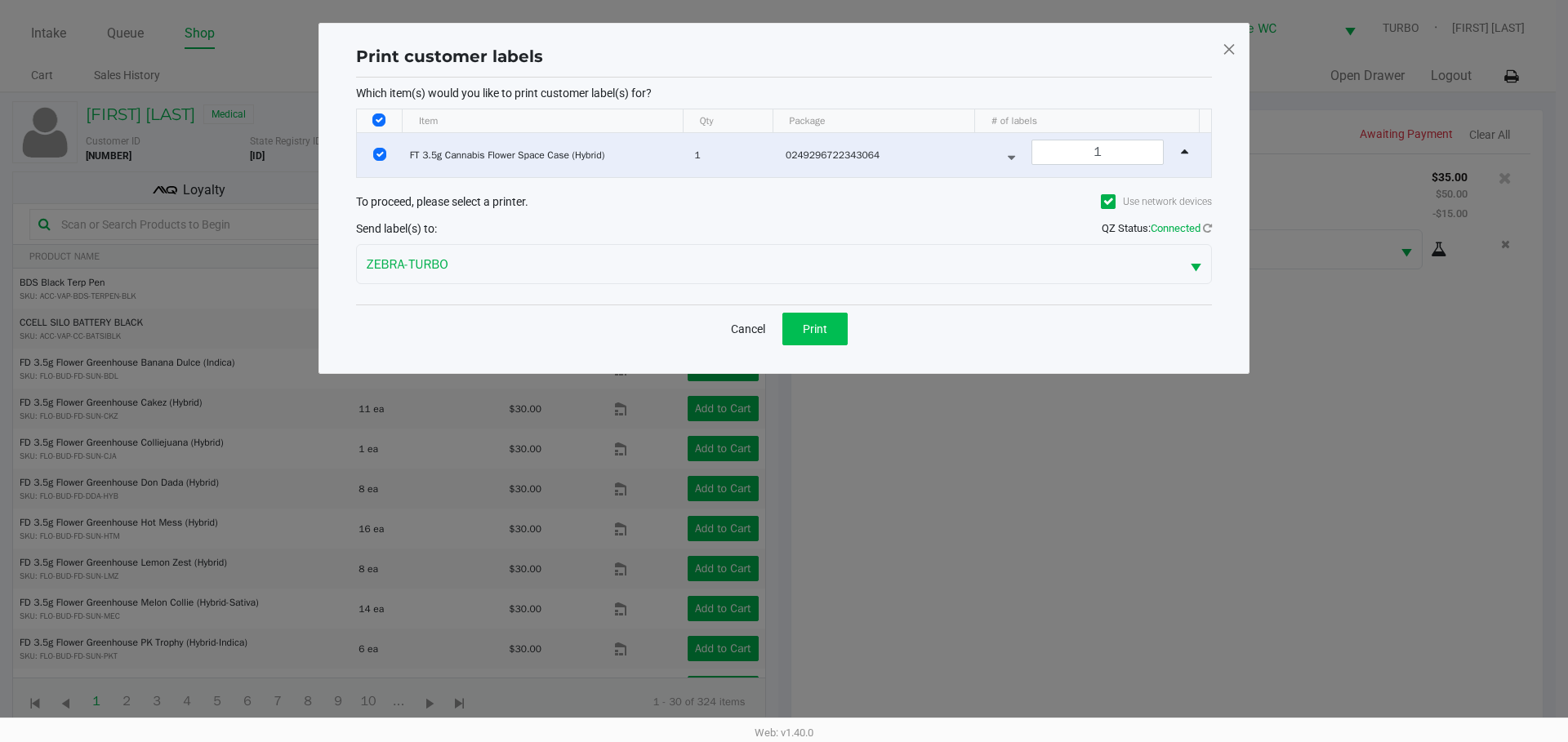 click on "Print" 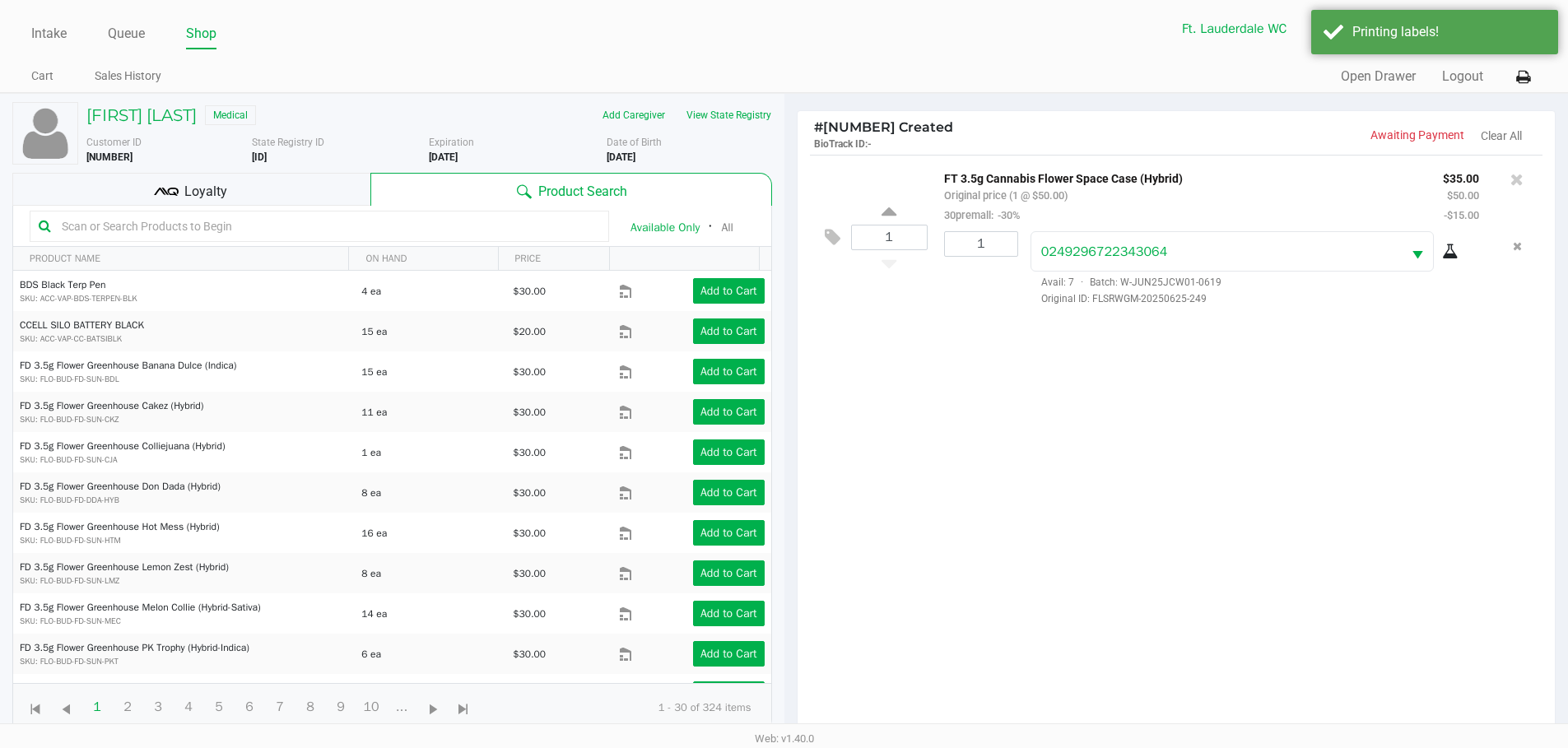 scroll, scrollTop: 178, scrollLeft: 0, axis: vertical 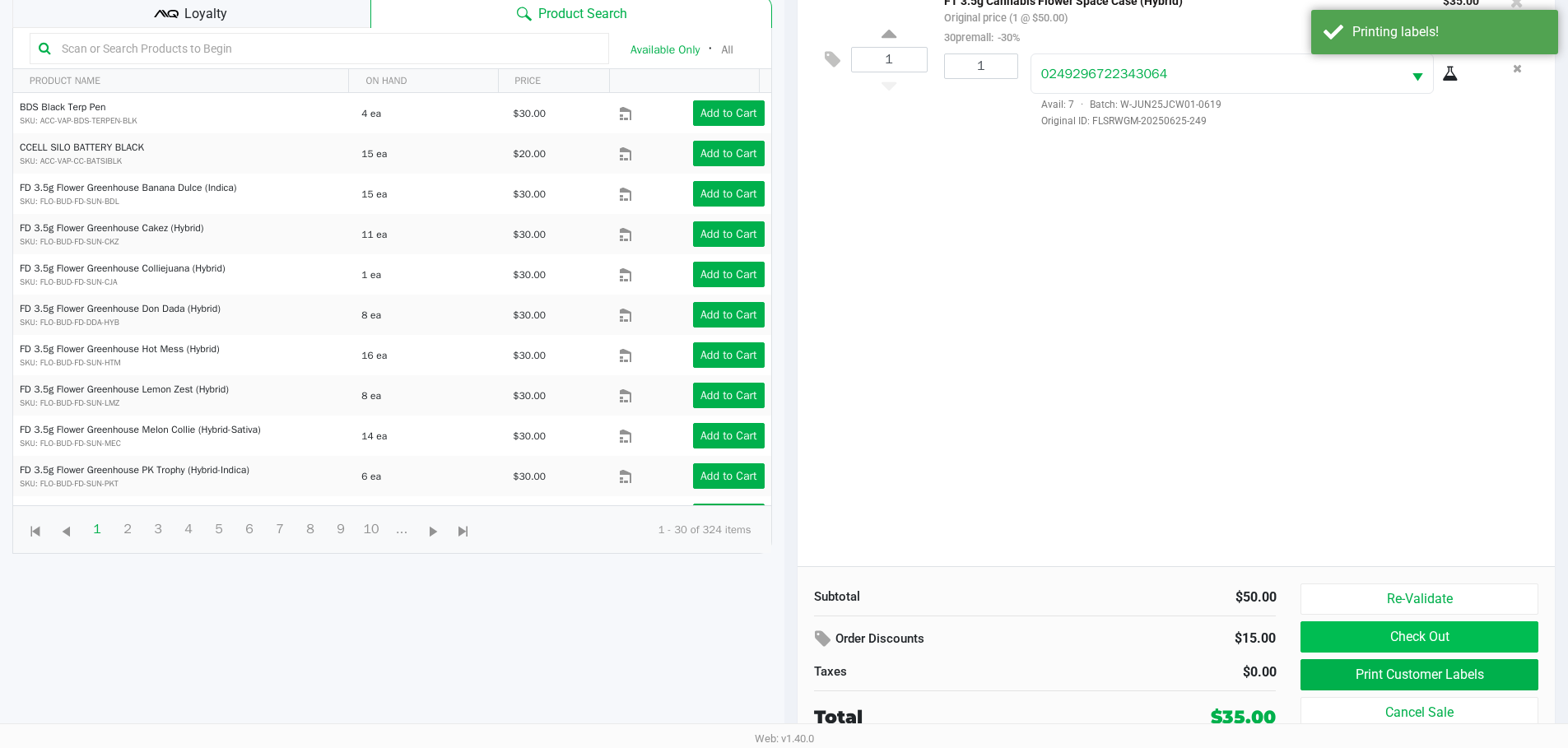 click on "Check Out" 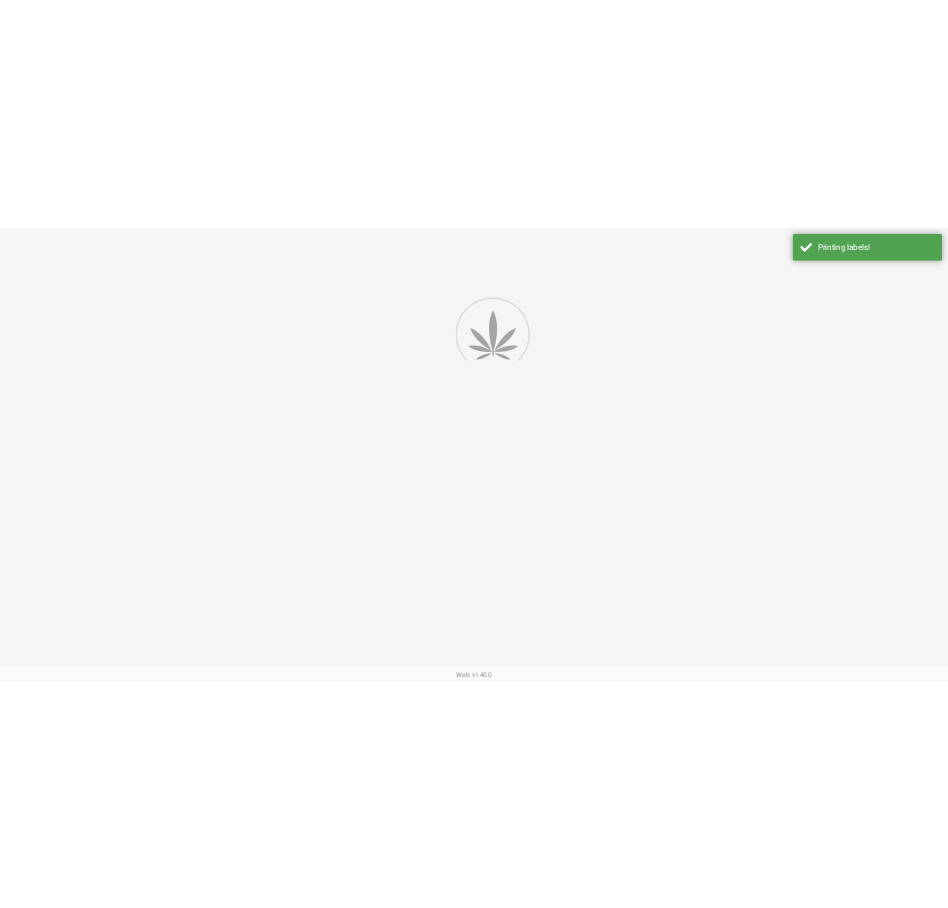 scroll, scrollTop: 0, scrollLeft: 0, axis: both 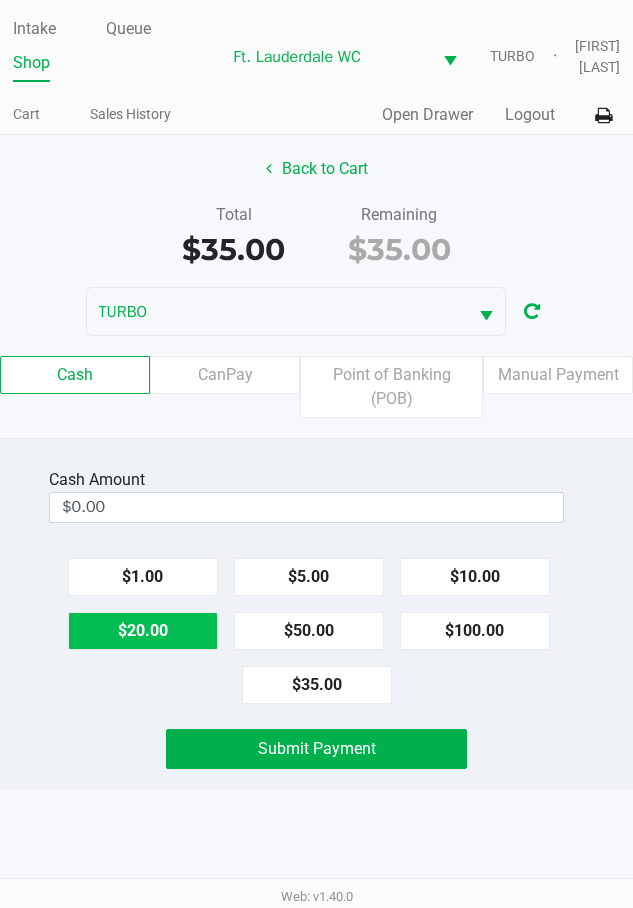 click on "$20.00" 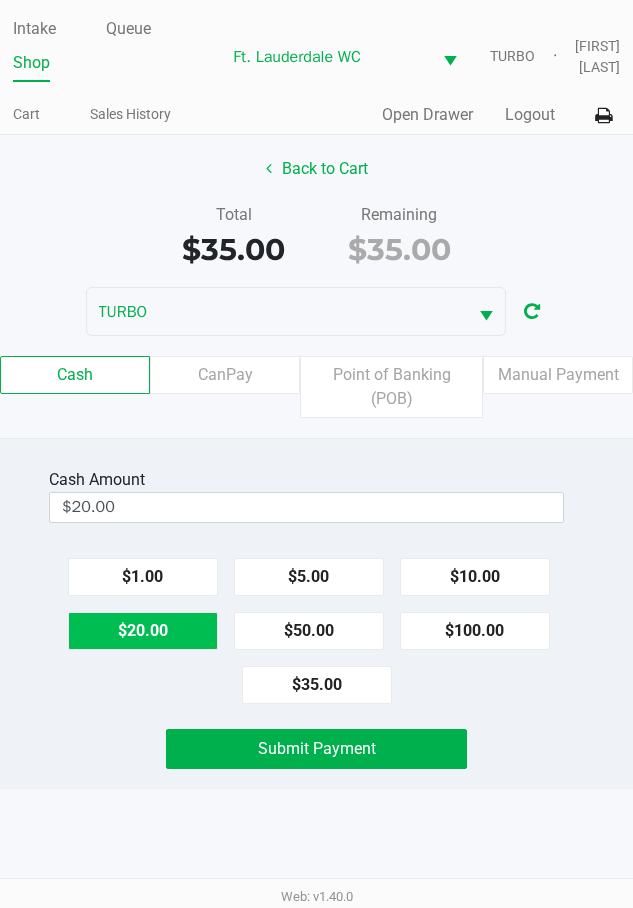 click on "$20.00" 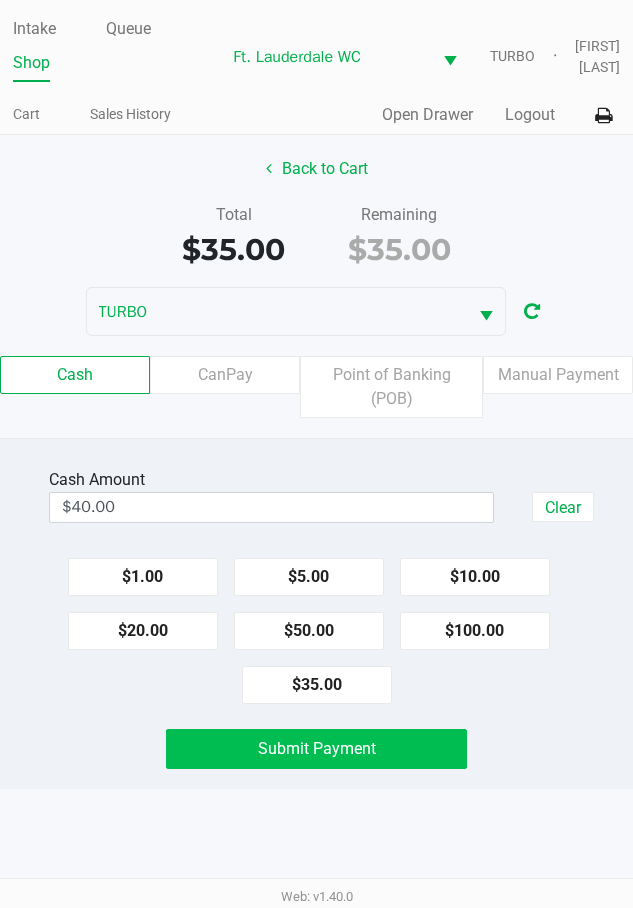 click on "Submit Payment" 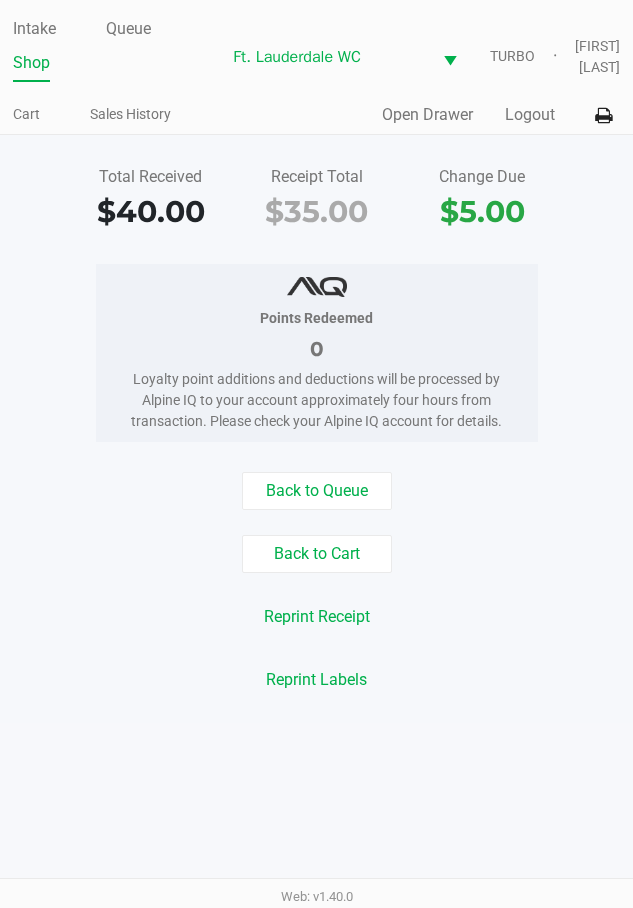 click on "Ft. Lauderdale WC TURBO [FIRST] [LAST]" 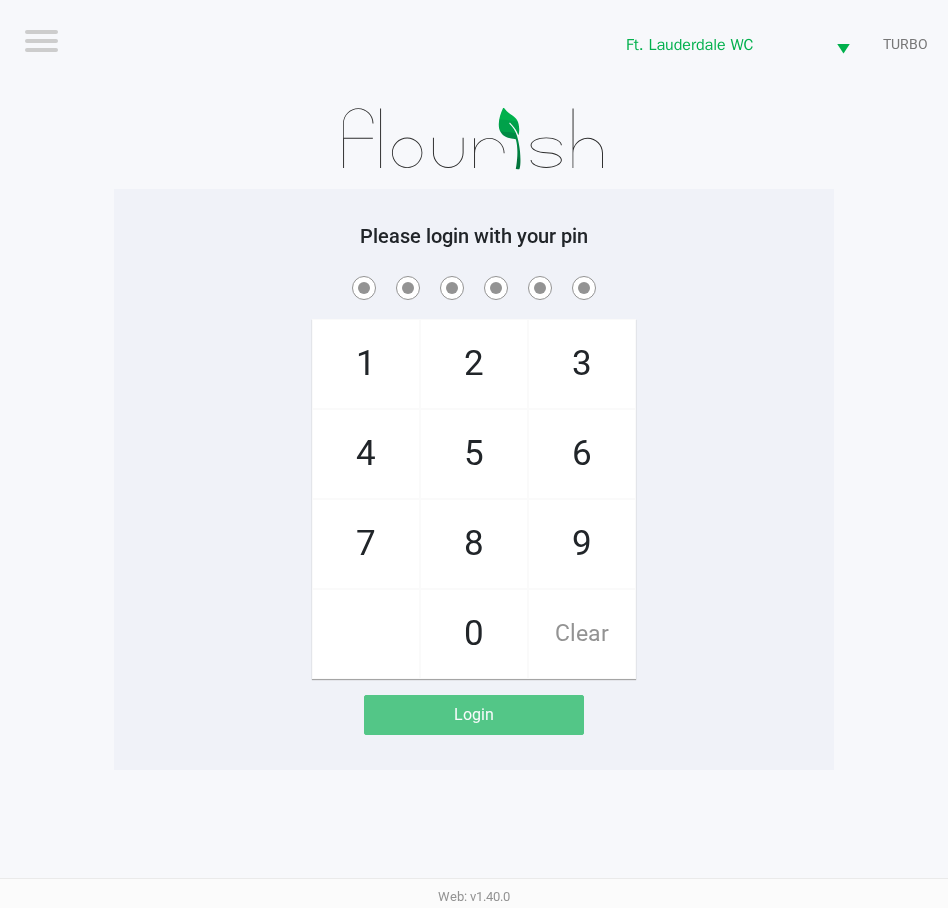 drag, startPoint x: 893, startPoint y: 3, endPoint x: 830, endPoint y: 669, distance: 668.9731 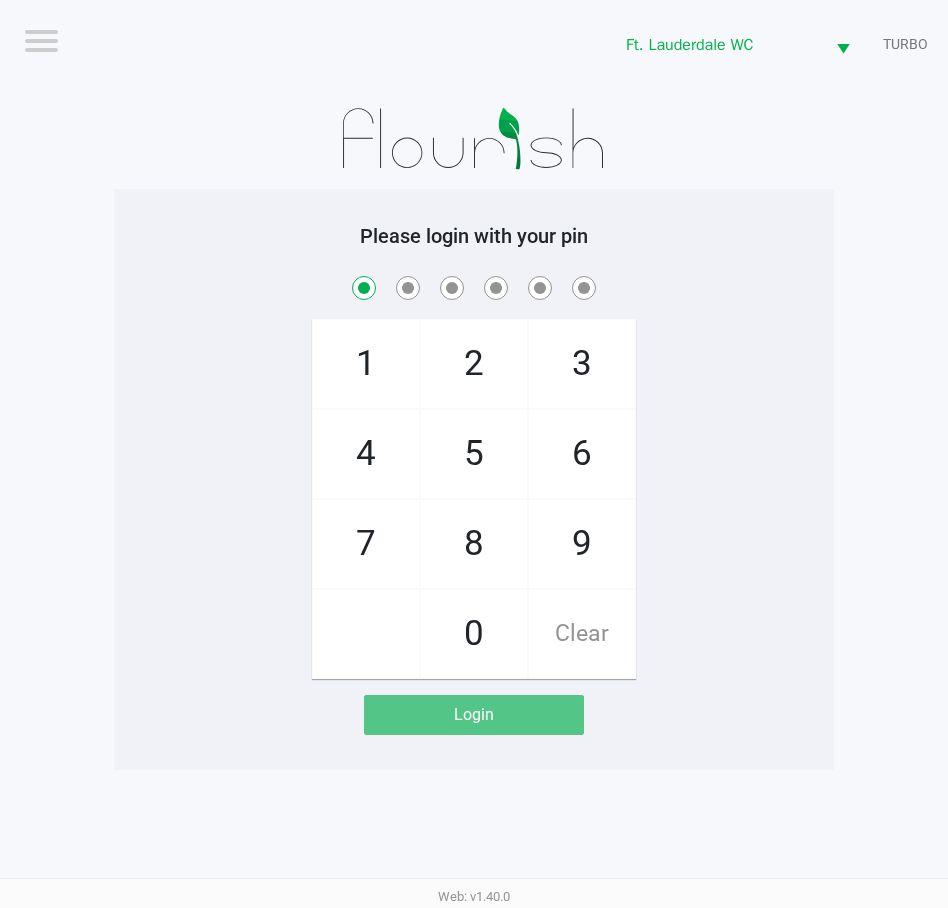 checkbox on "true" 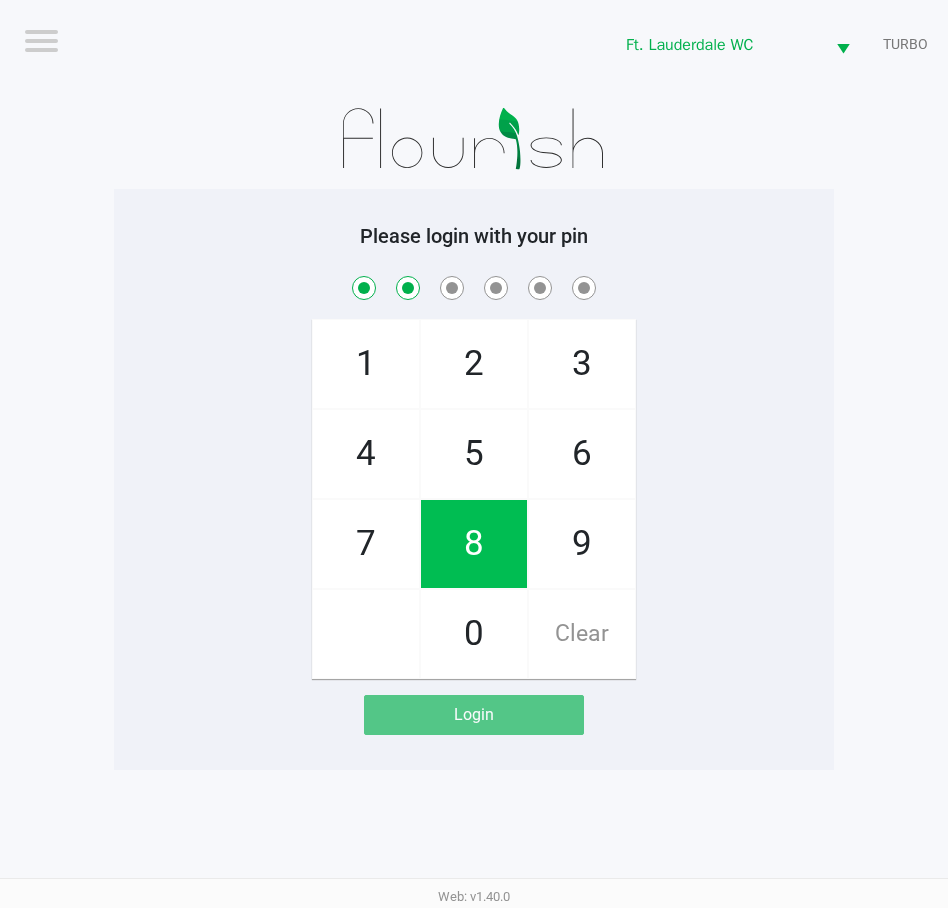 checkbox on "true" 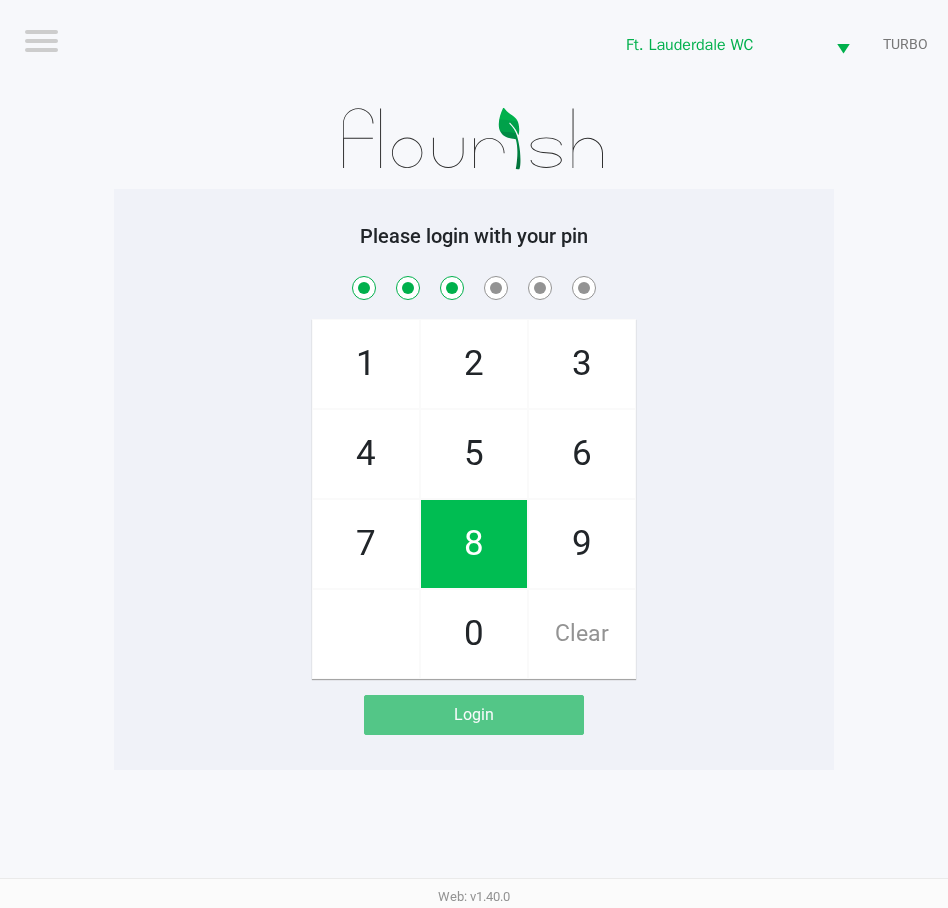 checkbox on "true" 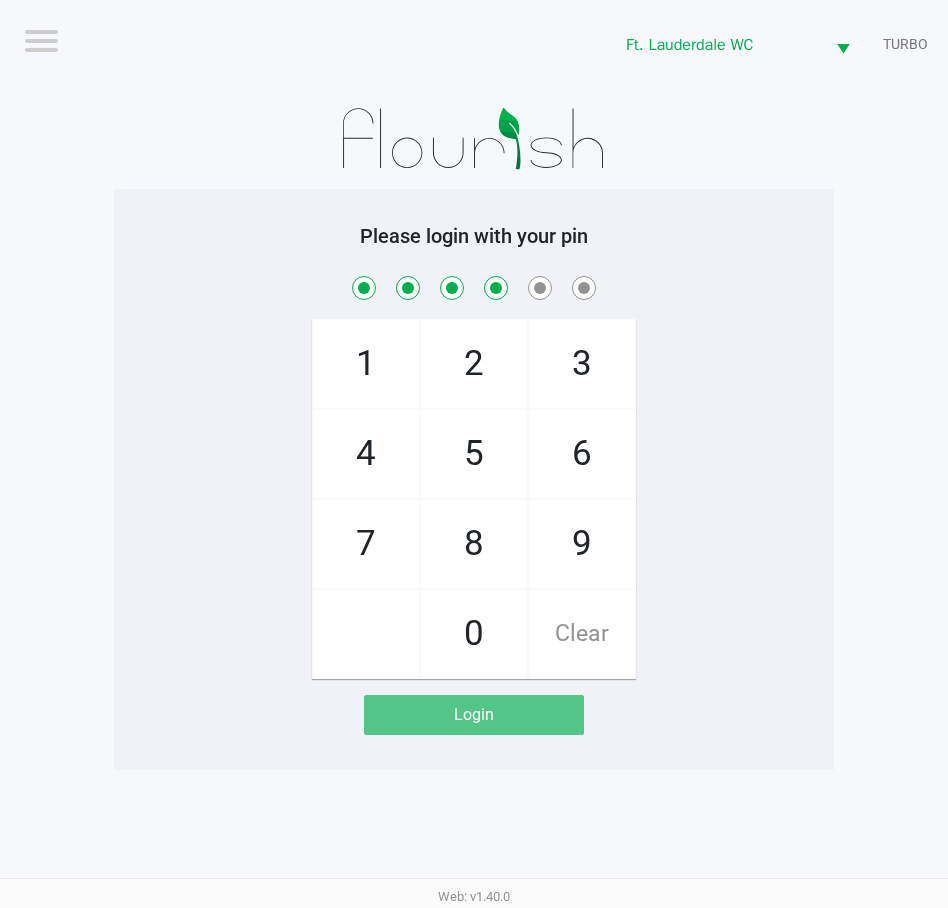 checkbox on "true" 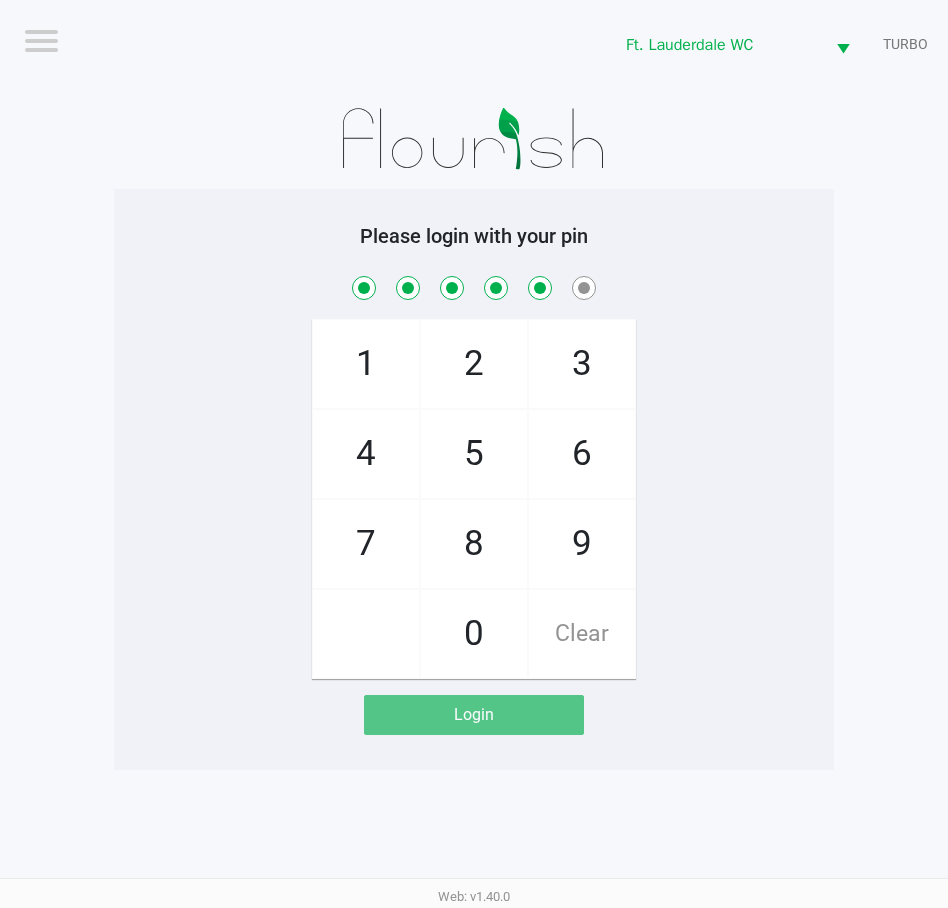 checkbox on "true" 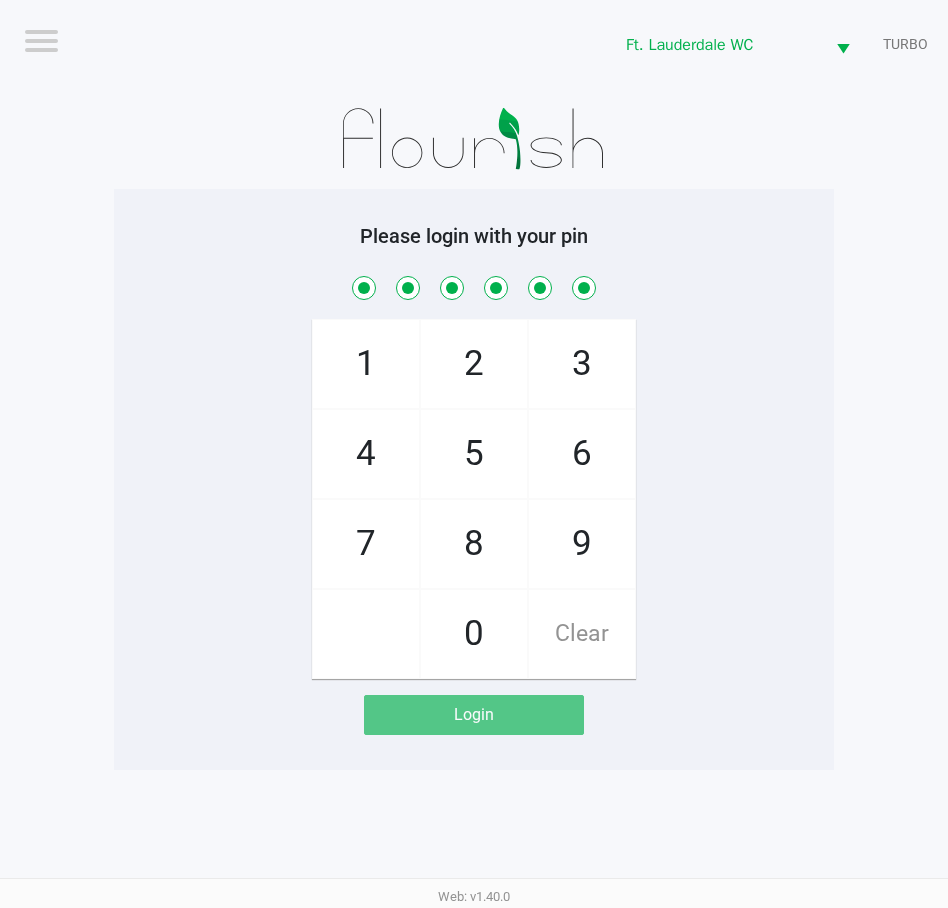checkbox on "true" 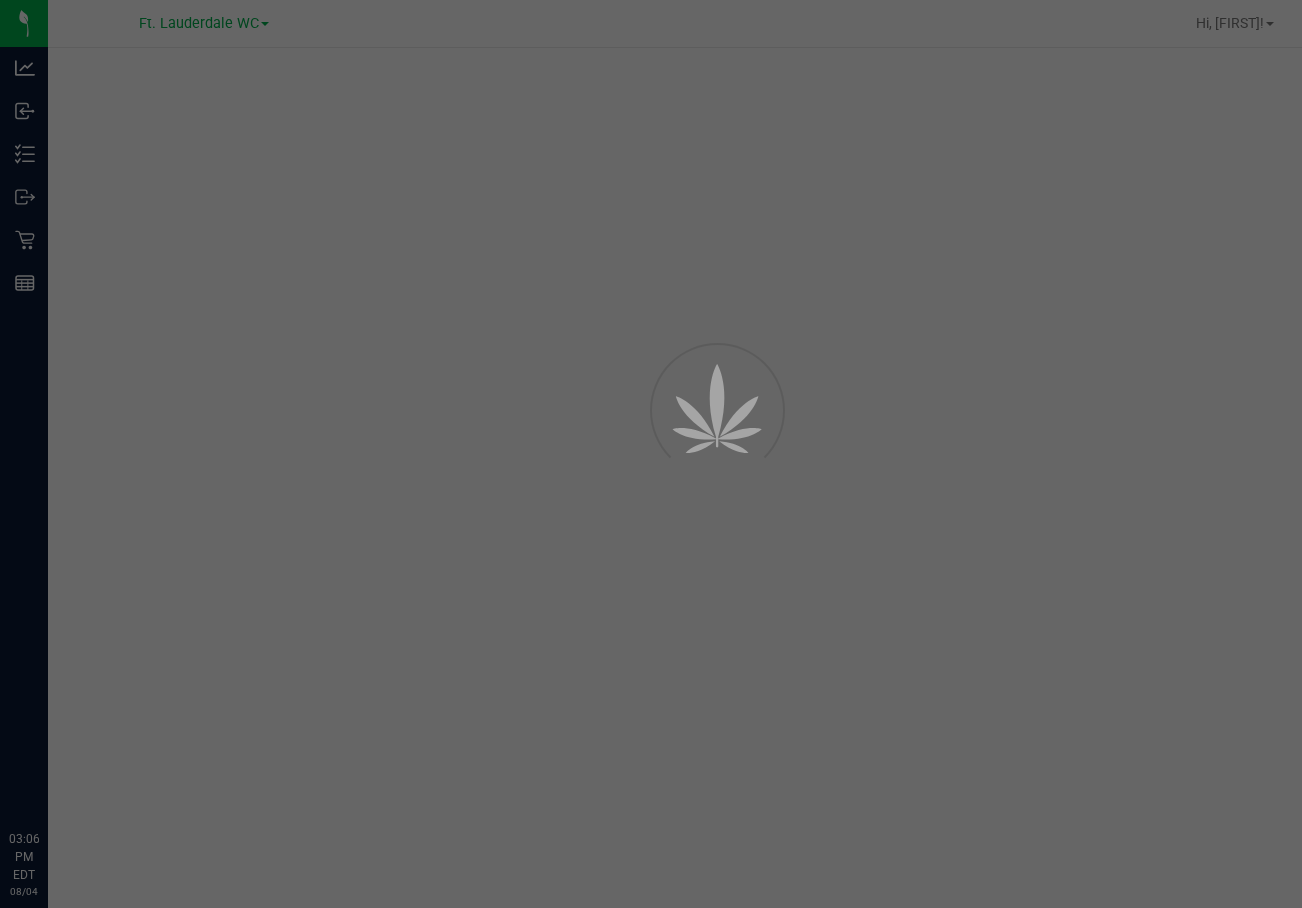 scroll, scrollTop: 0, scrollLeft: 0, axis: both 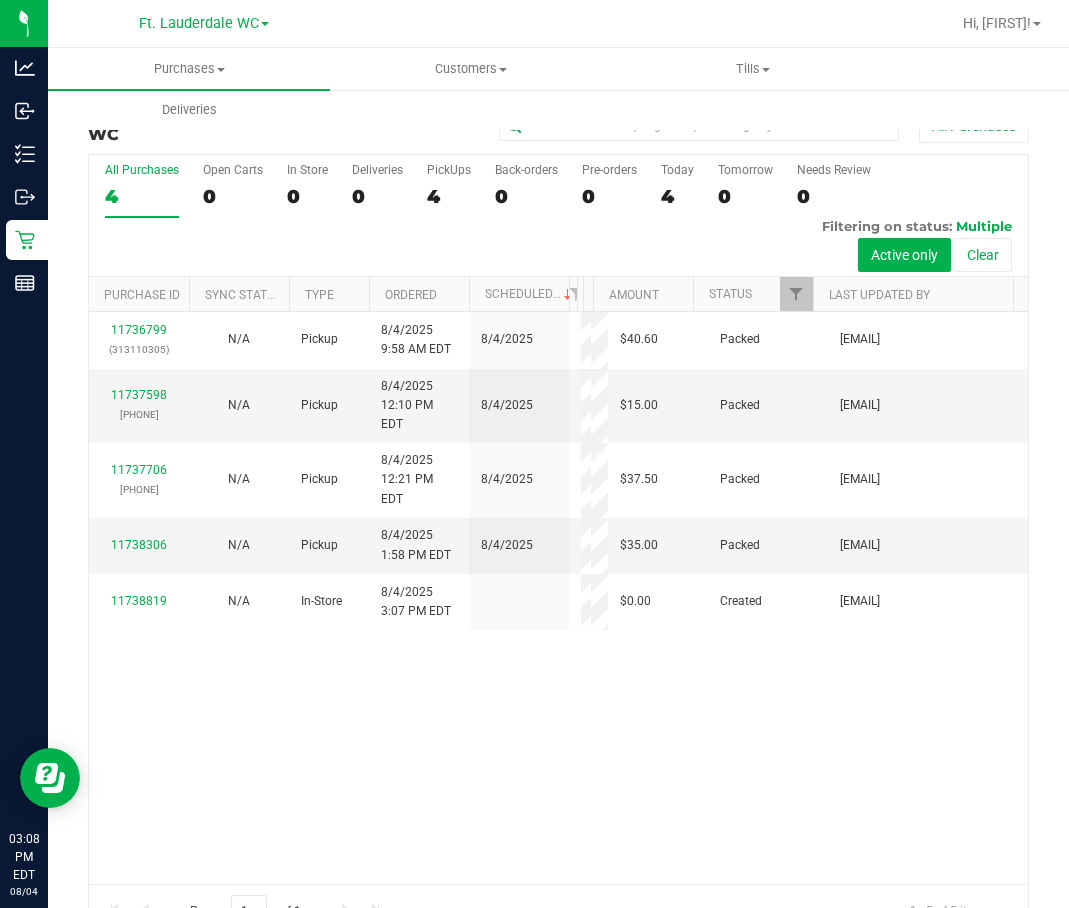 click on "4" at bounding box center [142, 196] 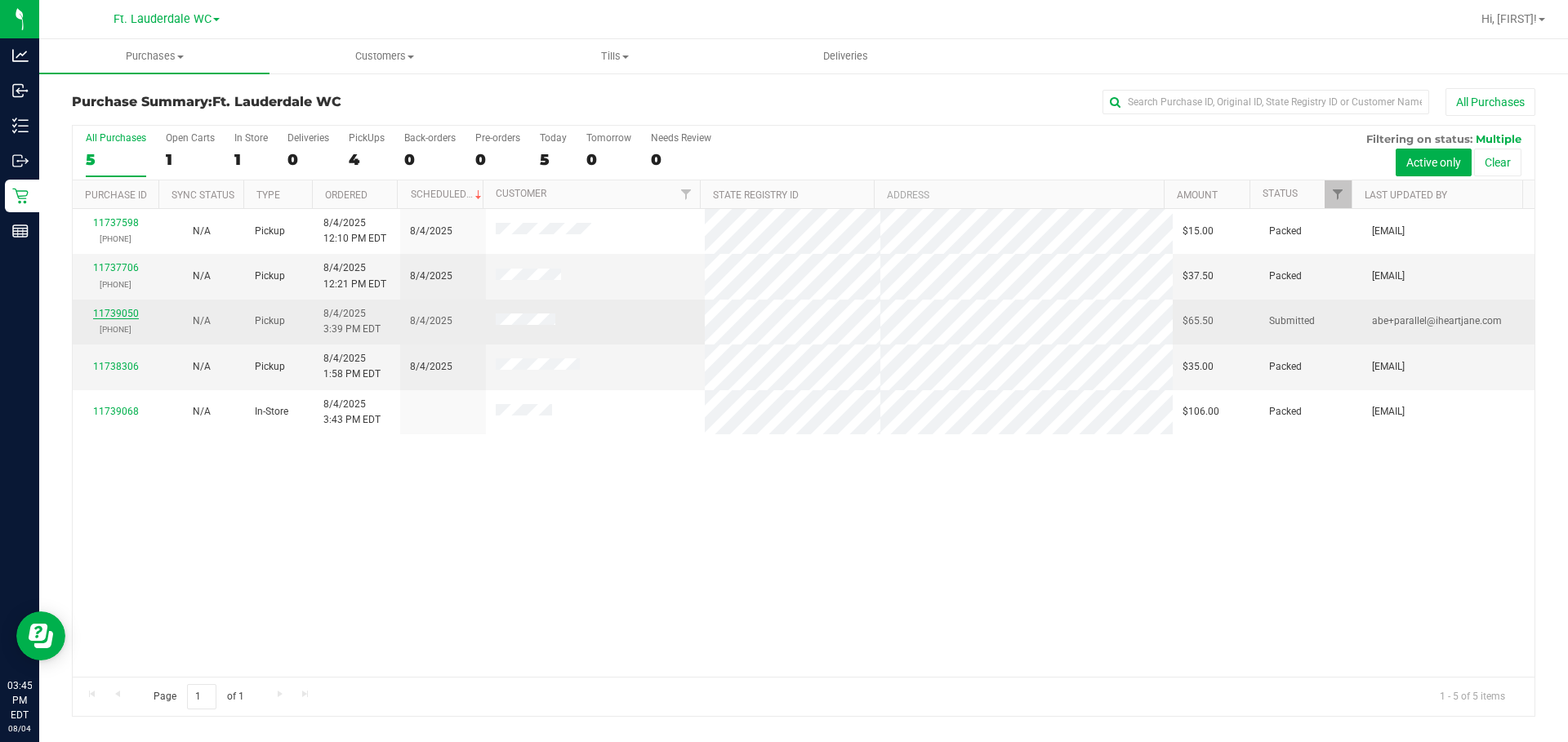 click on "11739050" at bounding box center (116, 313) 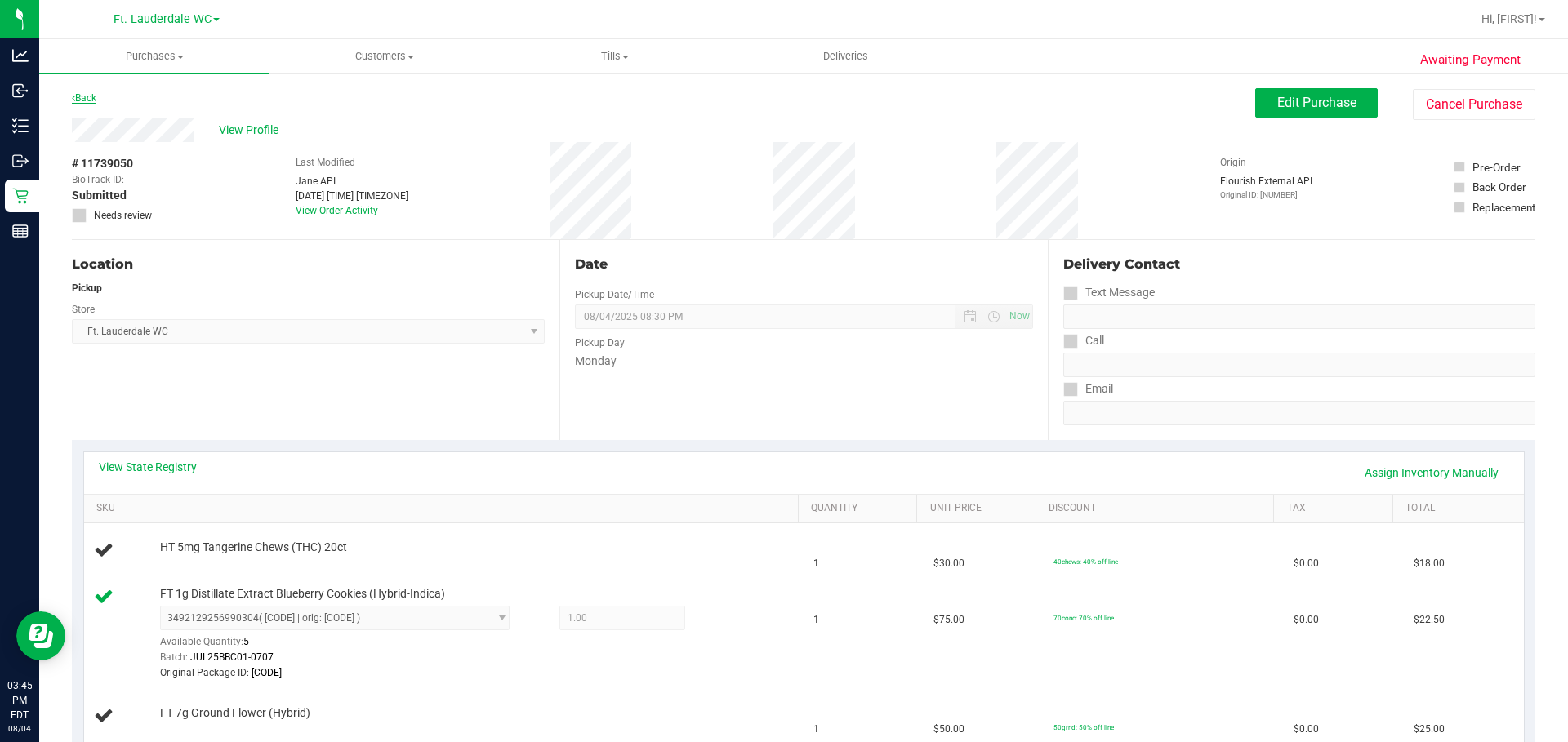 click on "Back" at bounding box center (84, 98) 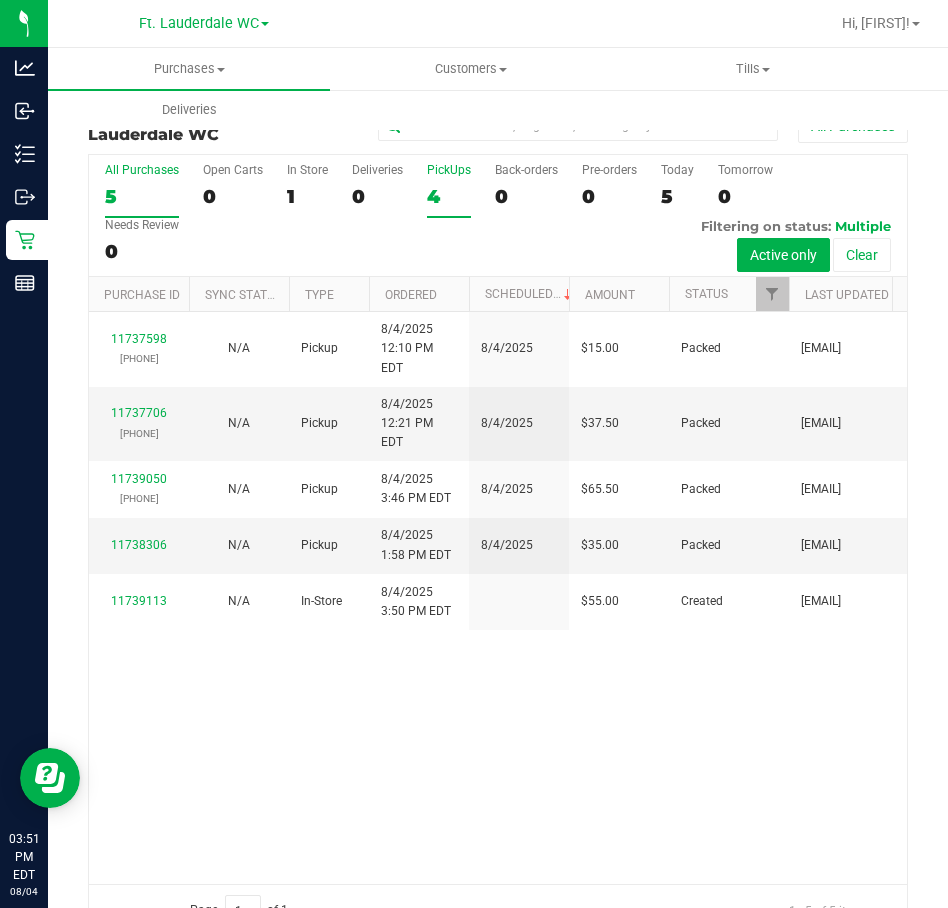 click on "4" at bounding box center (449, 196) 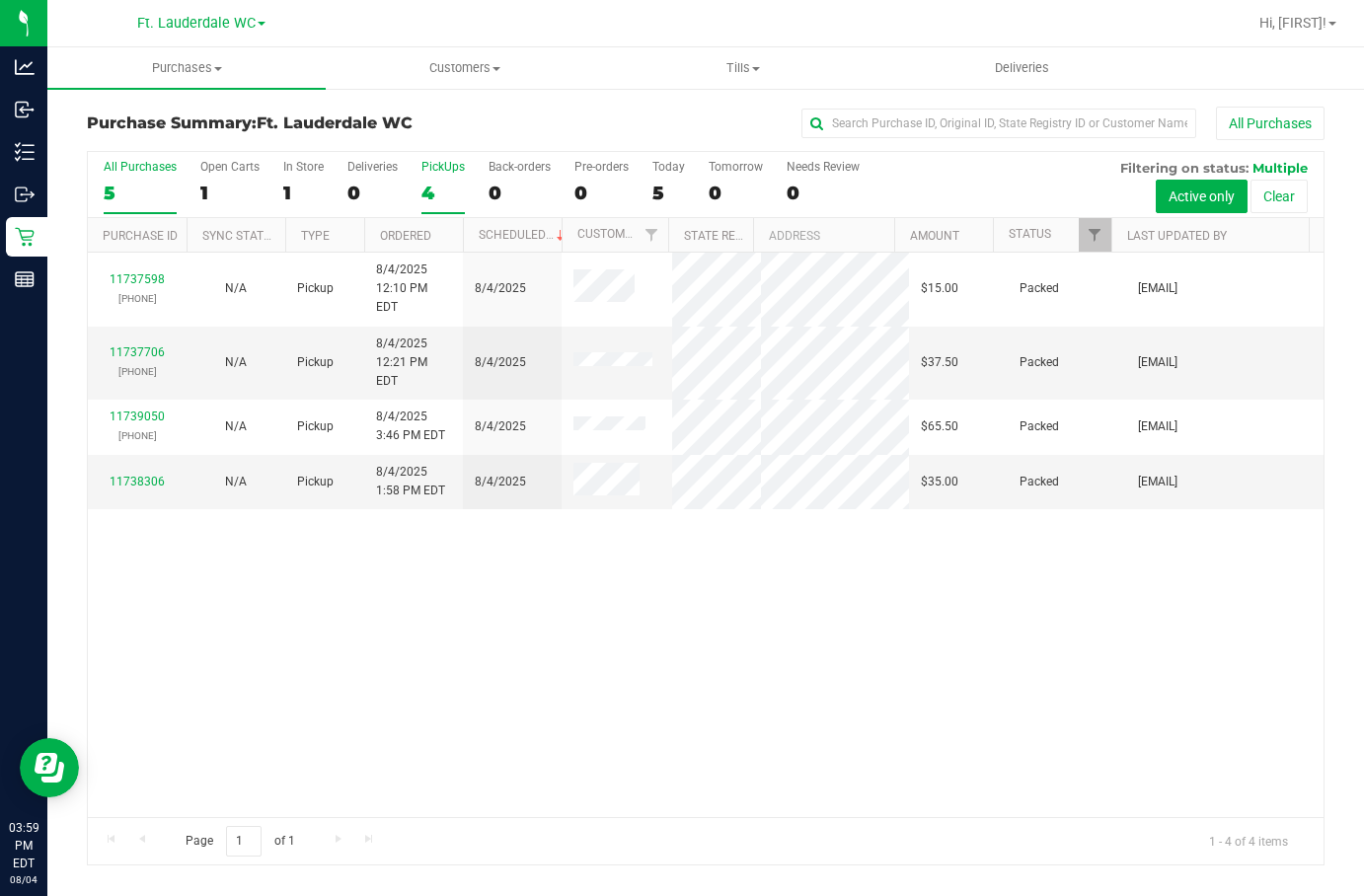 click on "All Purchases
5" at bounding box center [140, 187] 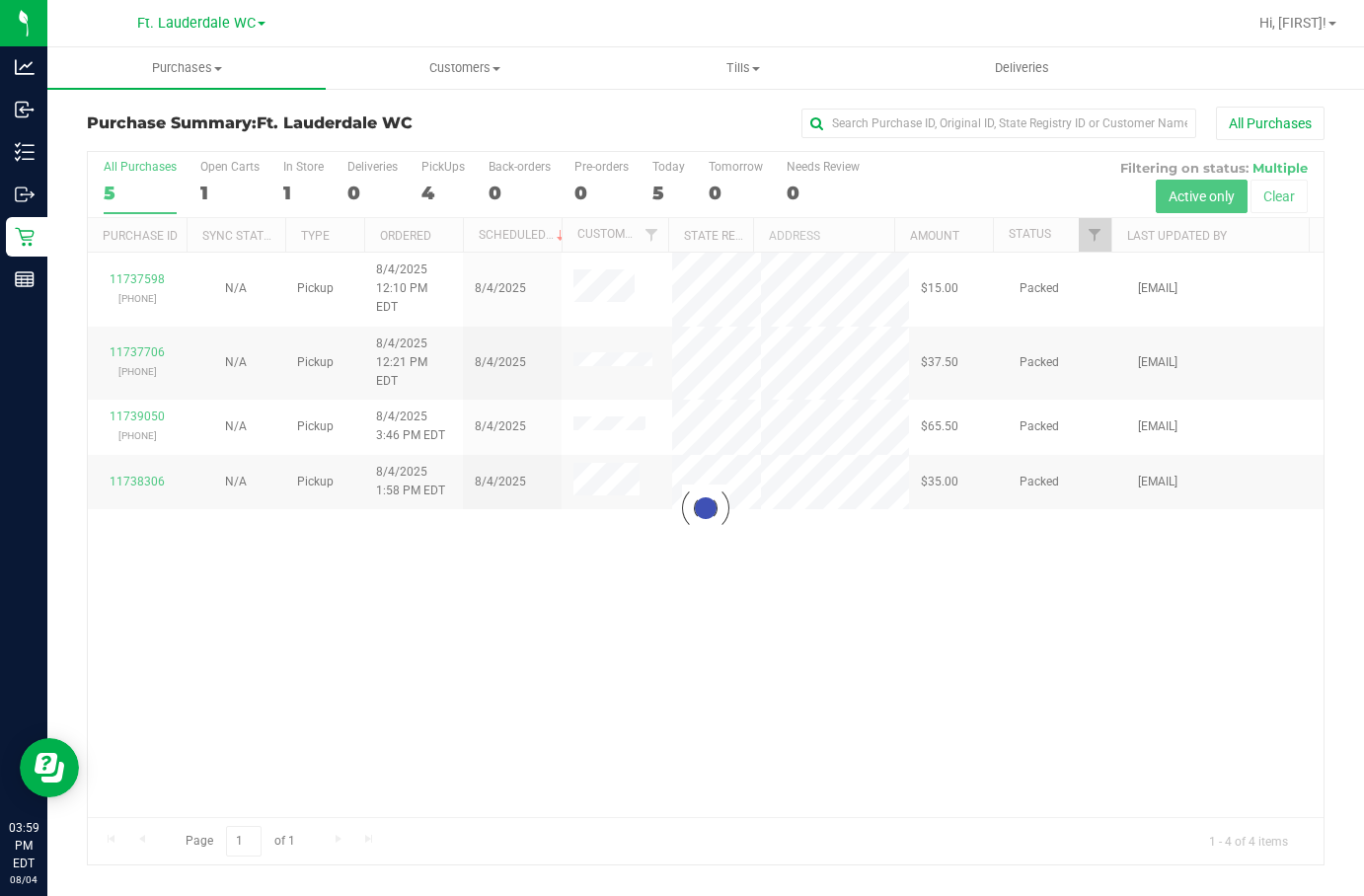 click at bounding box center [706, 508] 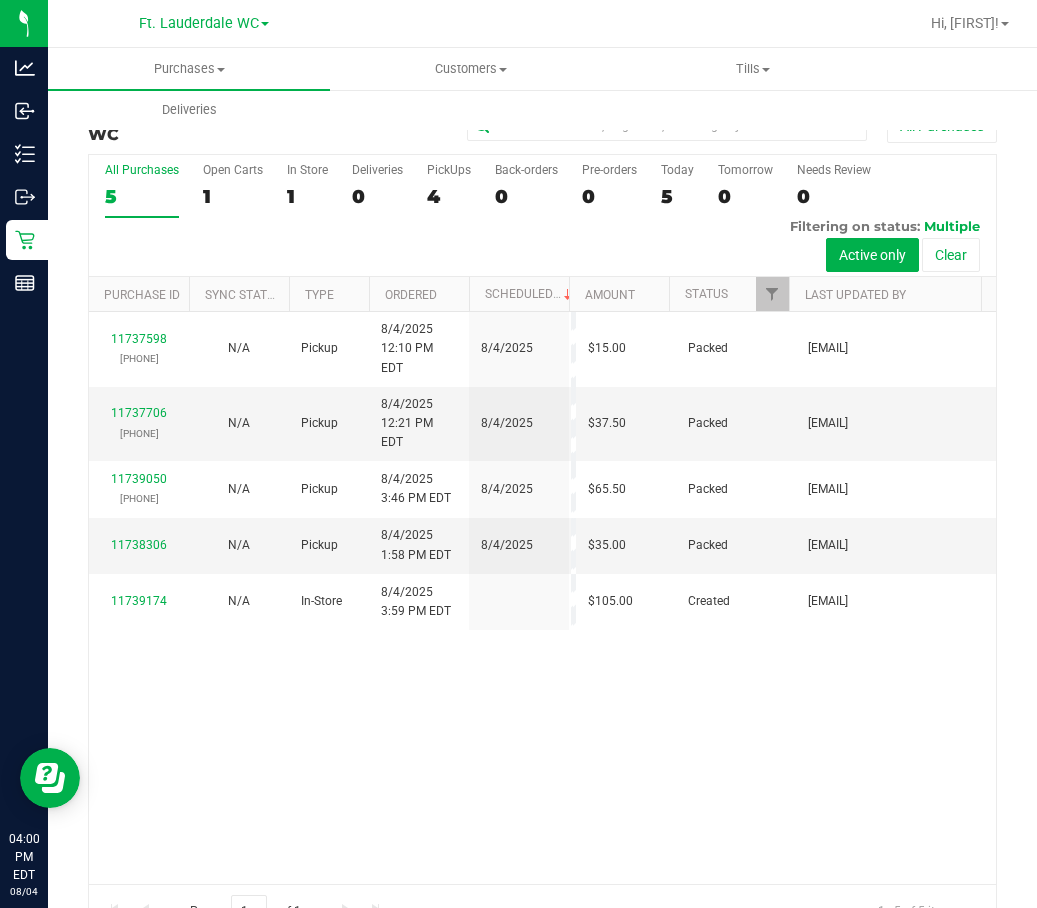 click on "5" at bounding box center (142, 196) 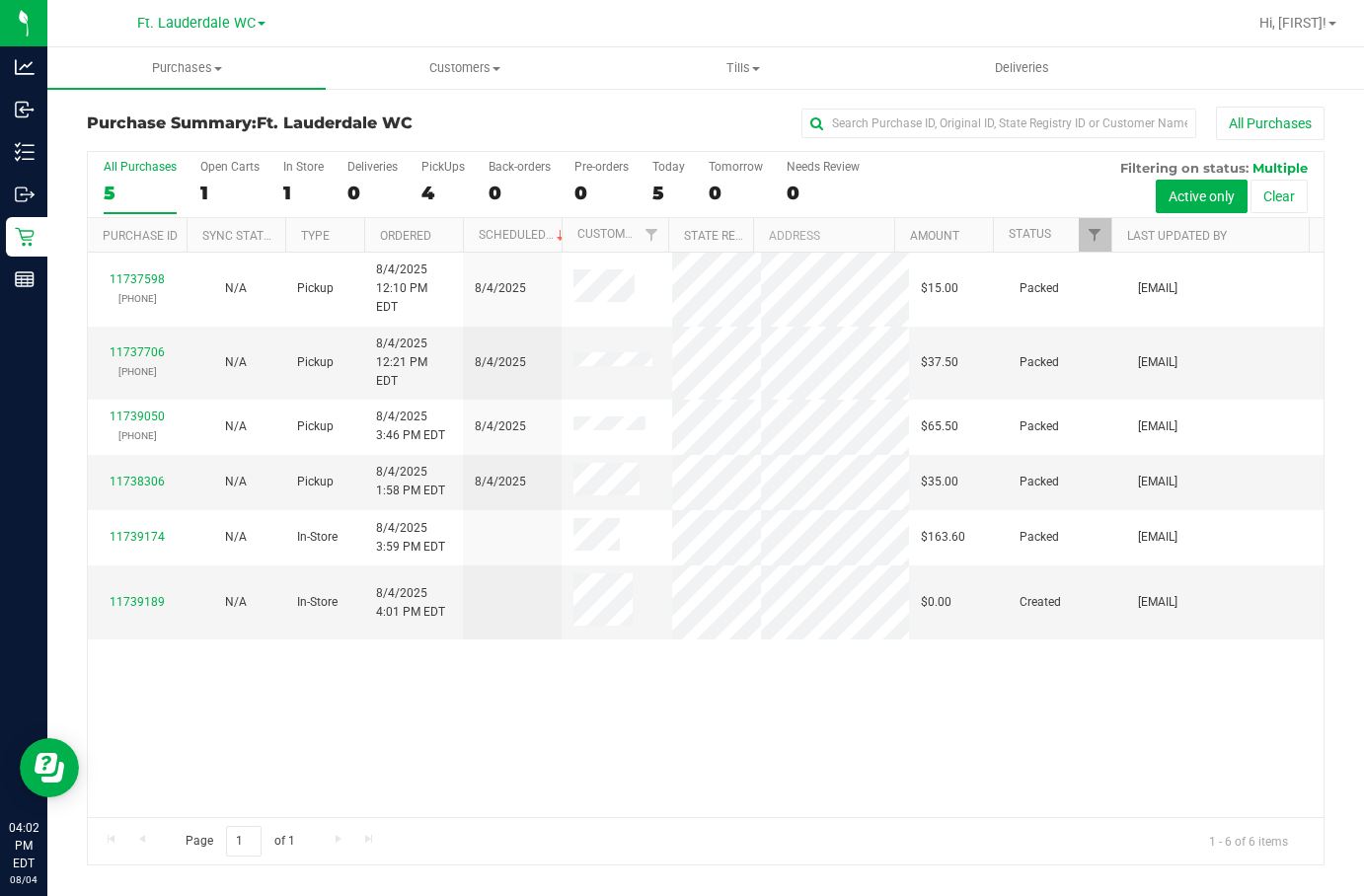 click on "All Purchases" at bounding box center (140, 167) 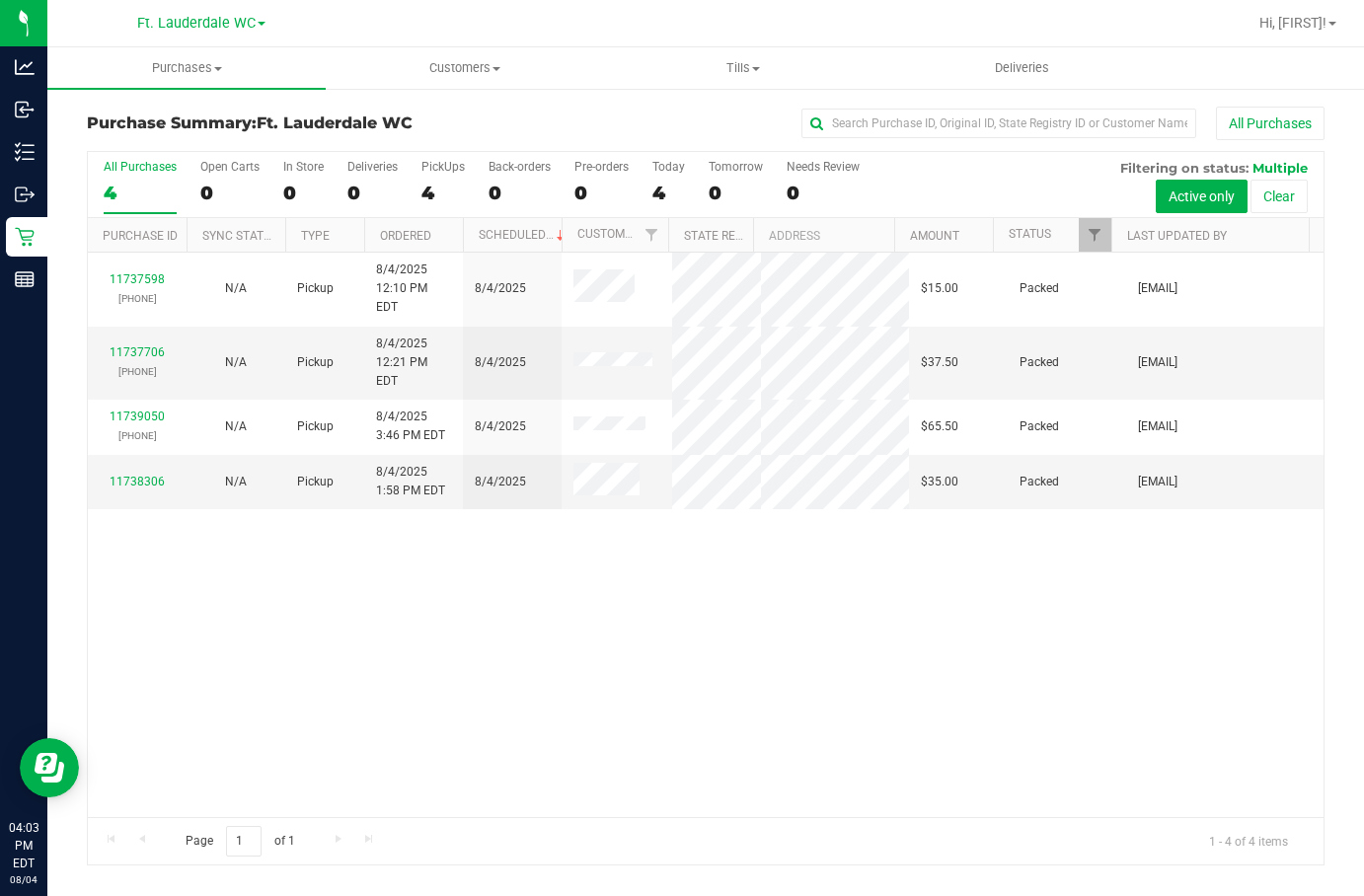 click on "All Purchases
4" at bounding box center [140, 187] 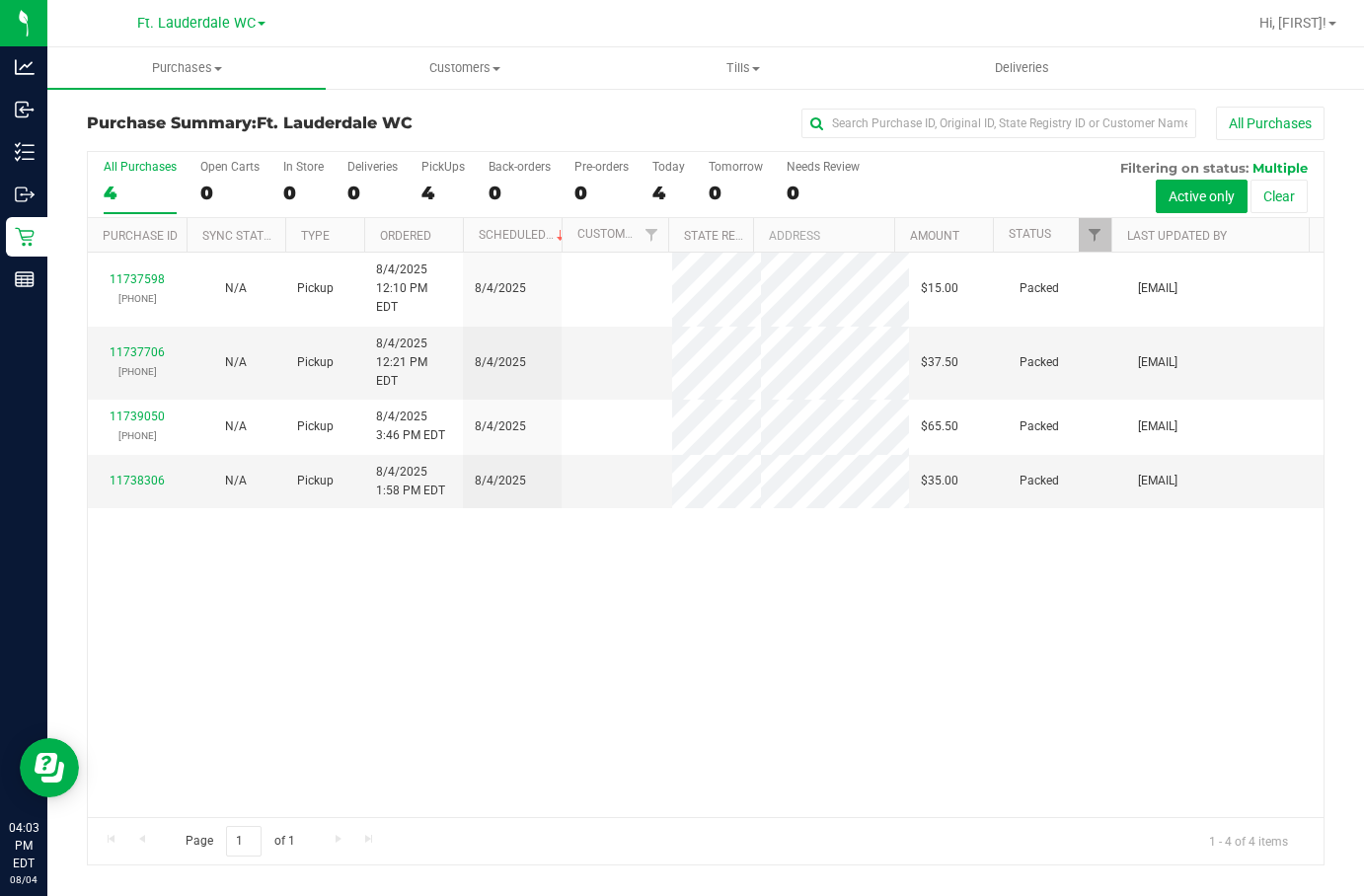 click on "4" at bounding box center [140, 192] 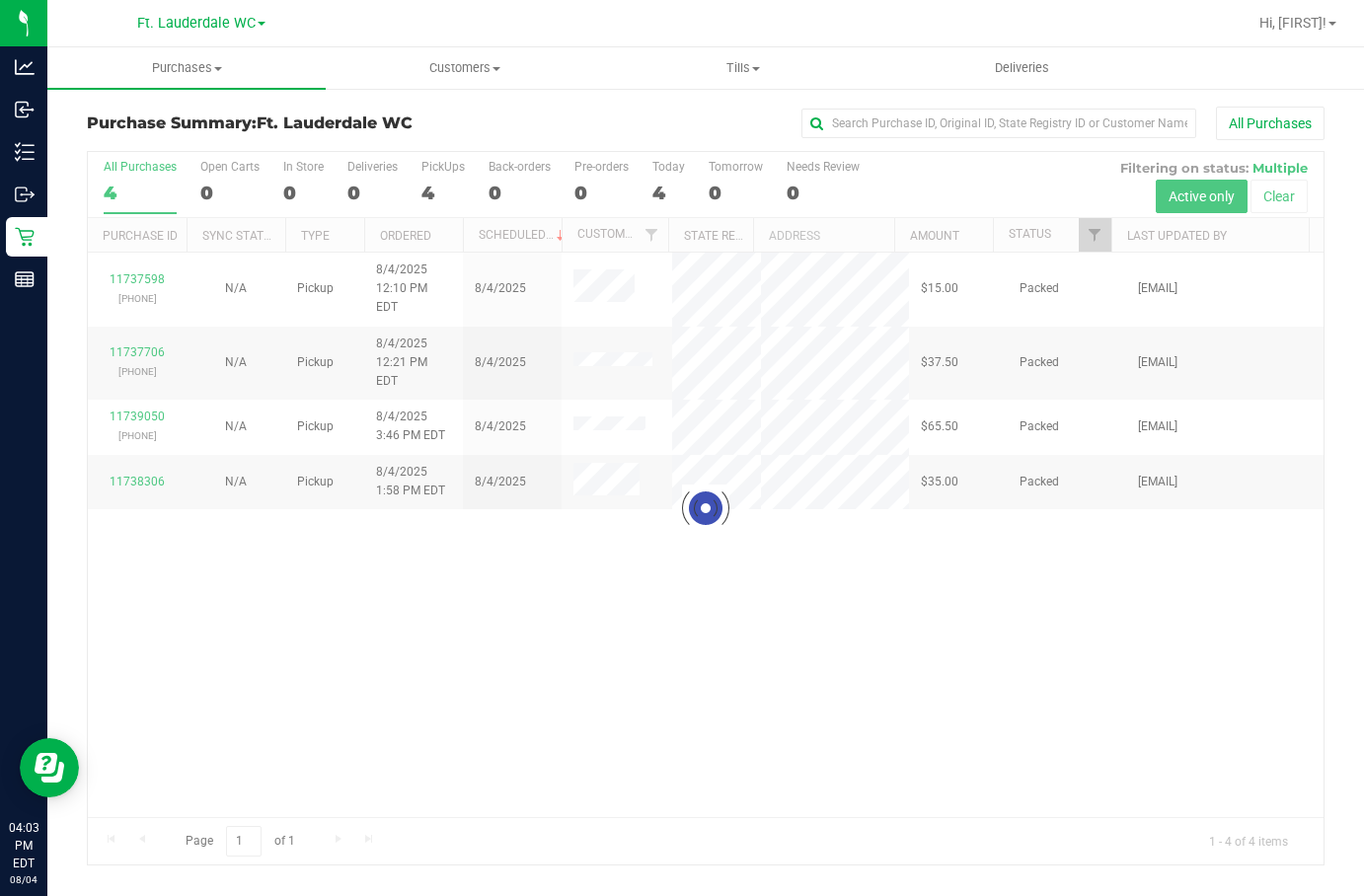 click at bounding box center (706, 508) 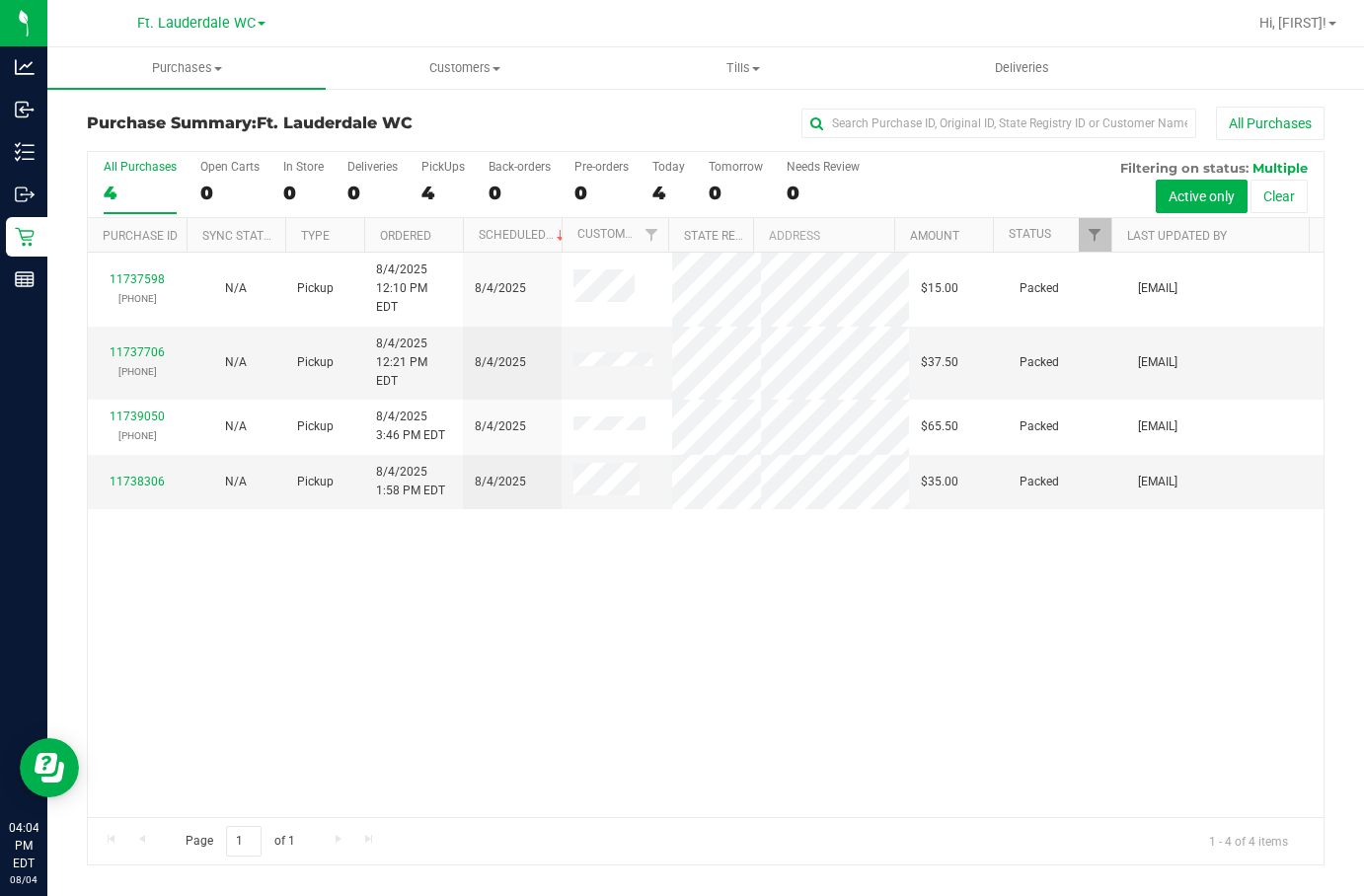 click on "4" at bounding box center (140, 192) 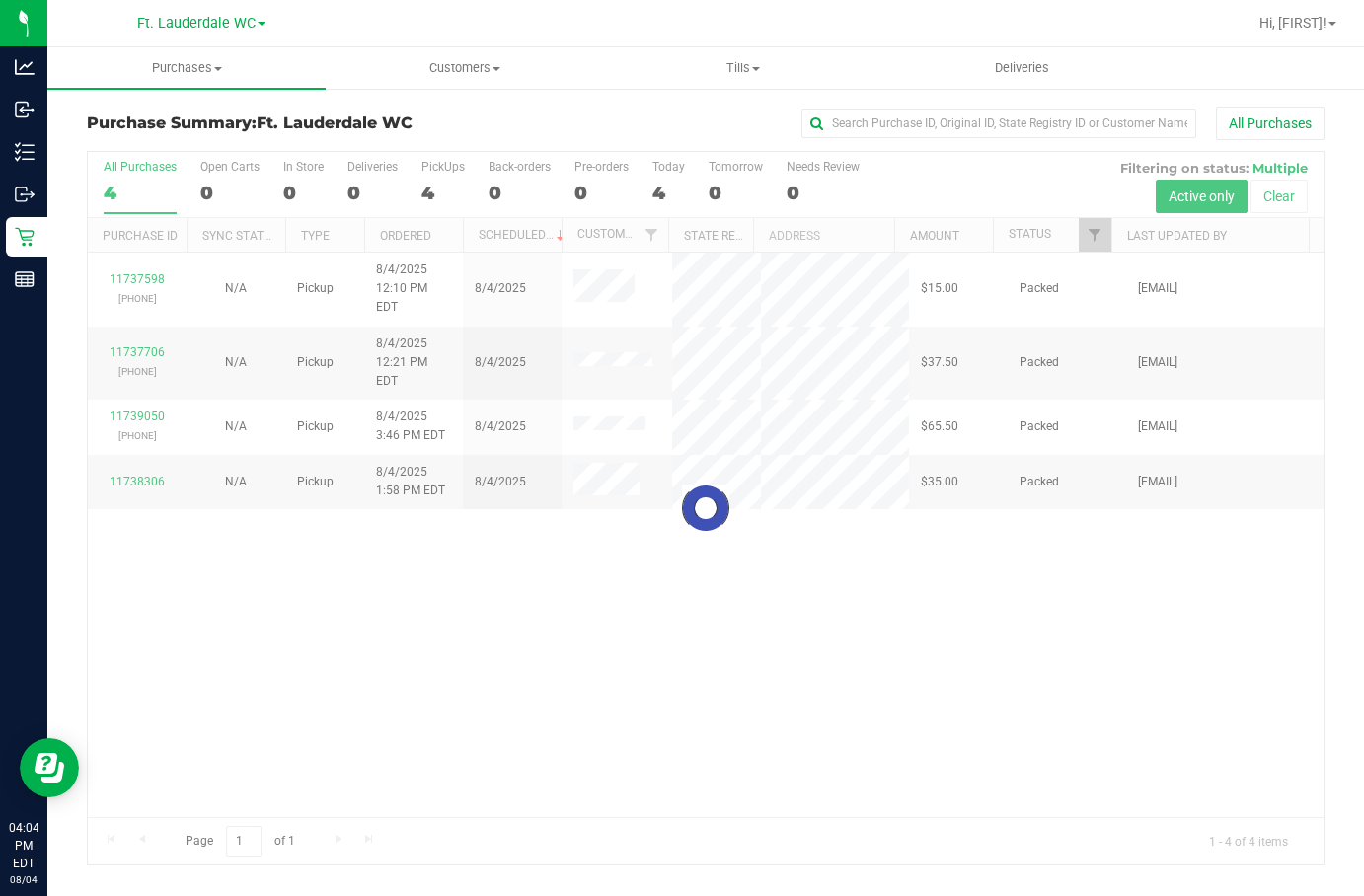 click at bounding box center [706, 508] 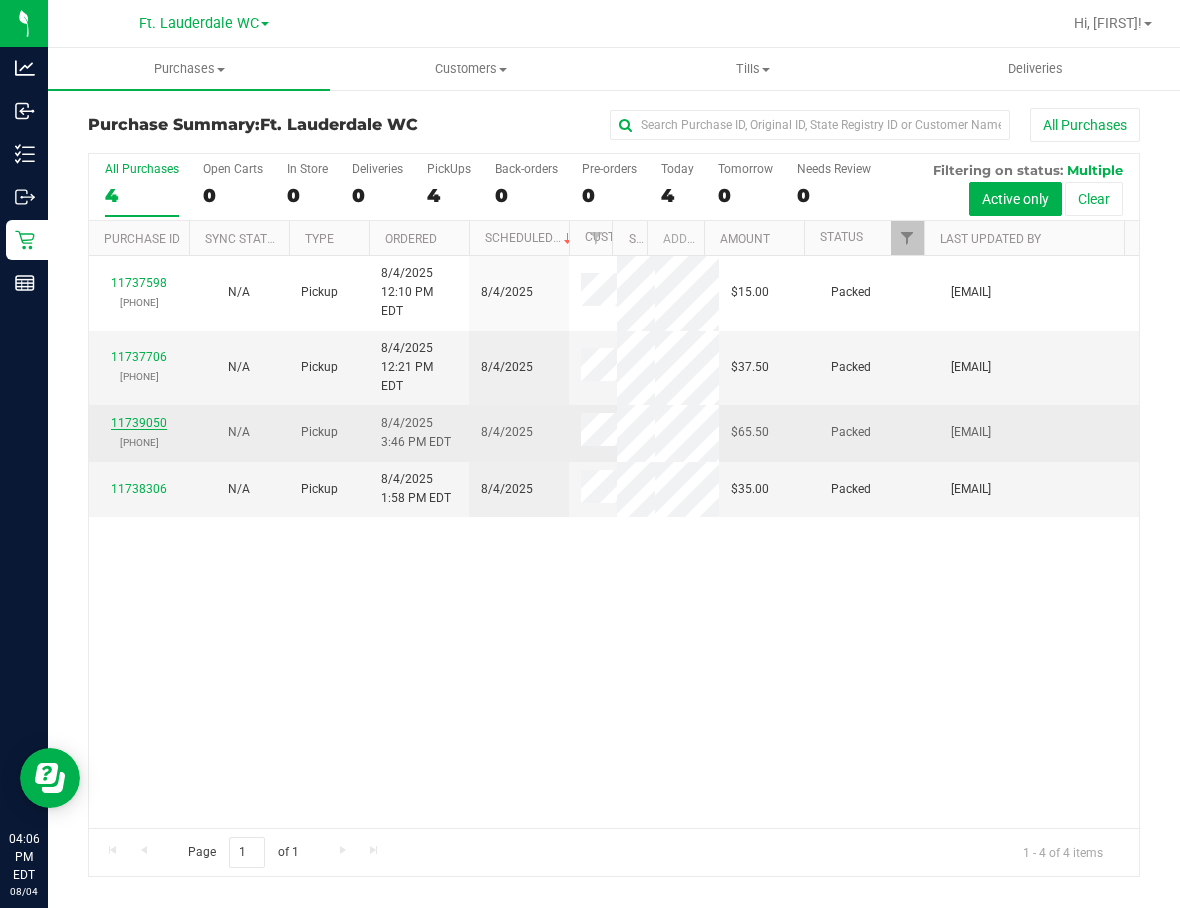 click on "11739050" at bounding box center [139, 423] 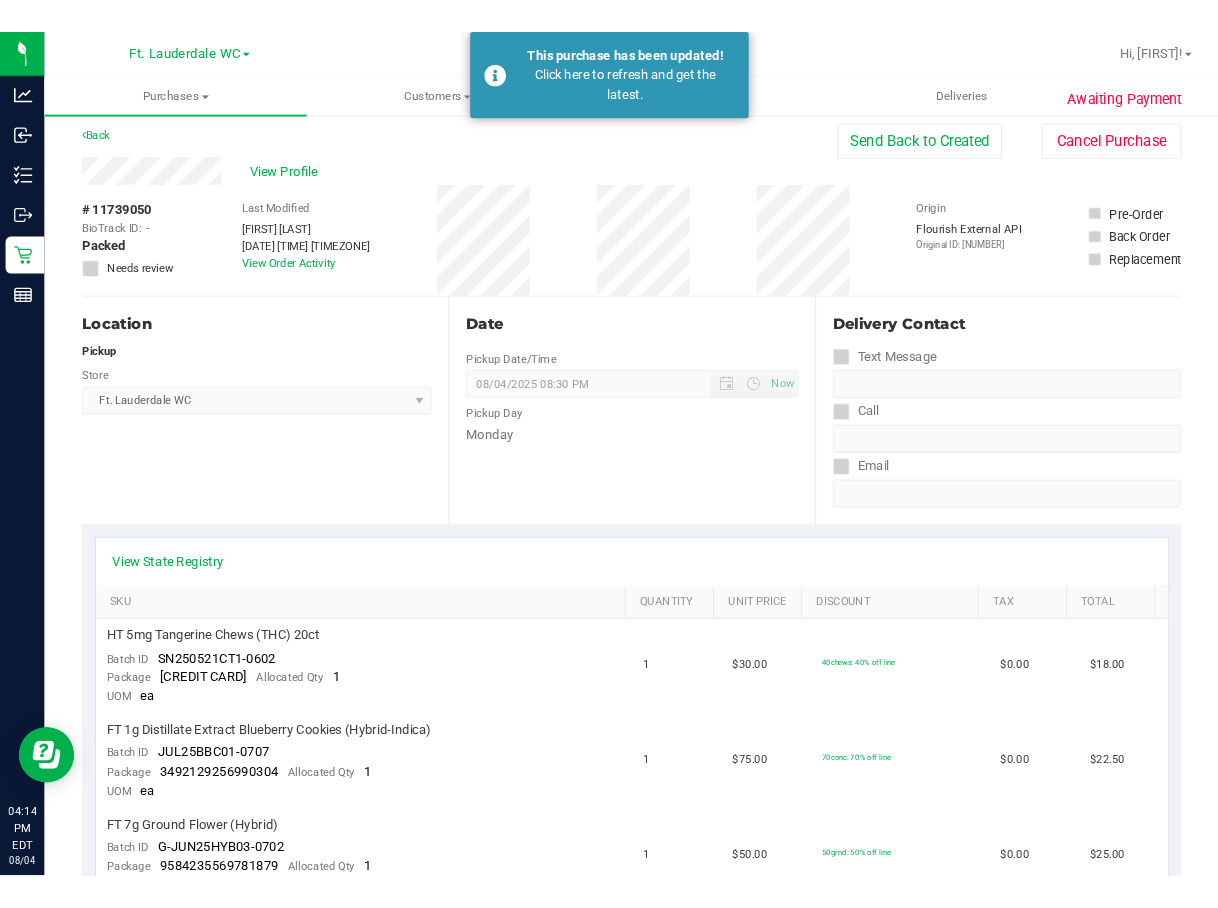 scroll, scrollTop: 0, scrollLeft: 0, axis: both 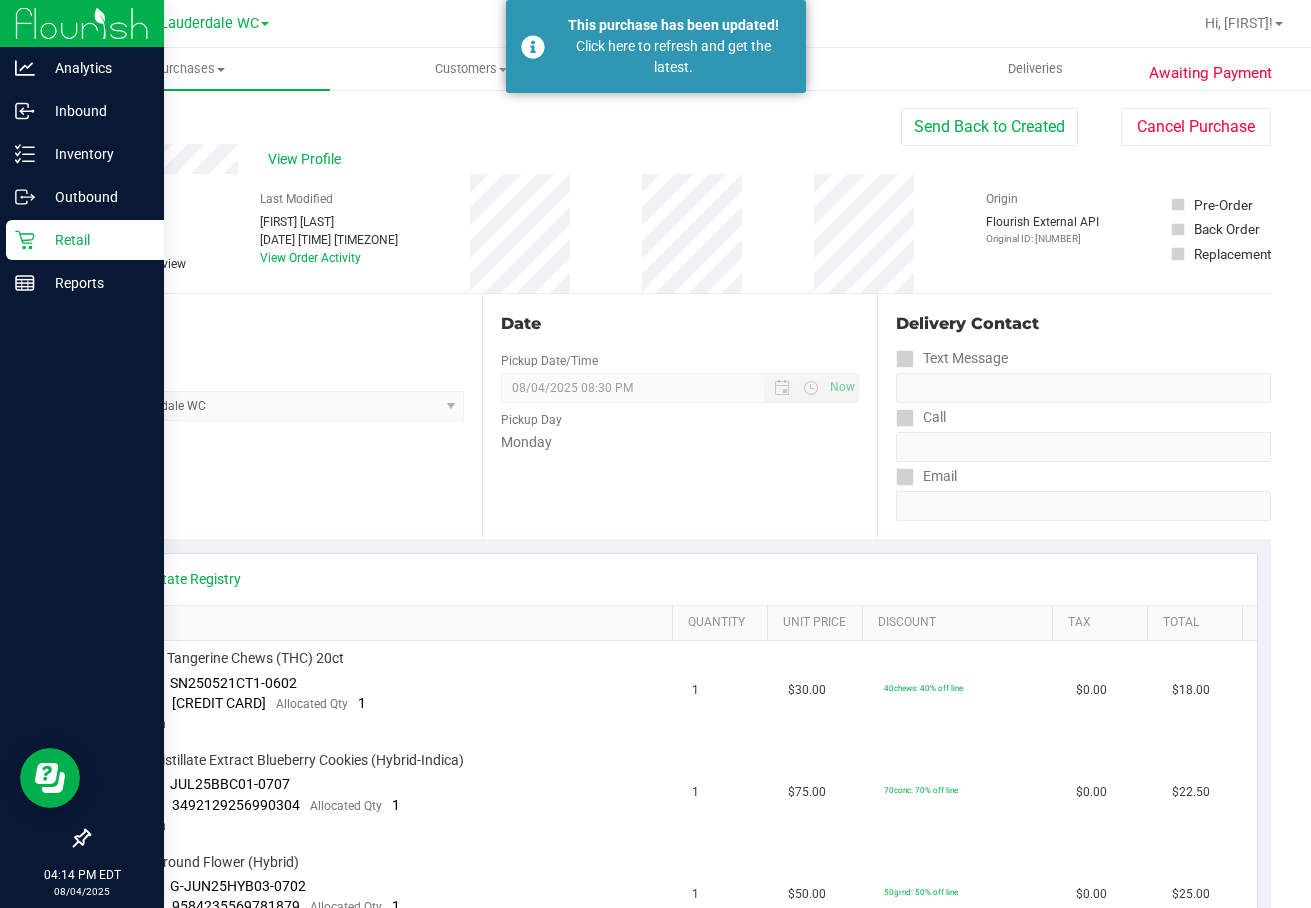 click on "Retail" at bounding box center (95, 240) 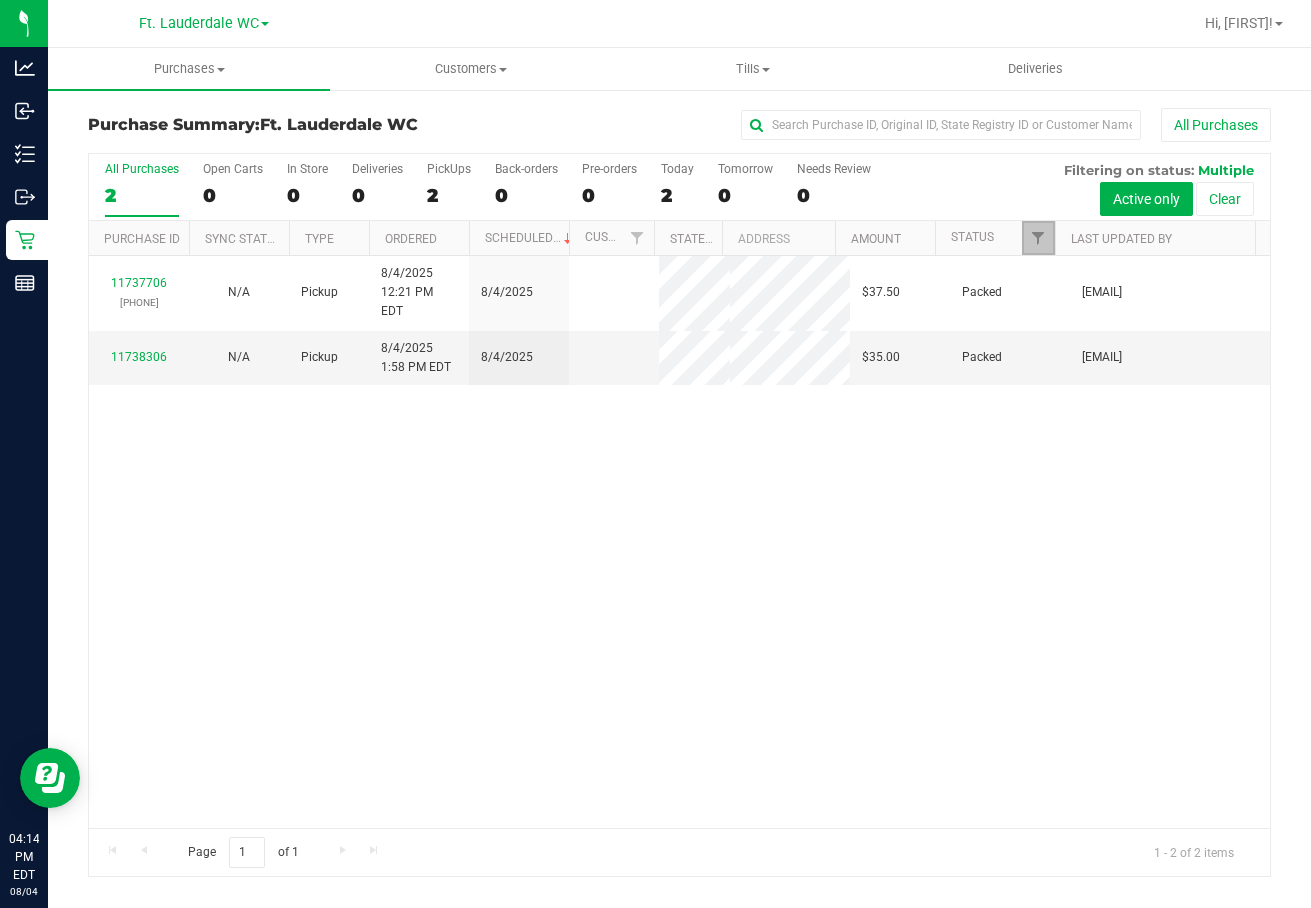 click at bounding box center (1038, 238) 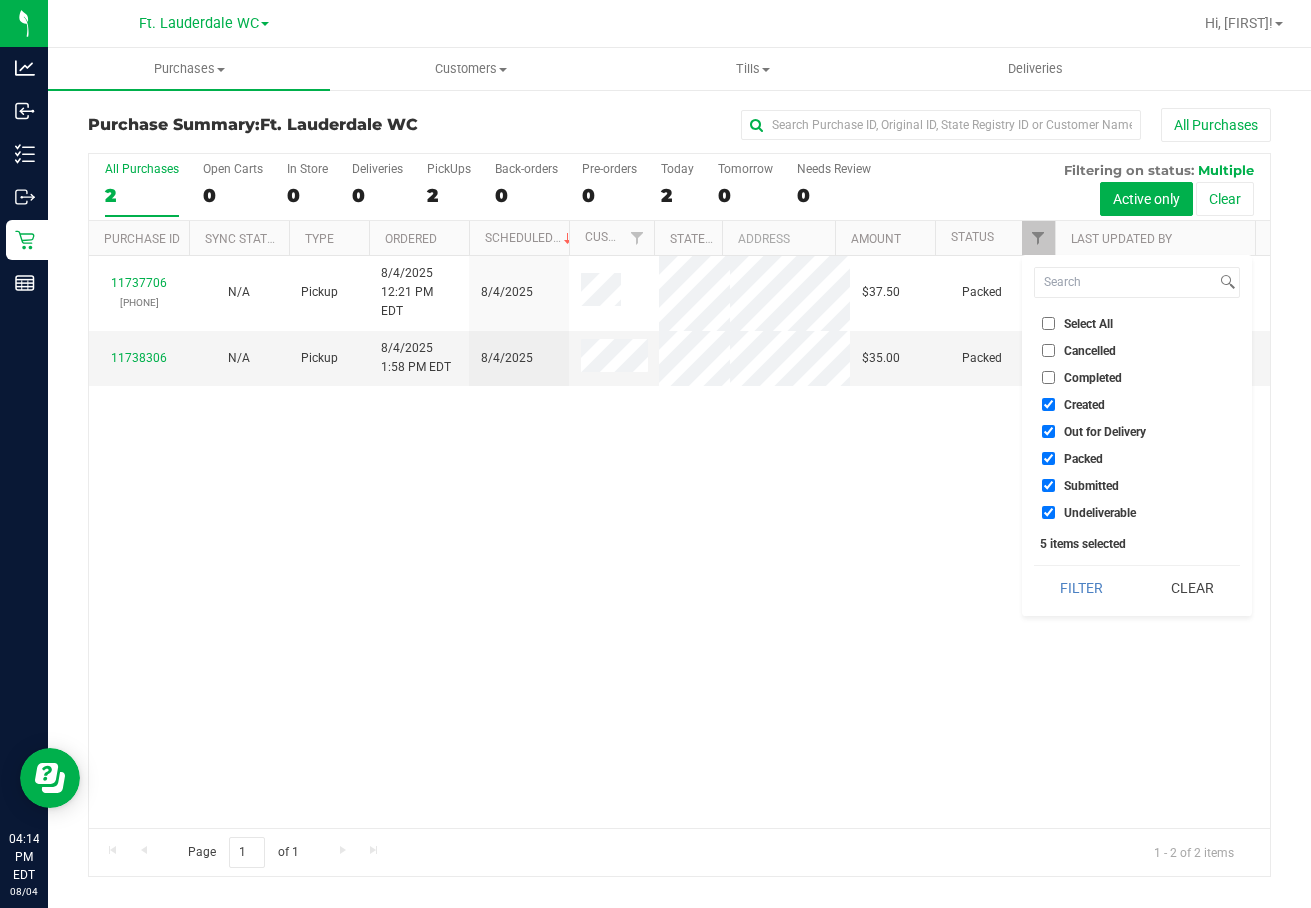 click on "Created" at bounding box center [1137, 404] 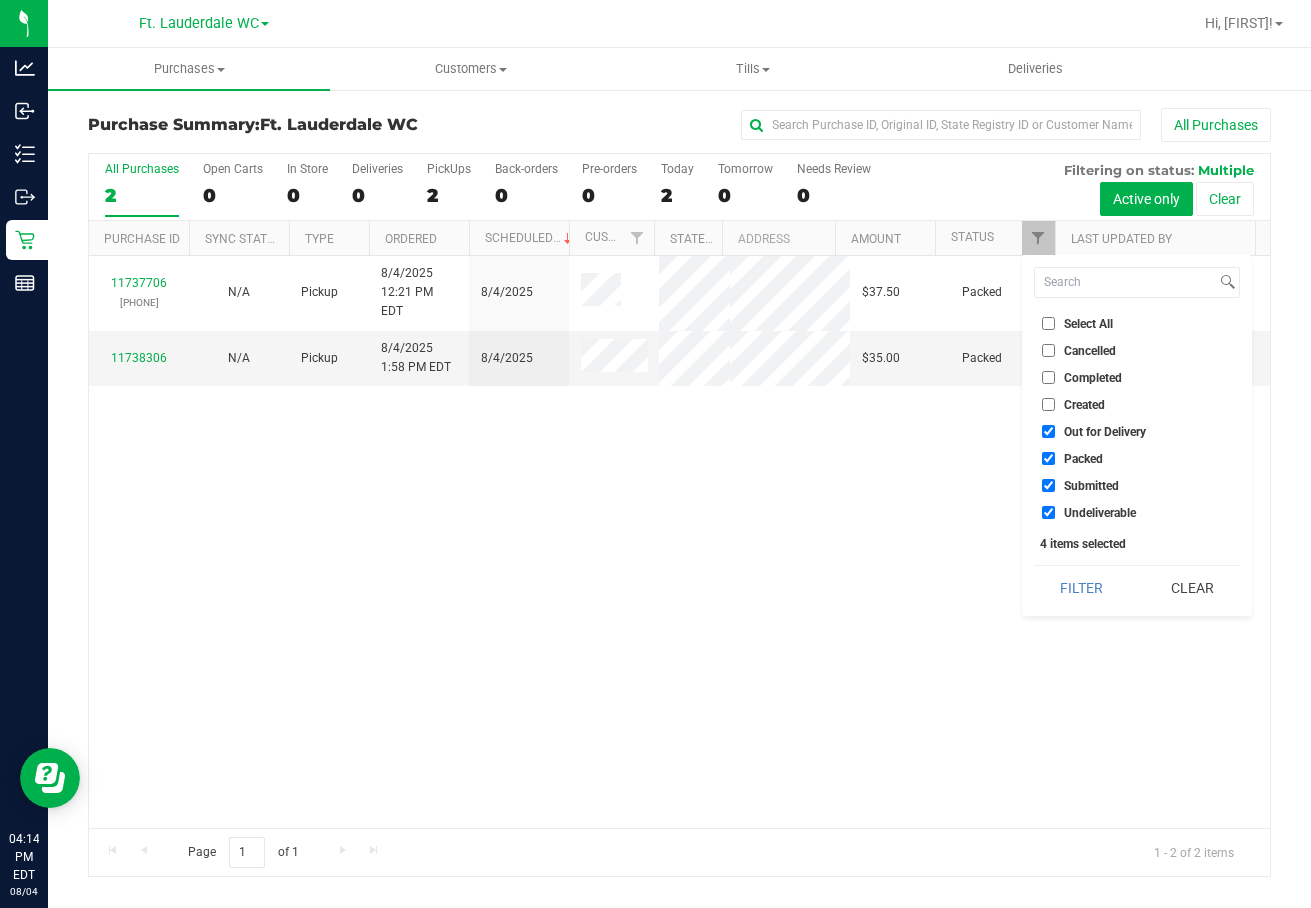 click on "Out for Delivery" at bounding box center [1105, 432] 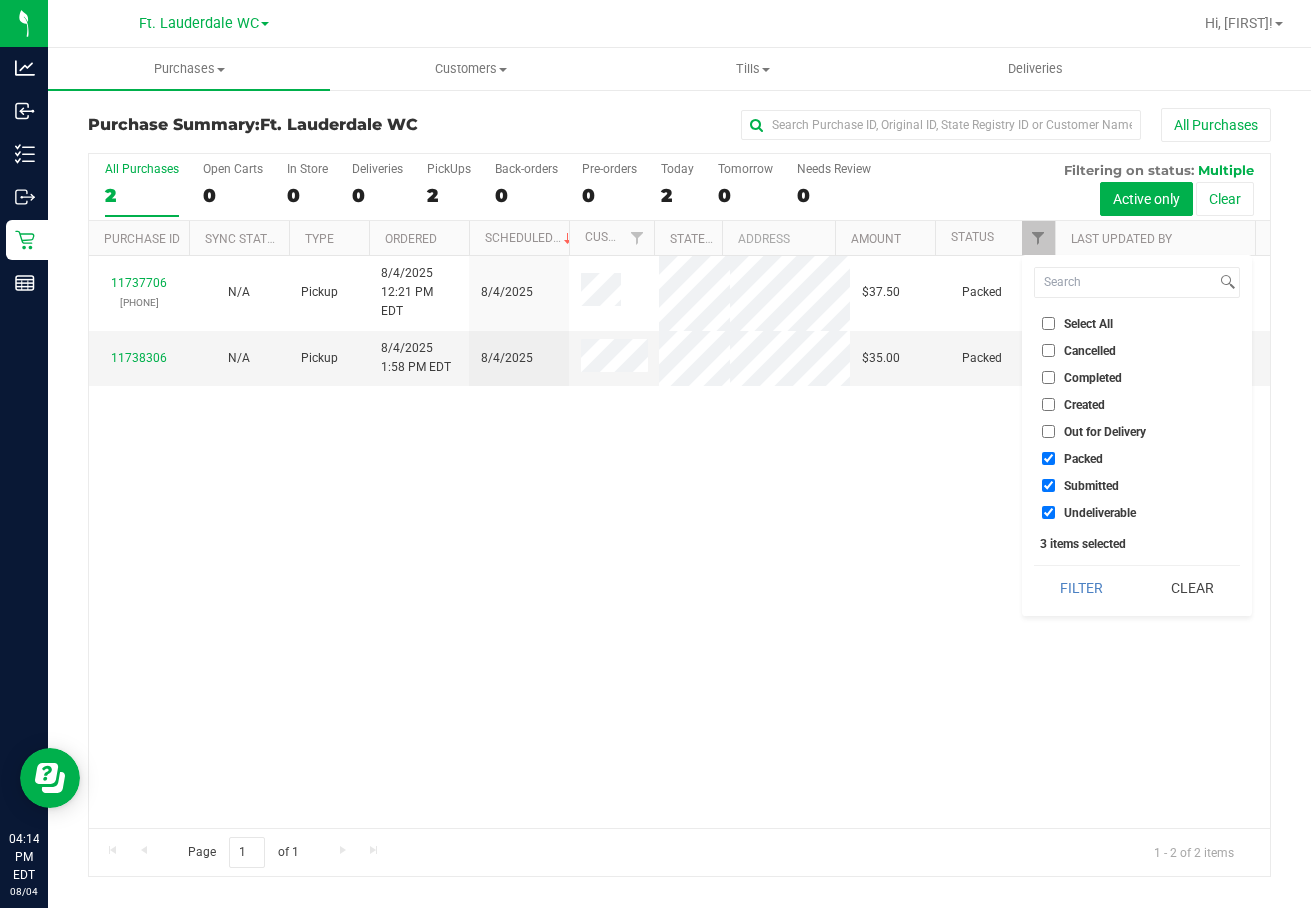 click on "Packed" at bounding box center (1083, 459) 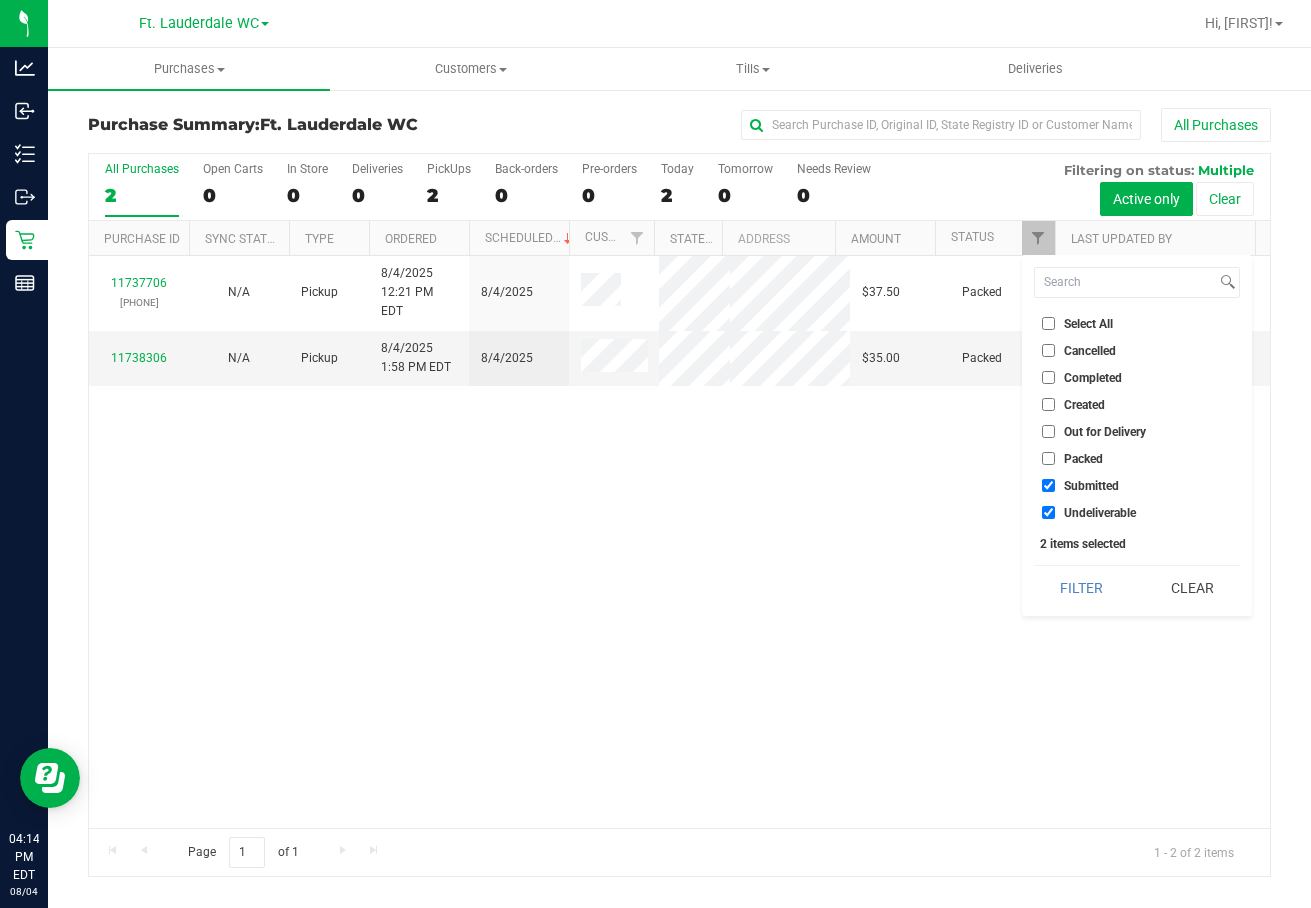click on "Undeliverable" at bounding box center [1089, 512] 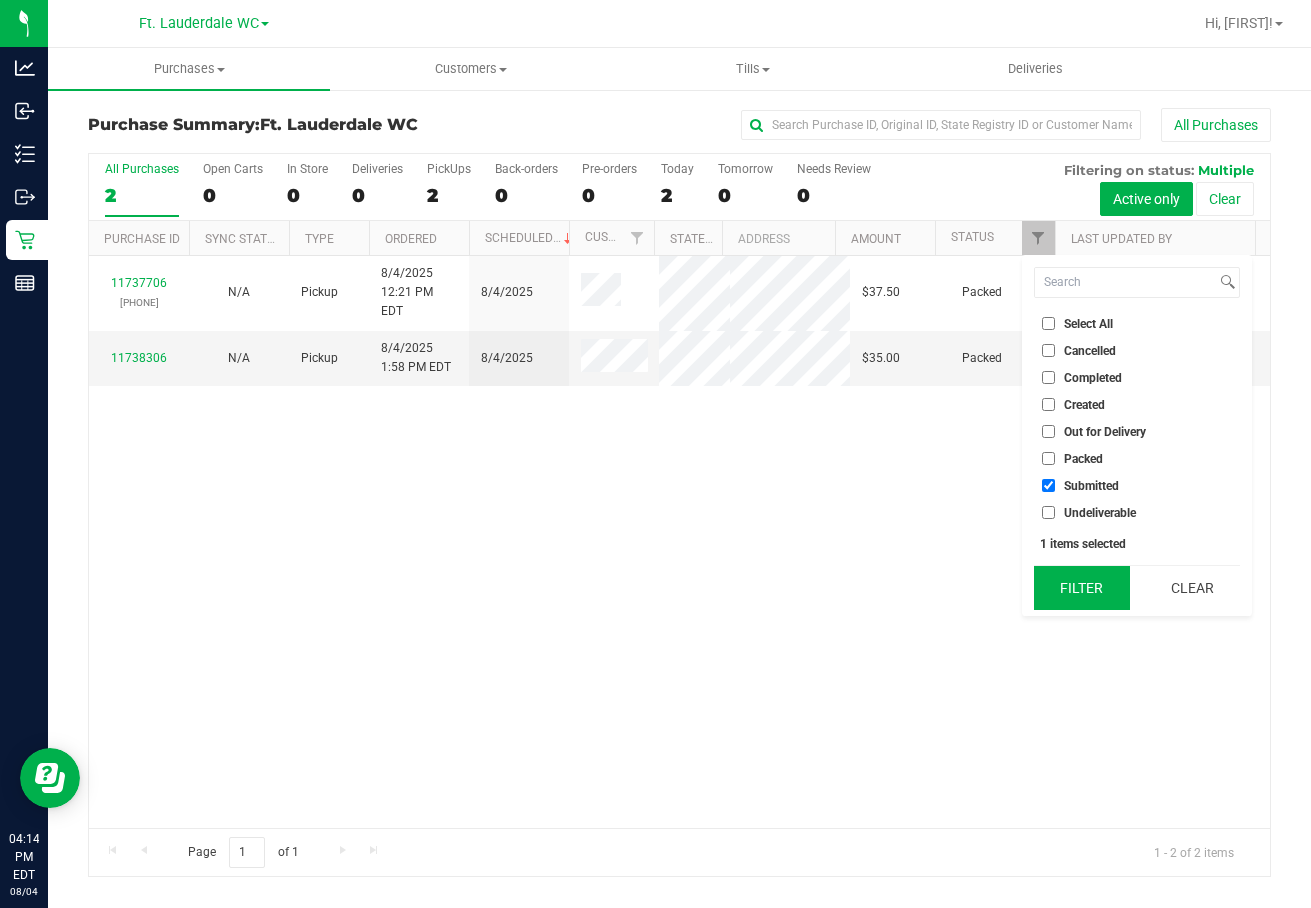 click on "Filter" at bounding box center (1082, 588) 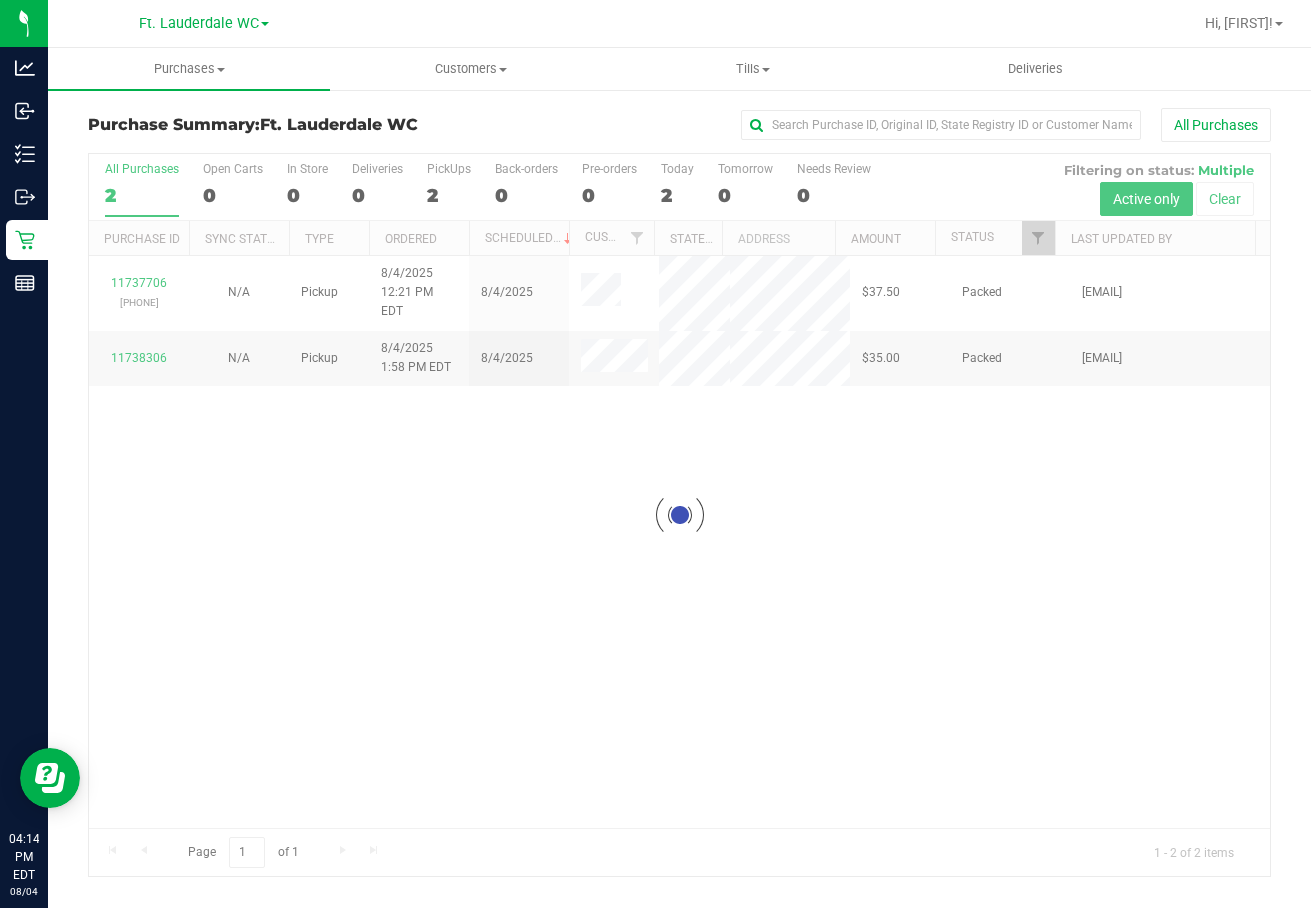 click at bounding box center [679, 515] 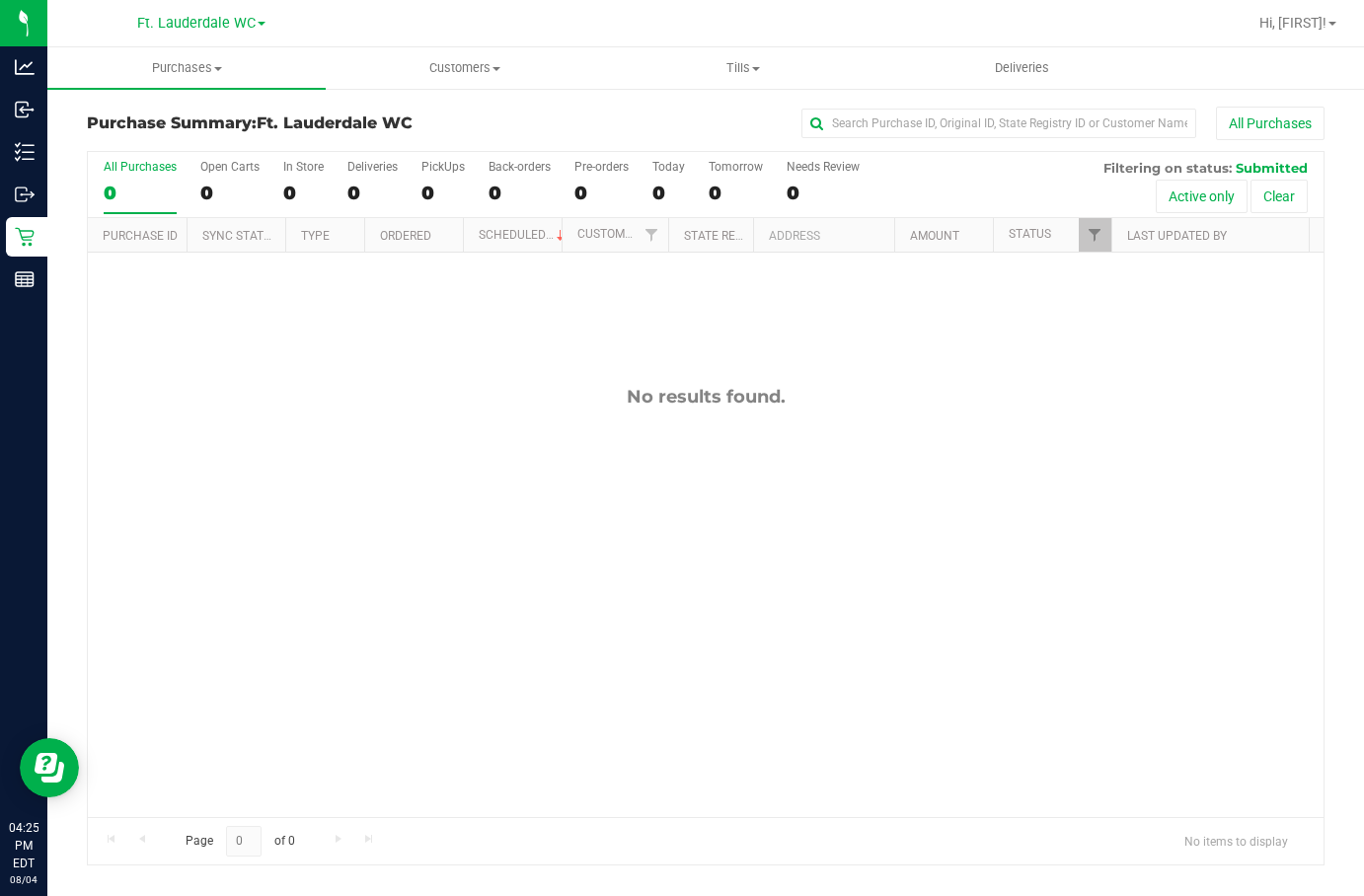 click on "0" at bounding box center [140, 192] 